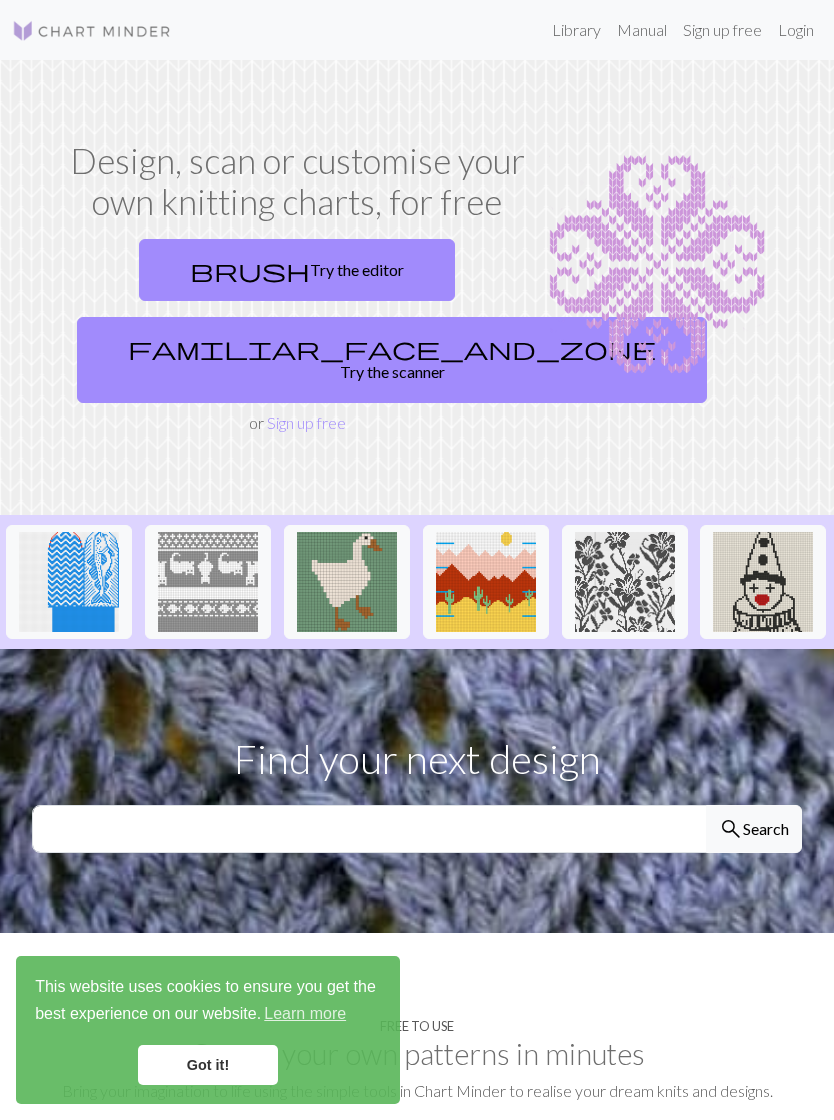scroll, scrollTop: 0, scrollLeft: 0, axis: both 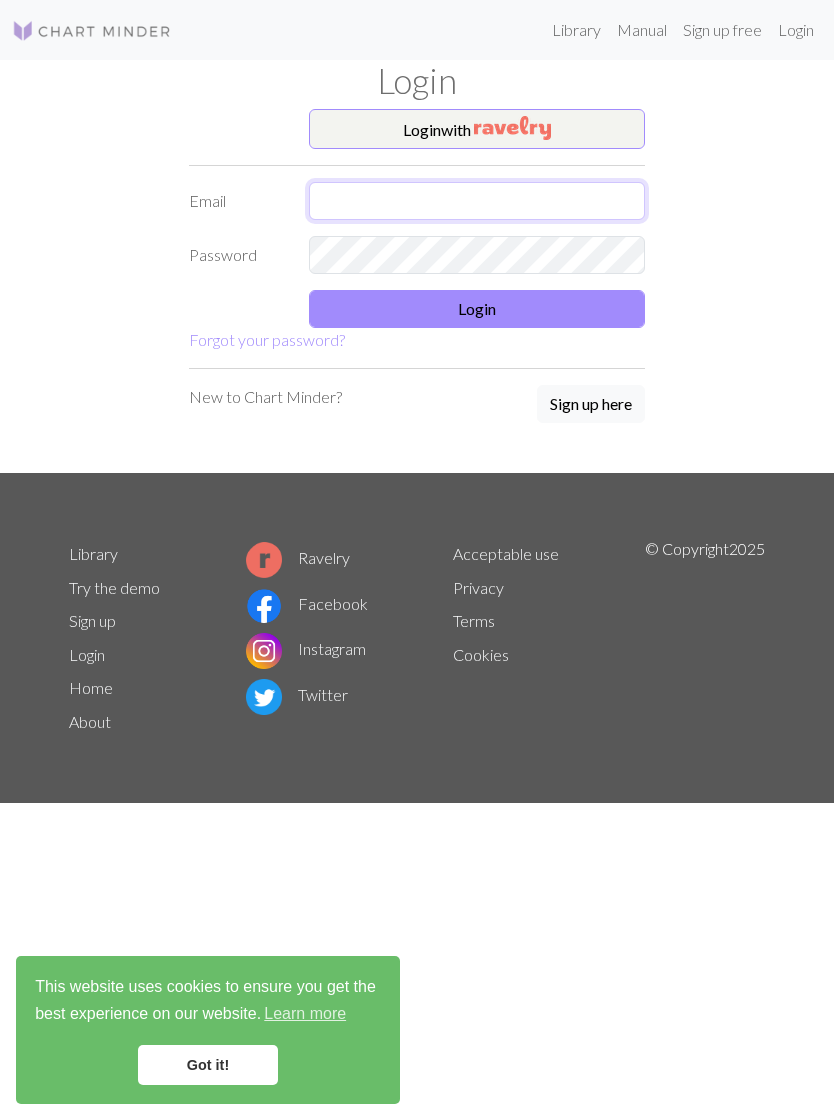 click at bounding box center (477, 201) 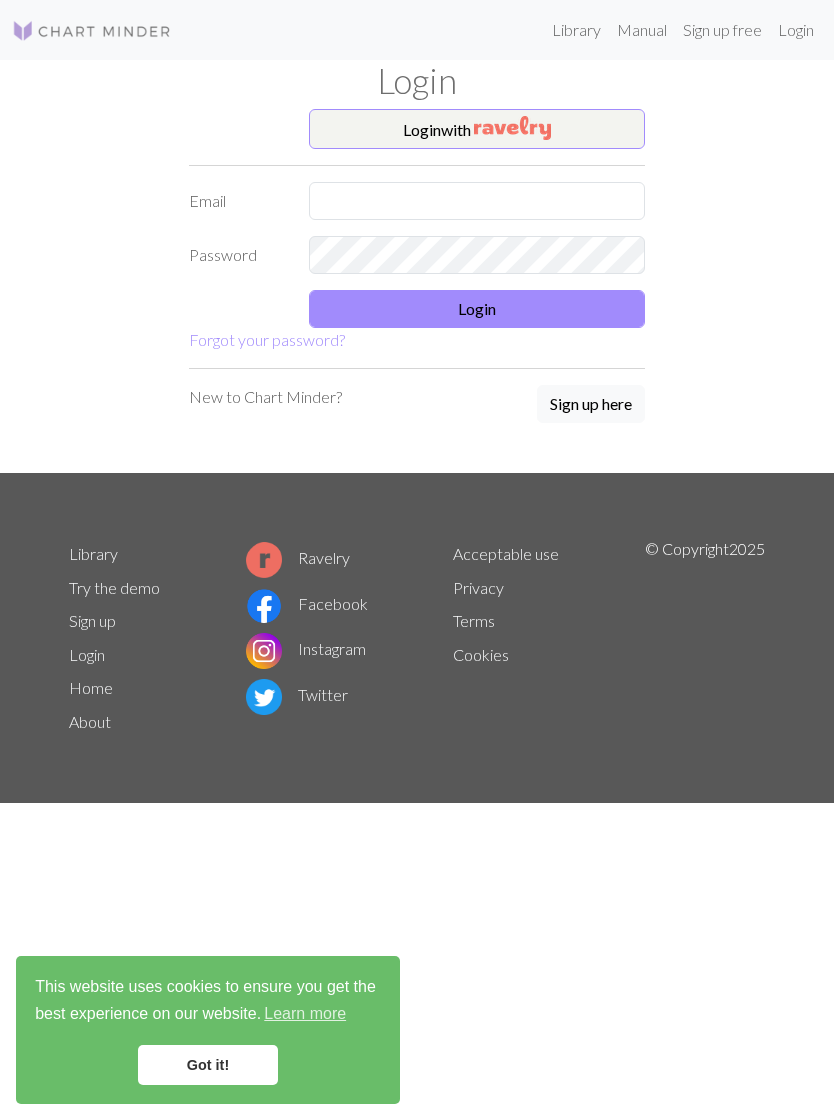 click on "Login  with" at bounding box center (477, 129) 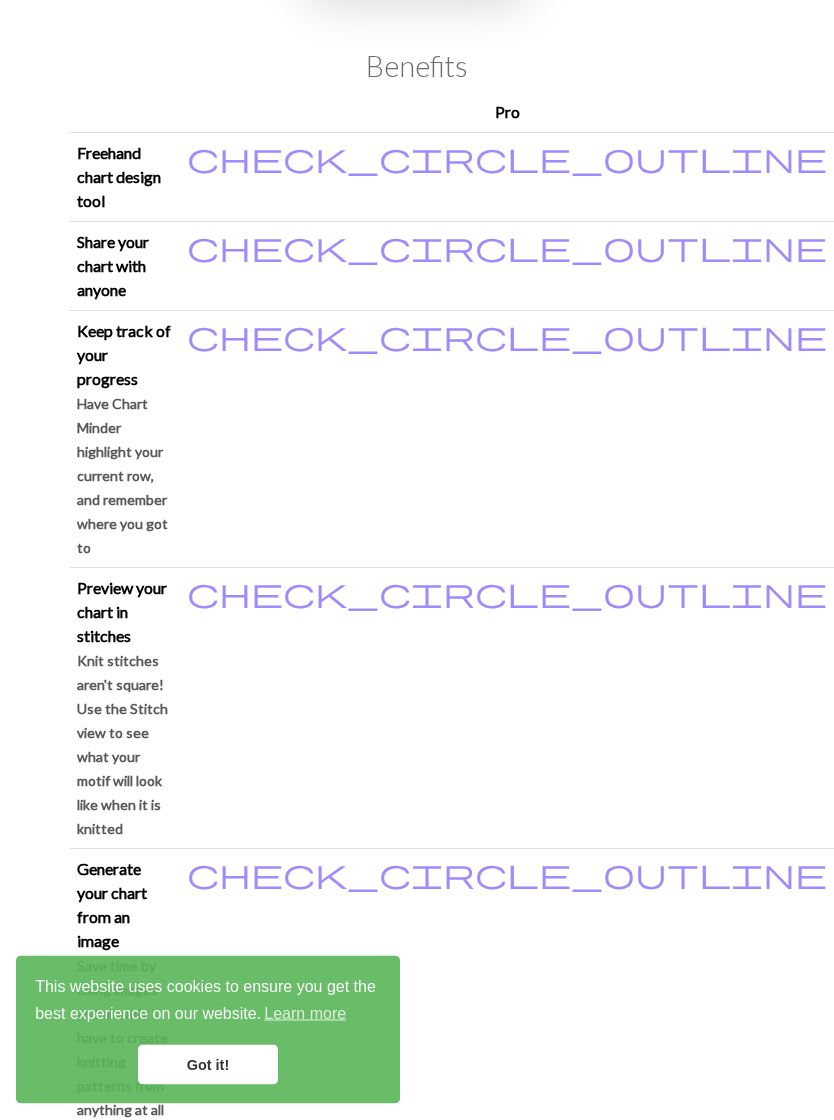 click on "Got it!" at bounding box center [208, 1065] 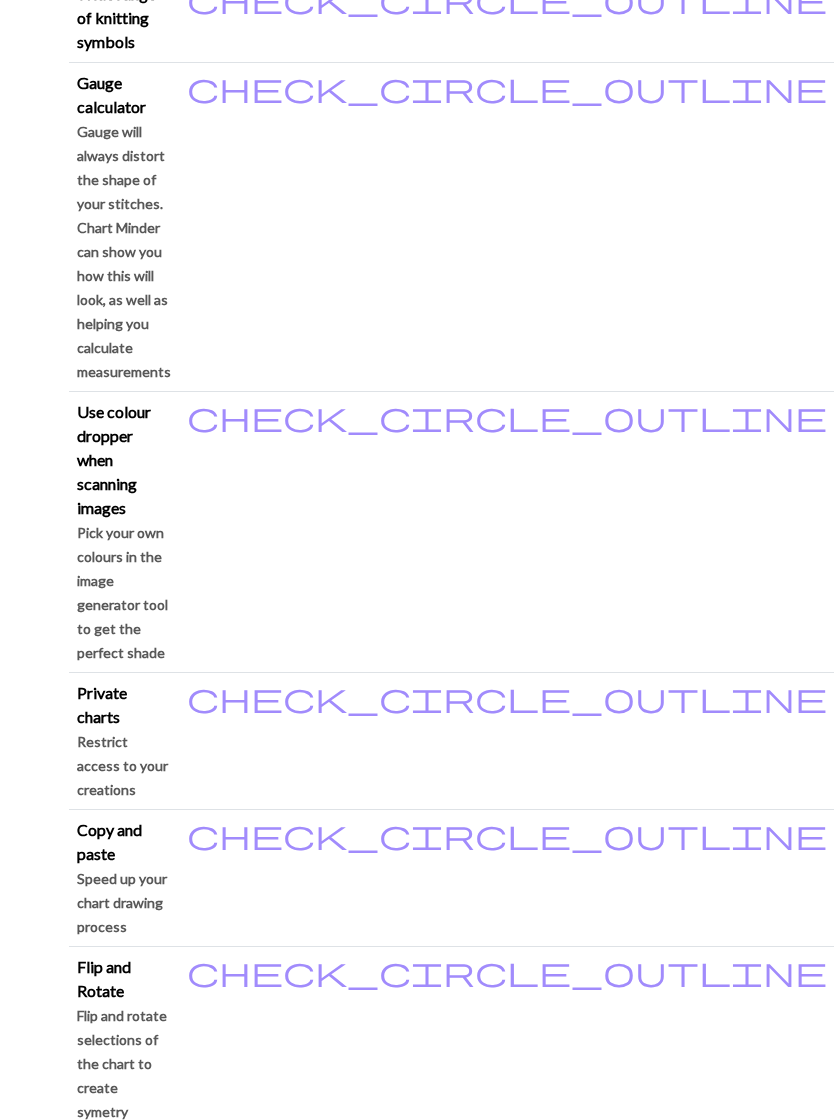 scroll, scrollTop: 1937, scrollLeft: 0, axis: vertical 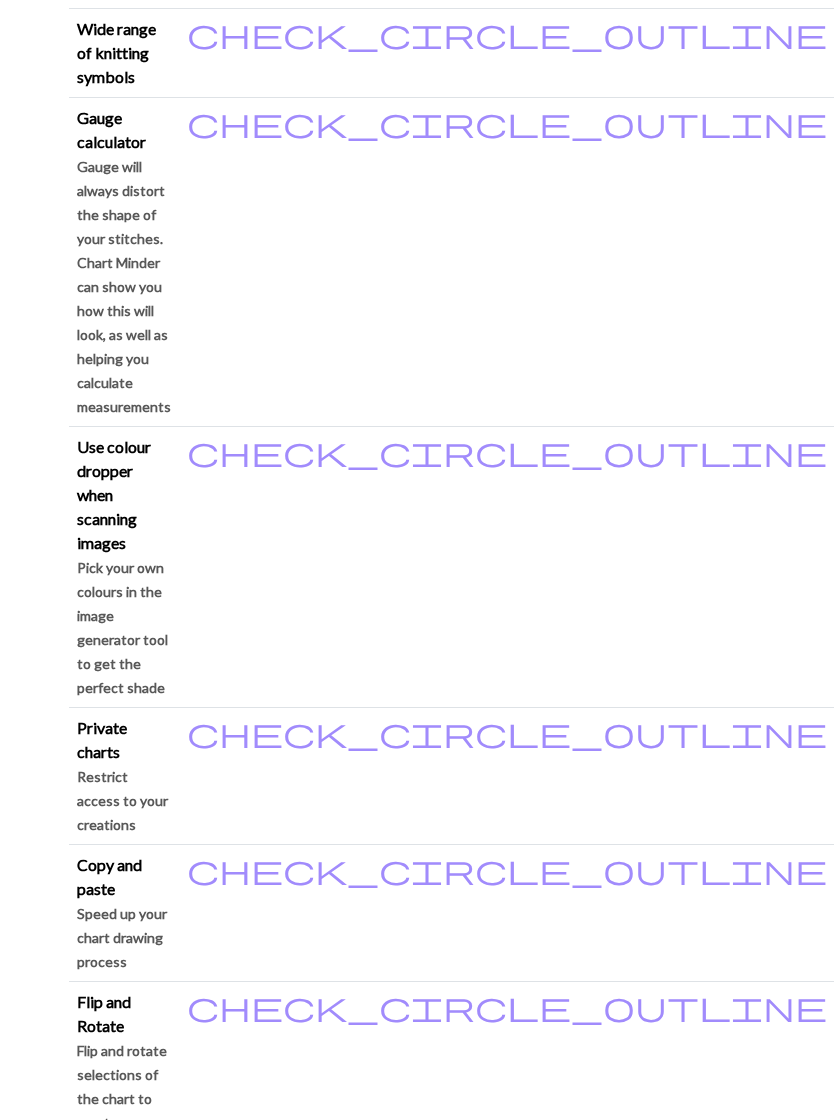 click on "Continue to free version" at bounding box center [657, 3607] 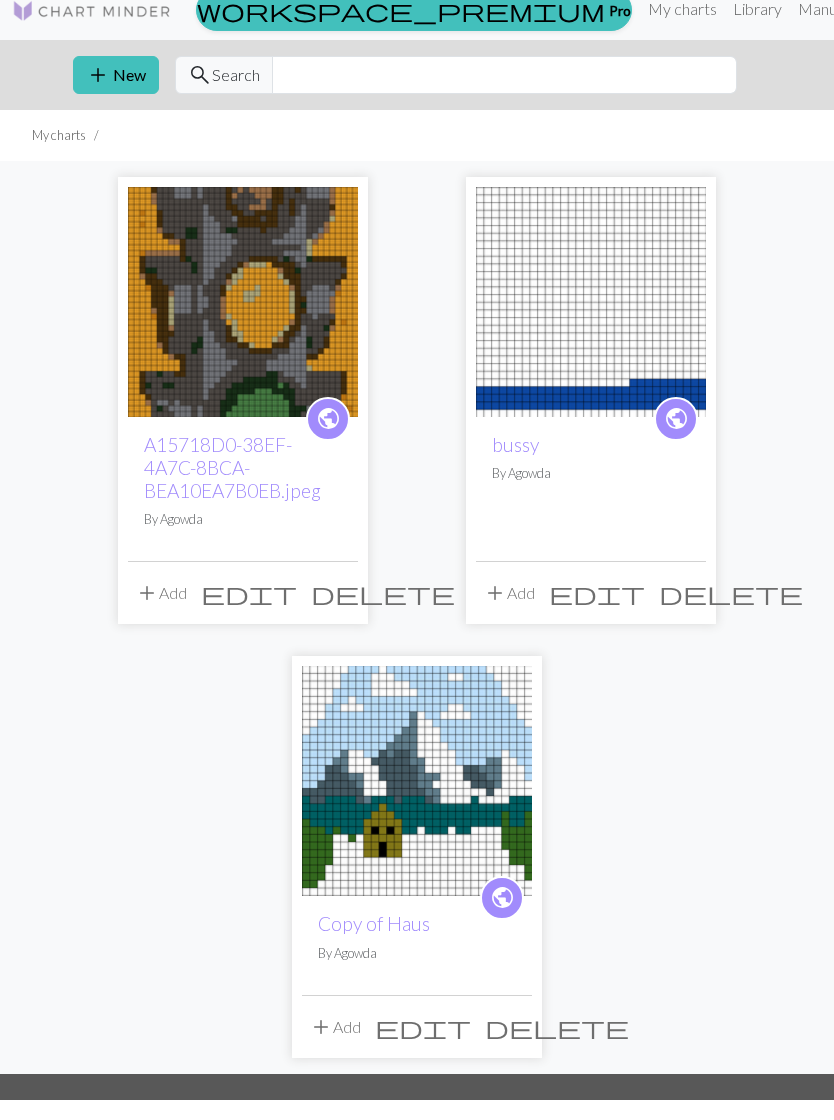 scroll, scrollTop: 23, scrollLeft: 0, axis: vertical 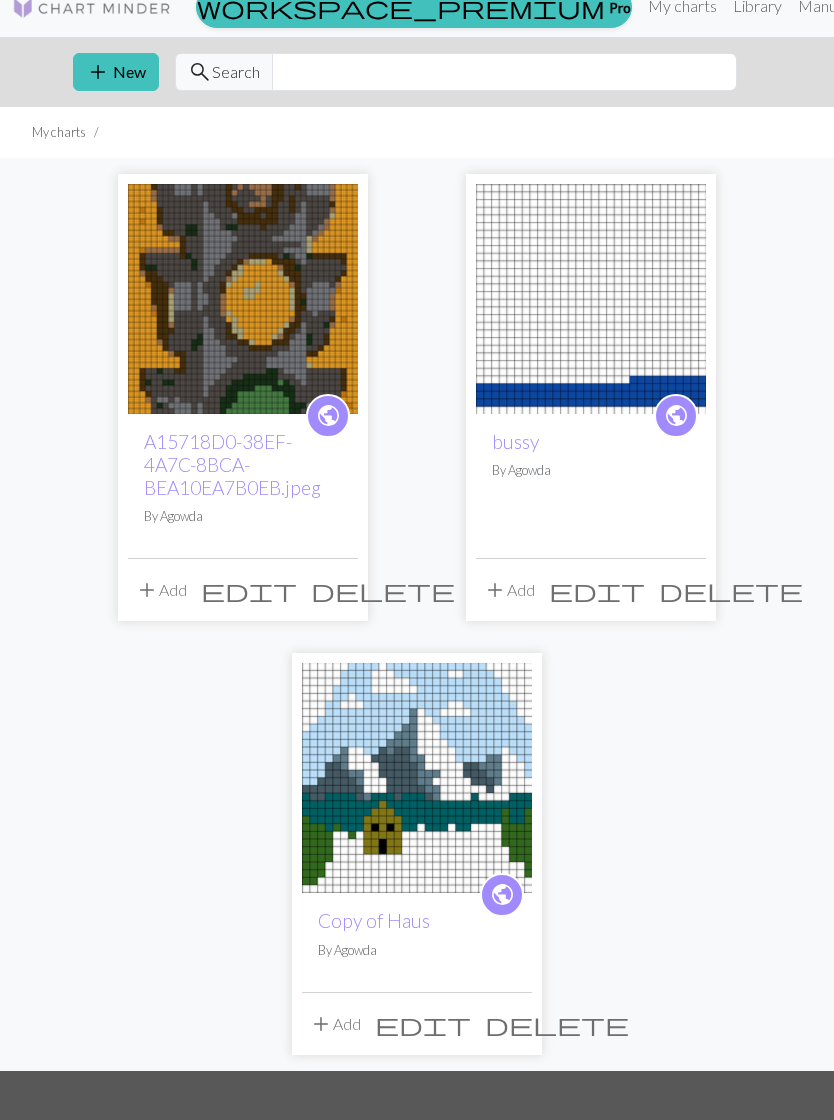 click on "add   New" at bounding box center [116, 72] 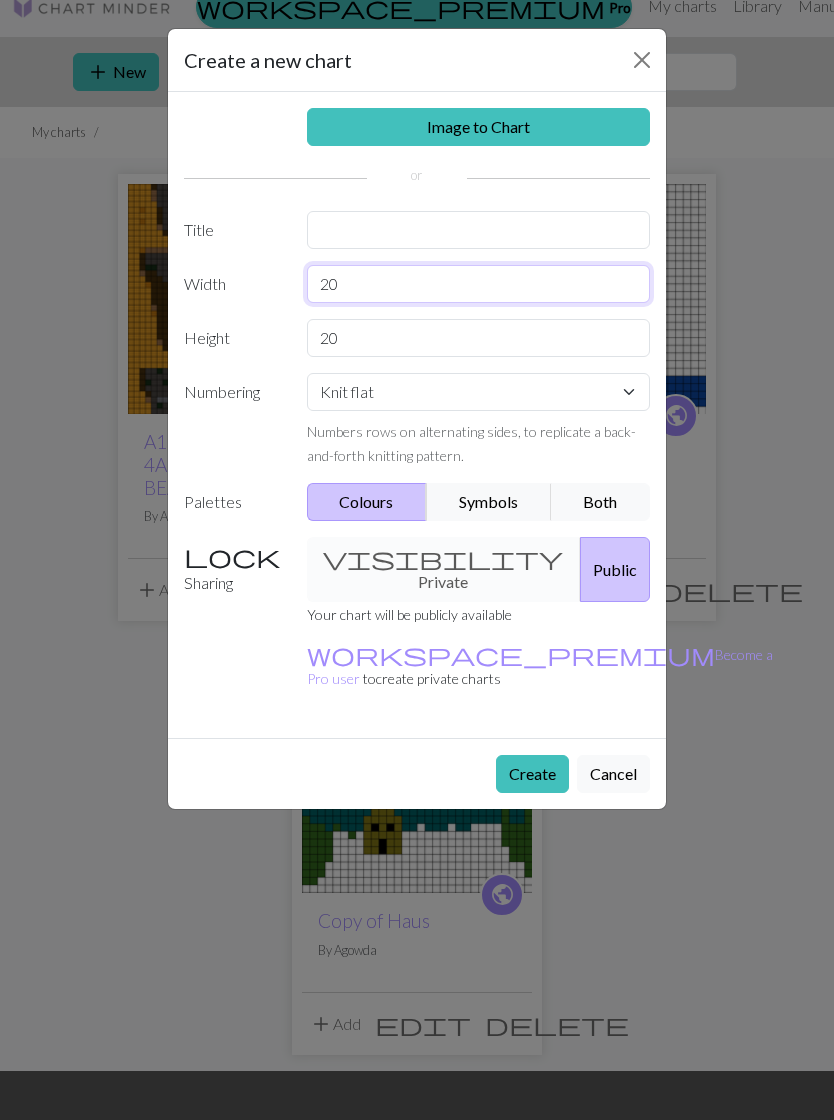 click on "20" at bounding box center [479, 284] 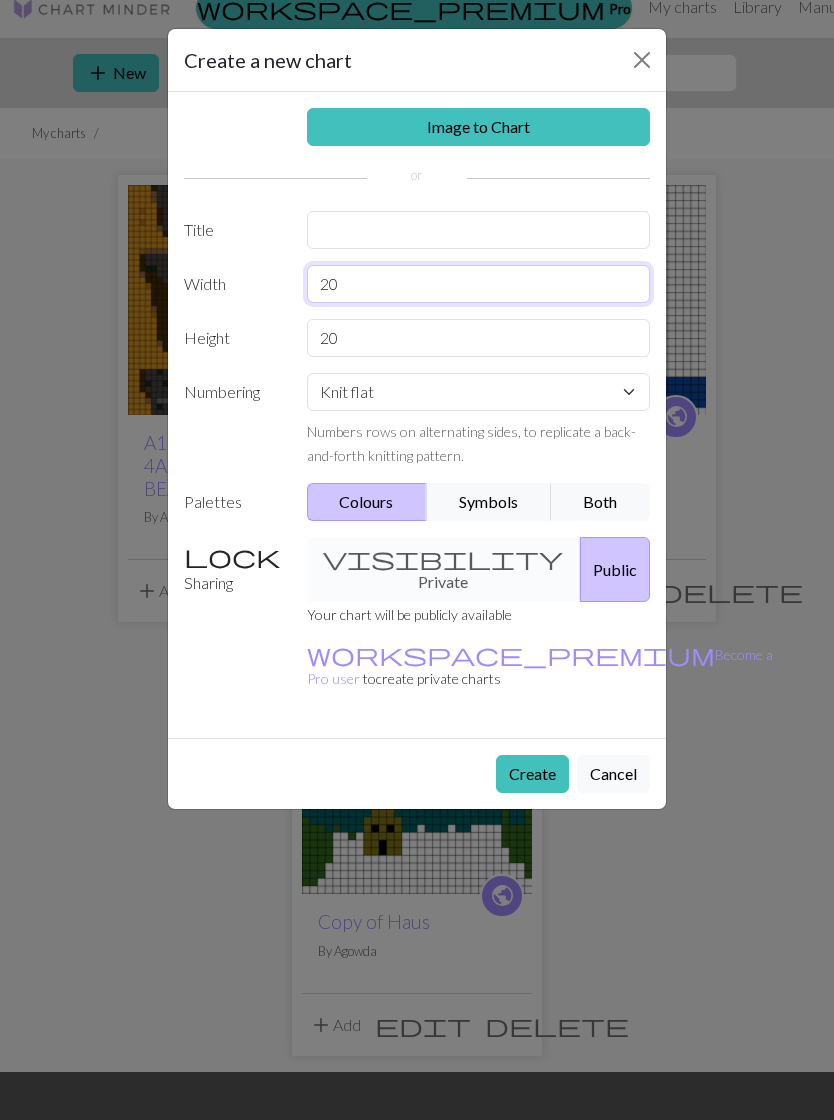 type on "2" 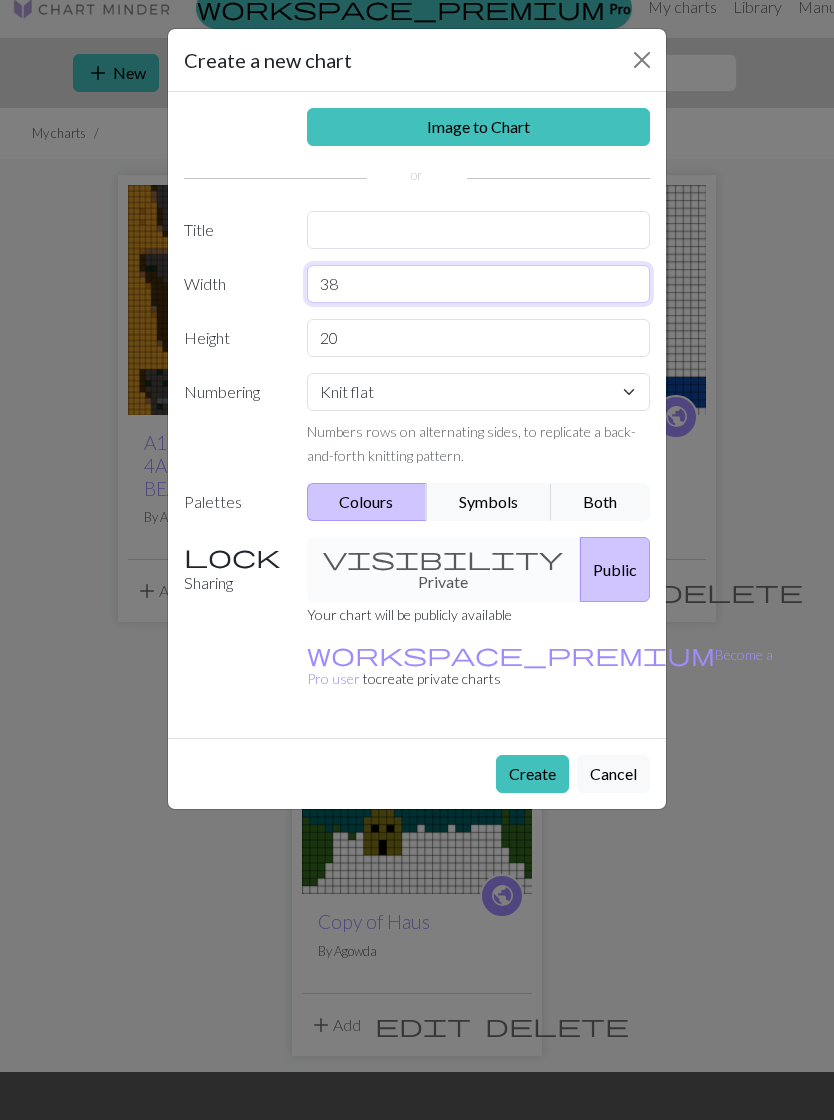 type on "38" 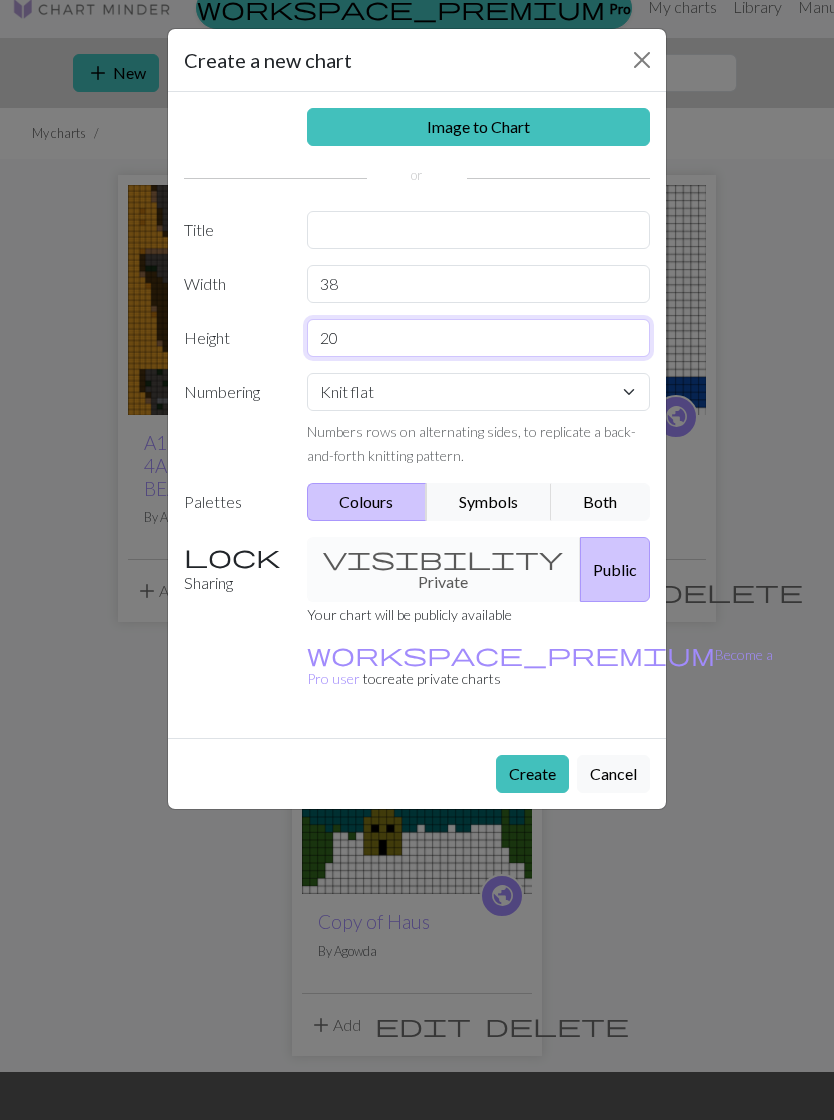click on "20" at bounding box center [479, 338] 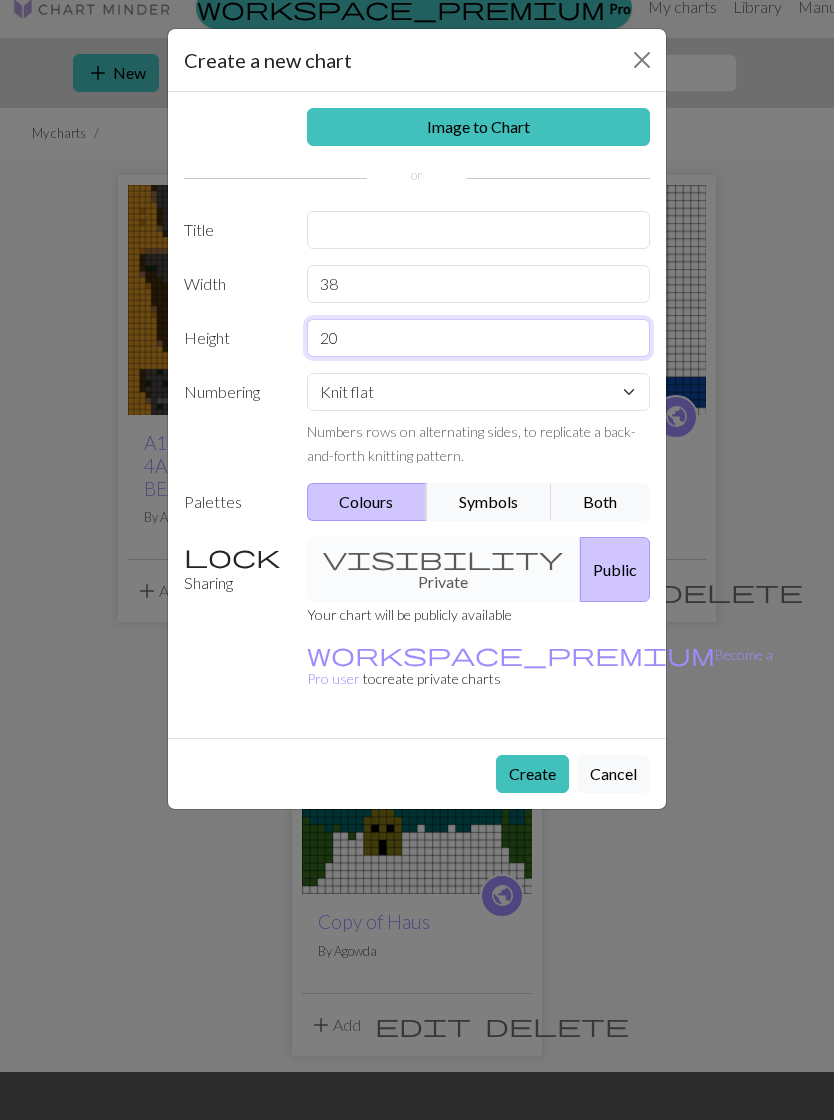type on "2" 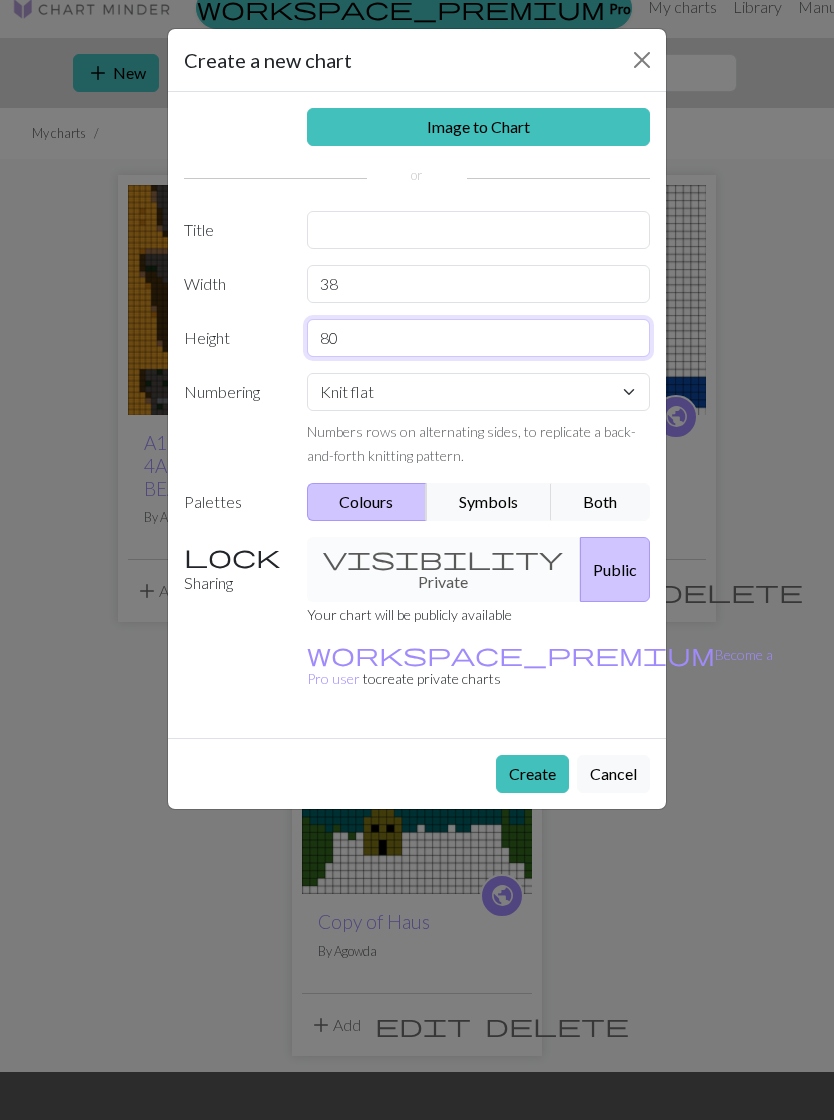 type on "80" 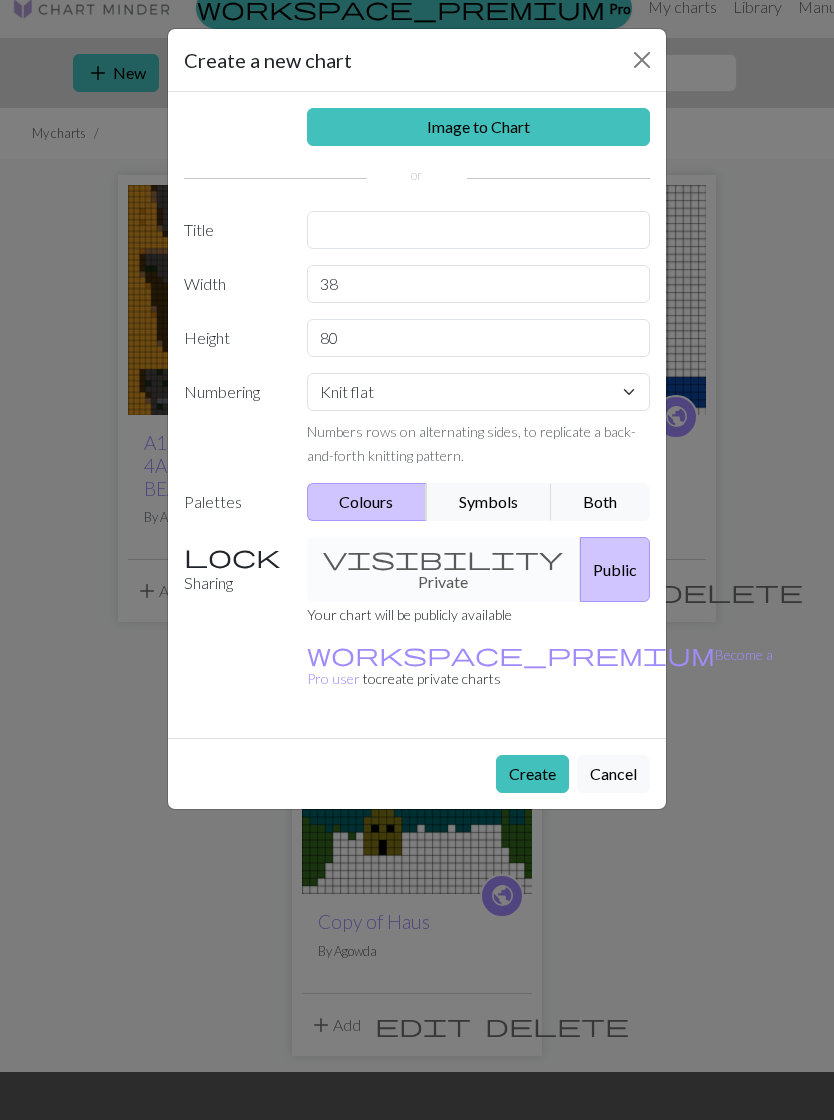click on "visibility  Private Public" at bounding box center (479, 569) 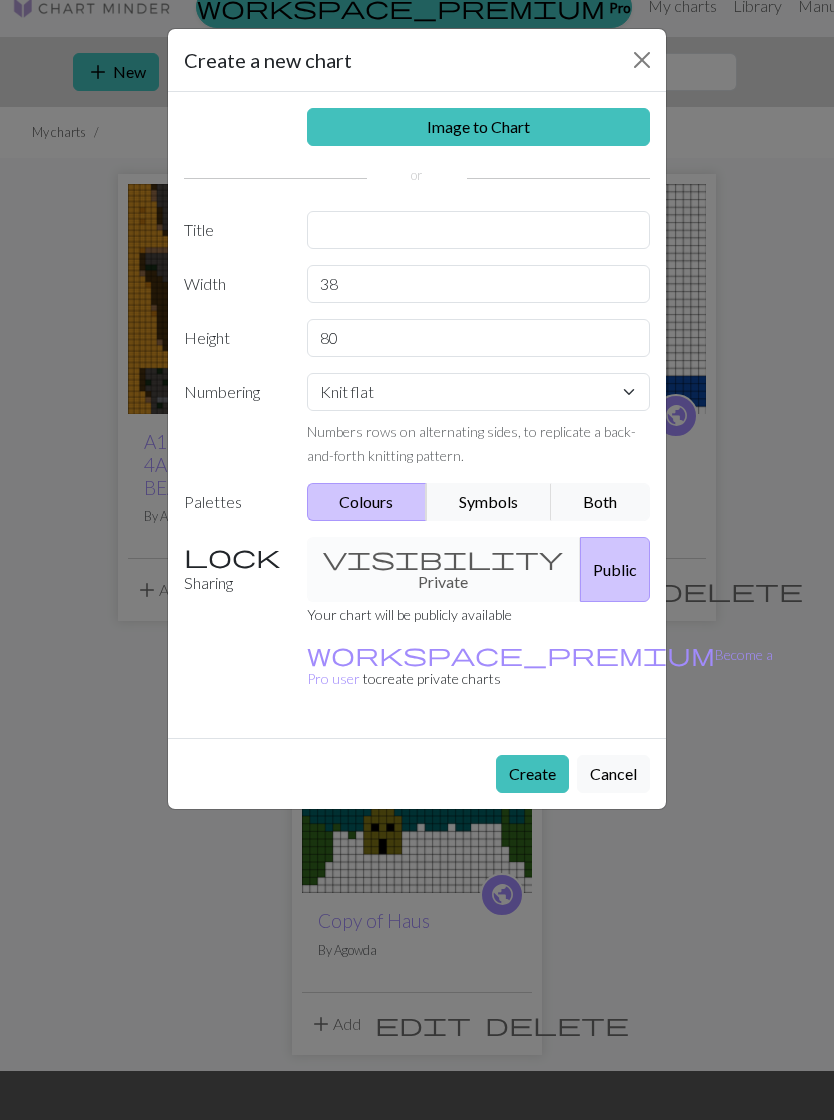 click on "visibility  Private Public" at bounding box center (479, 569) 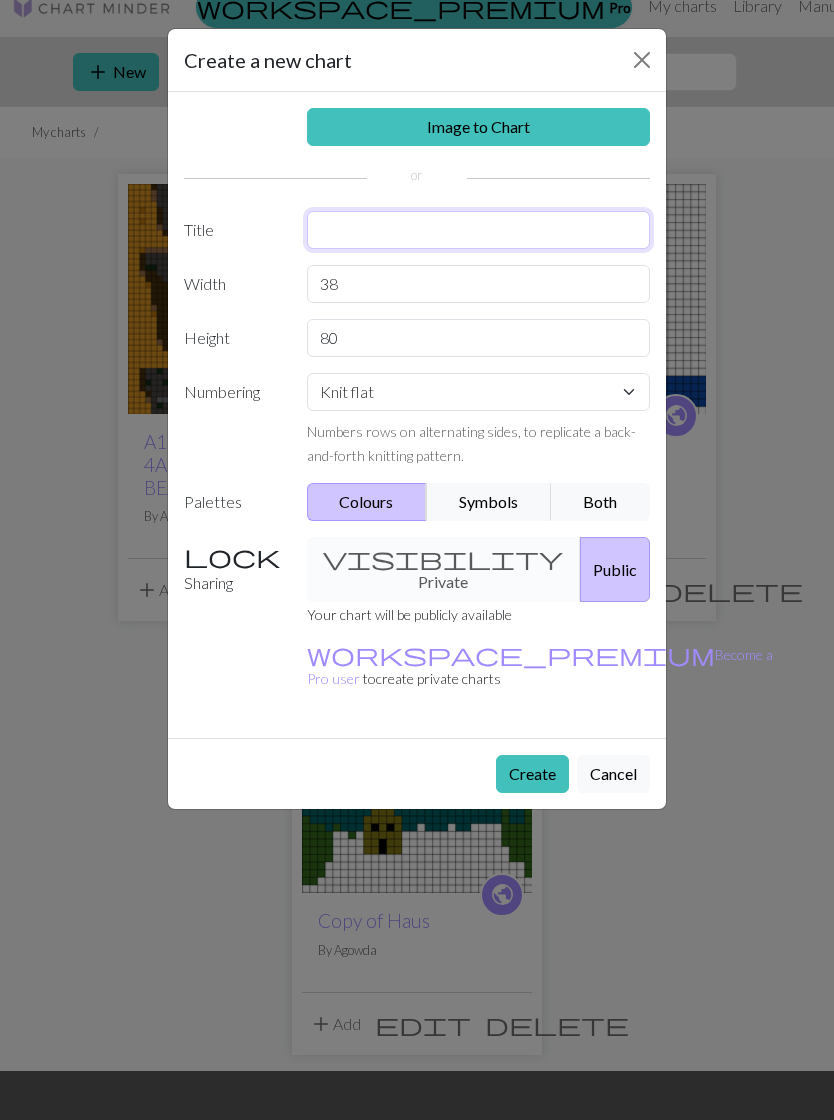 click at bounding box center (479, 230) 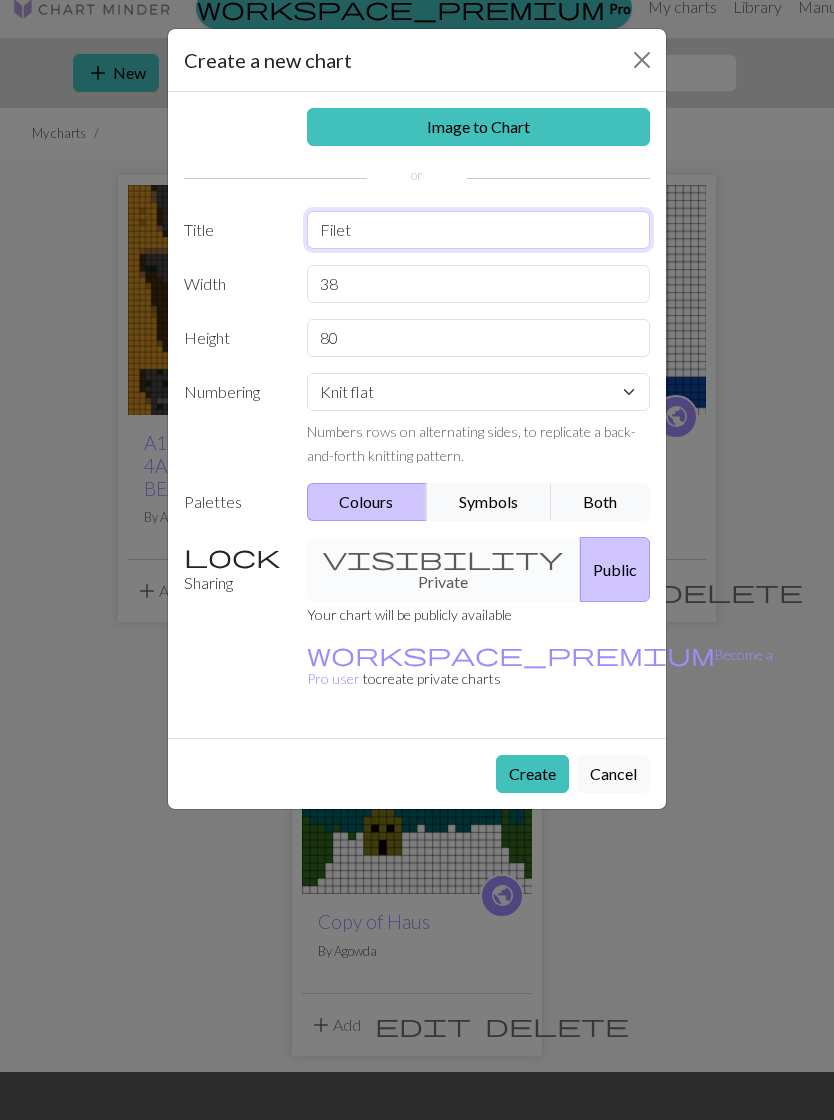 type on "Filet" 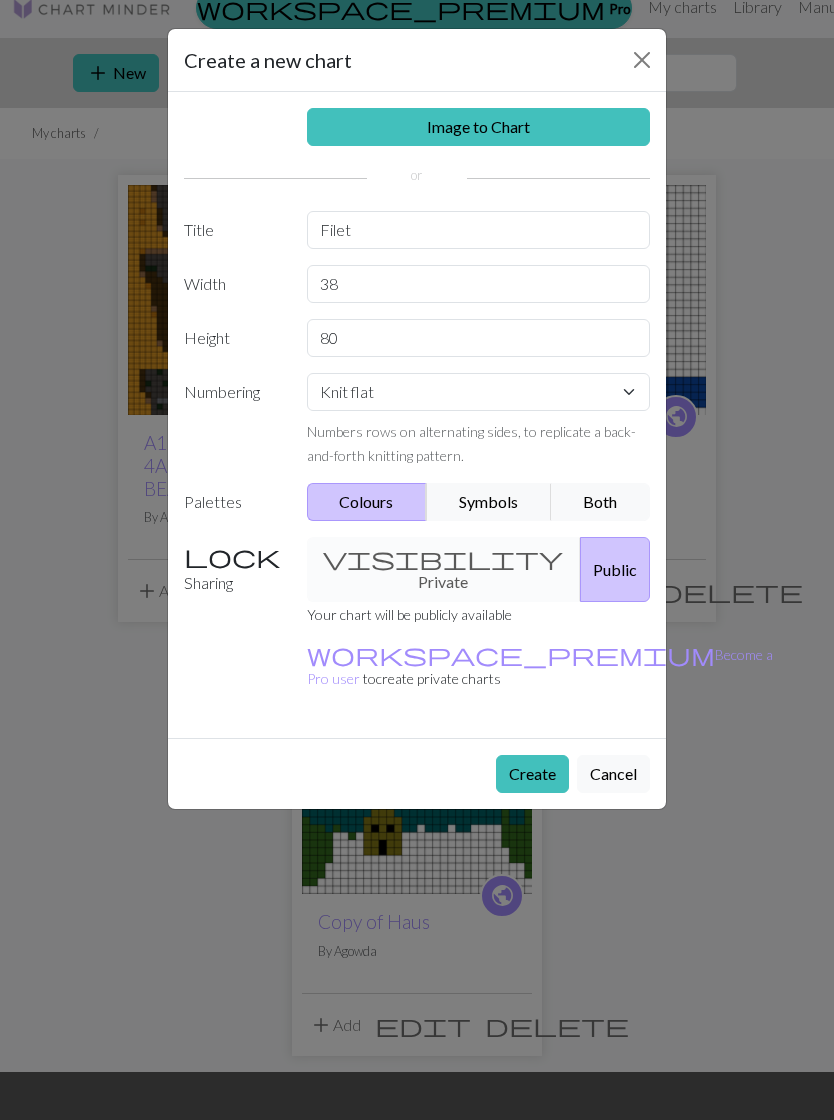 click on "Create" at bounding box center (532, 774) 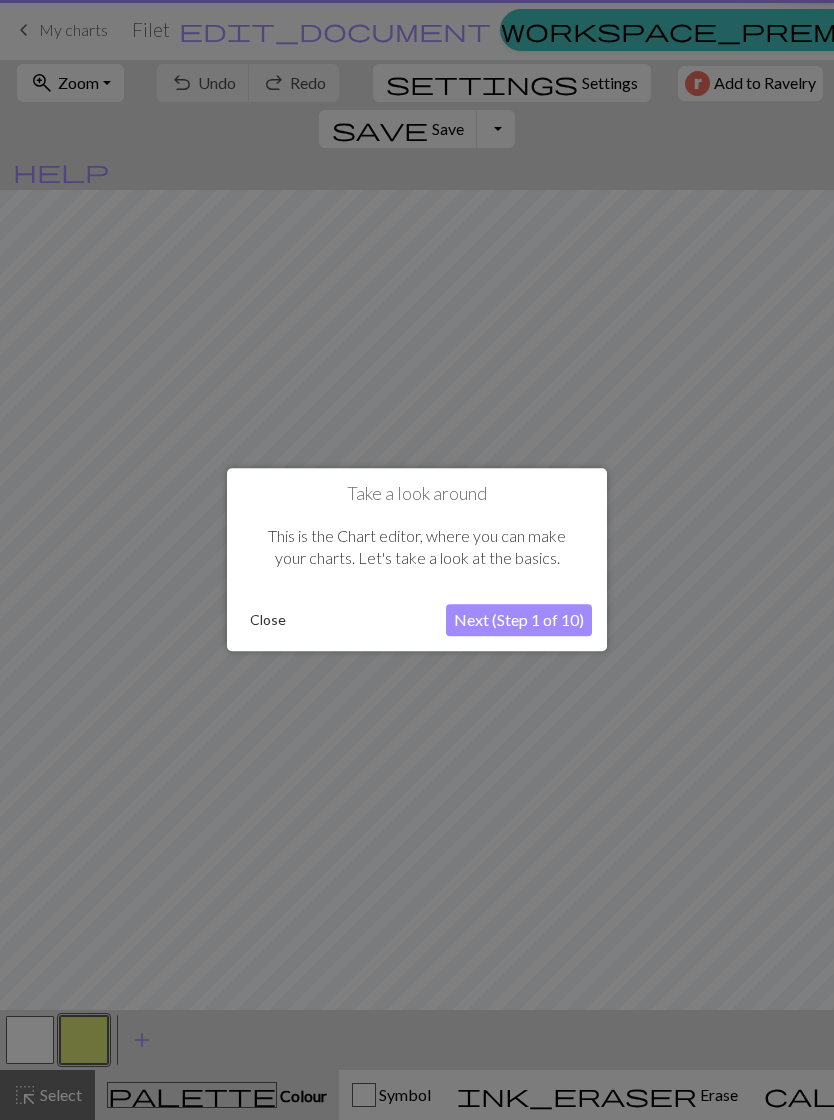 scroll, scrollTop: 0, scrollLeft: 0, axis: both 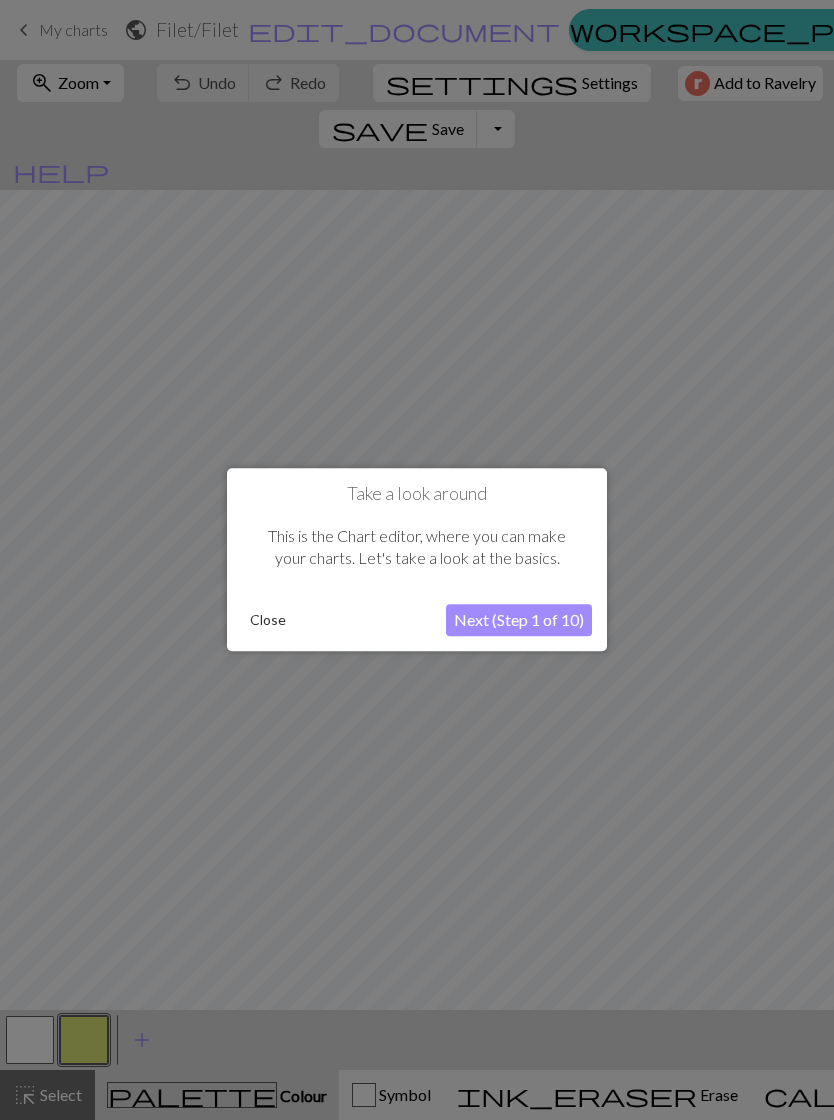 click on "Close" at bounding box center (268, 621) 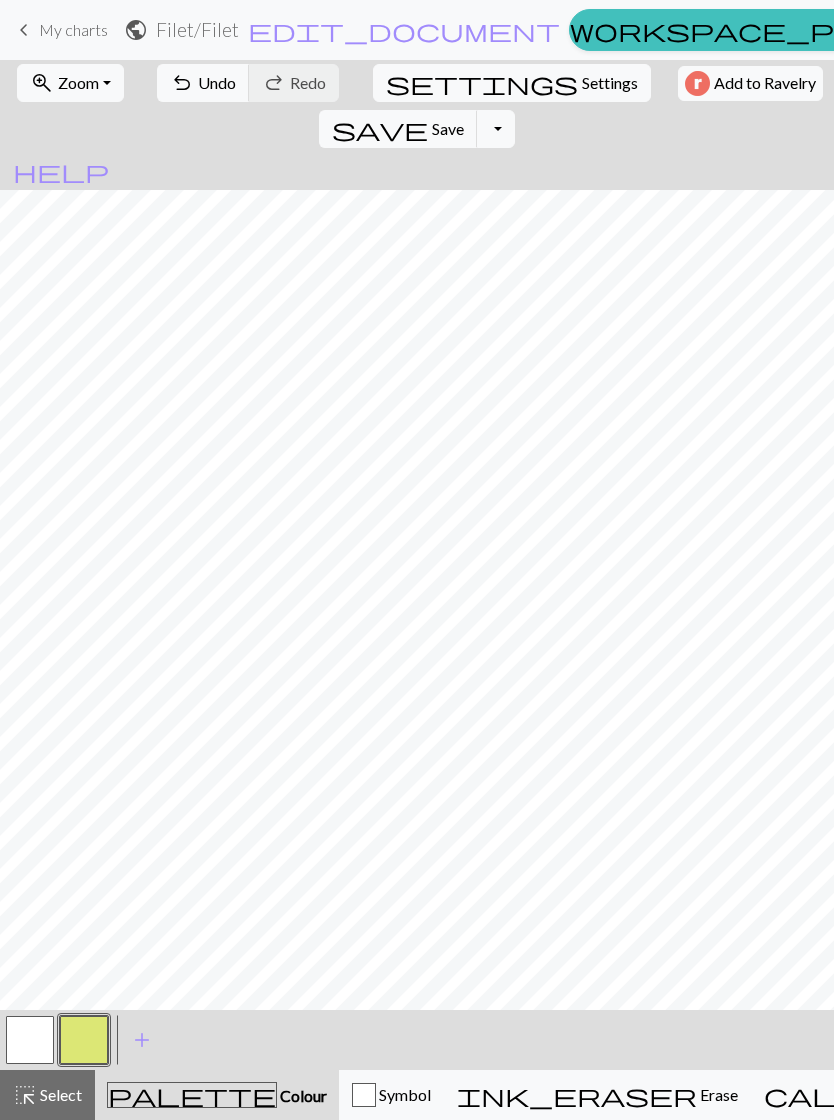 scroll, scrollTop: 42, scrollLeft: 0, axis: vertical 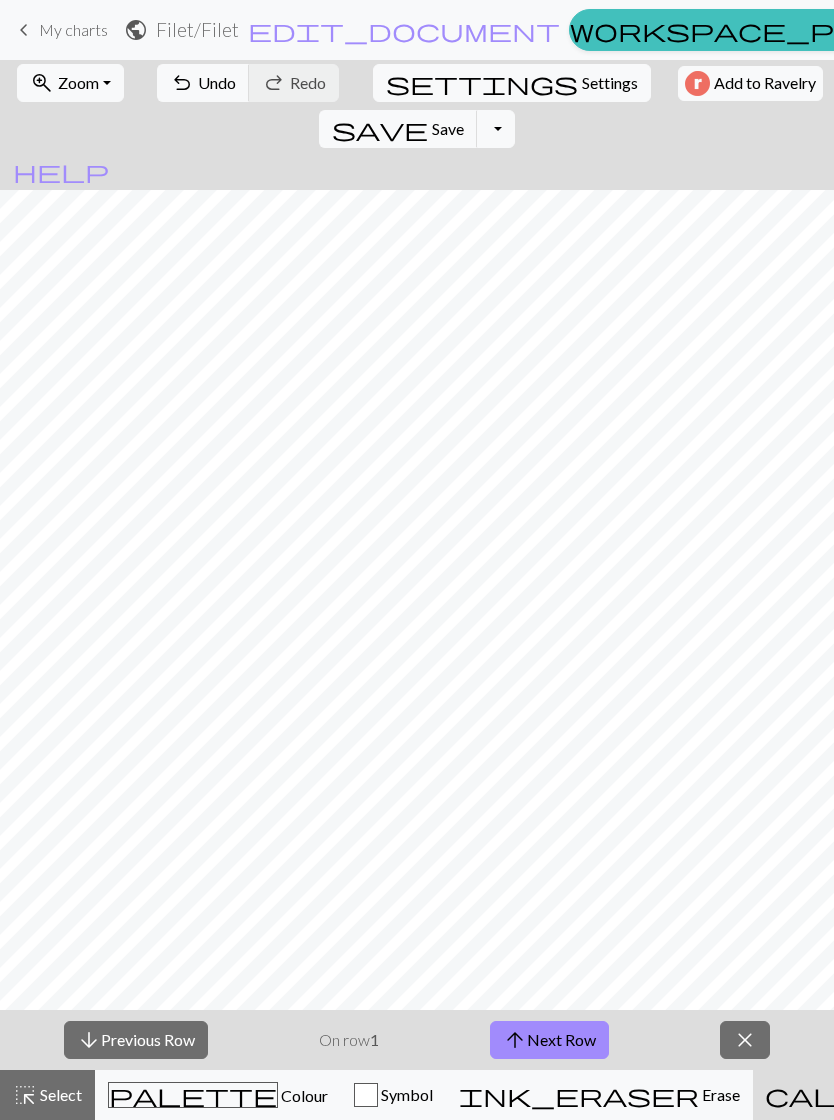 click on "Knitting mode" at bounding box center (1151, 1094) 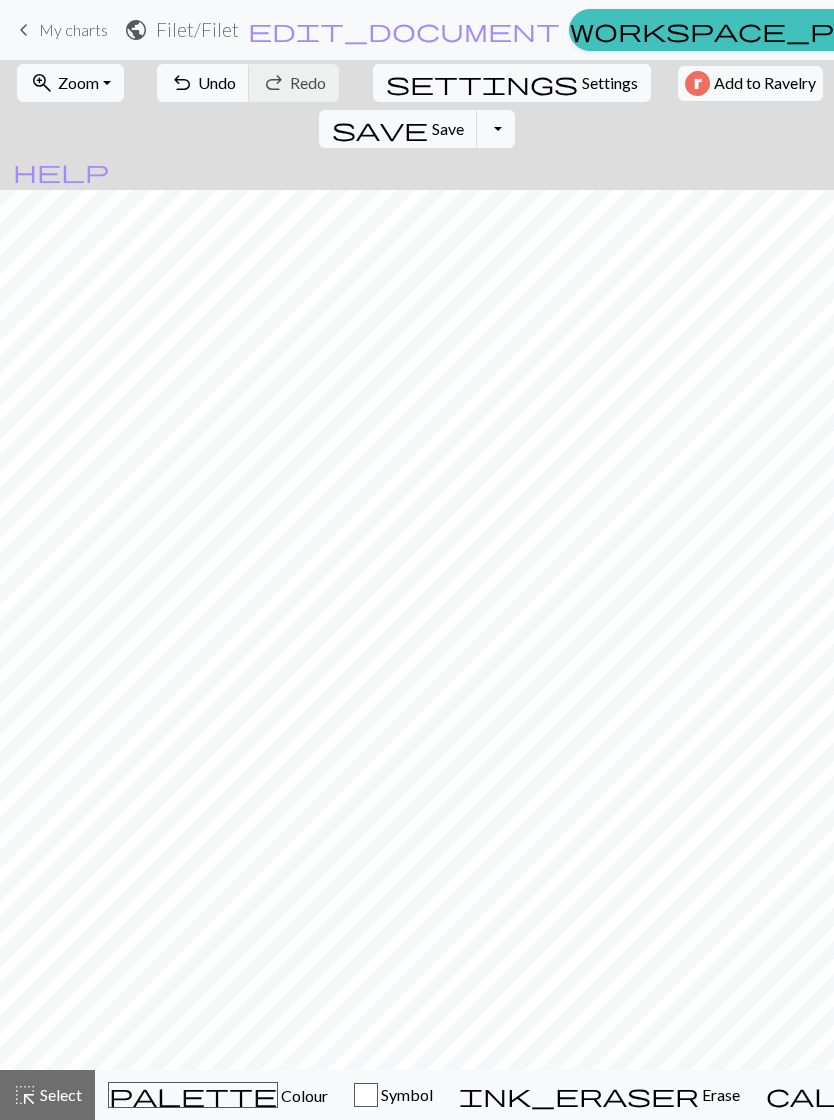 click on "Settings" at bounding box center [610, 83] 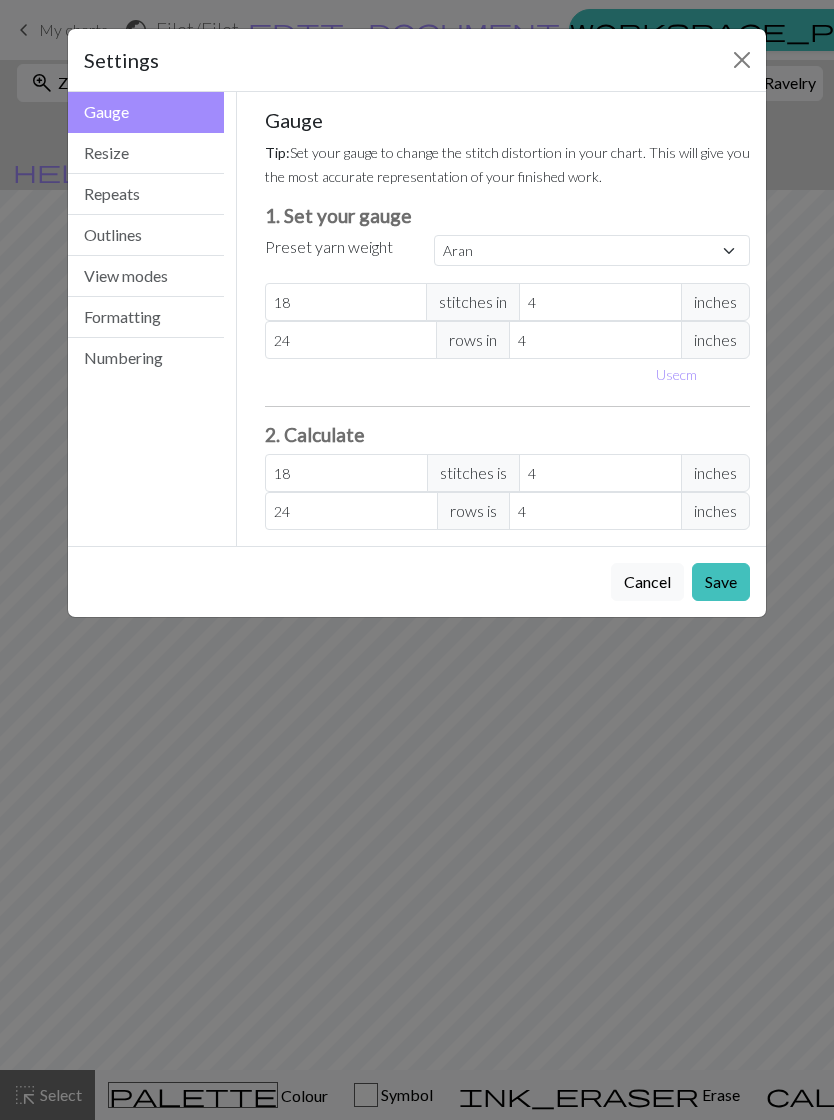 click on "Resize" at bounding box center [146, 153] 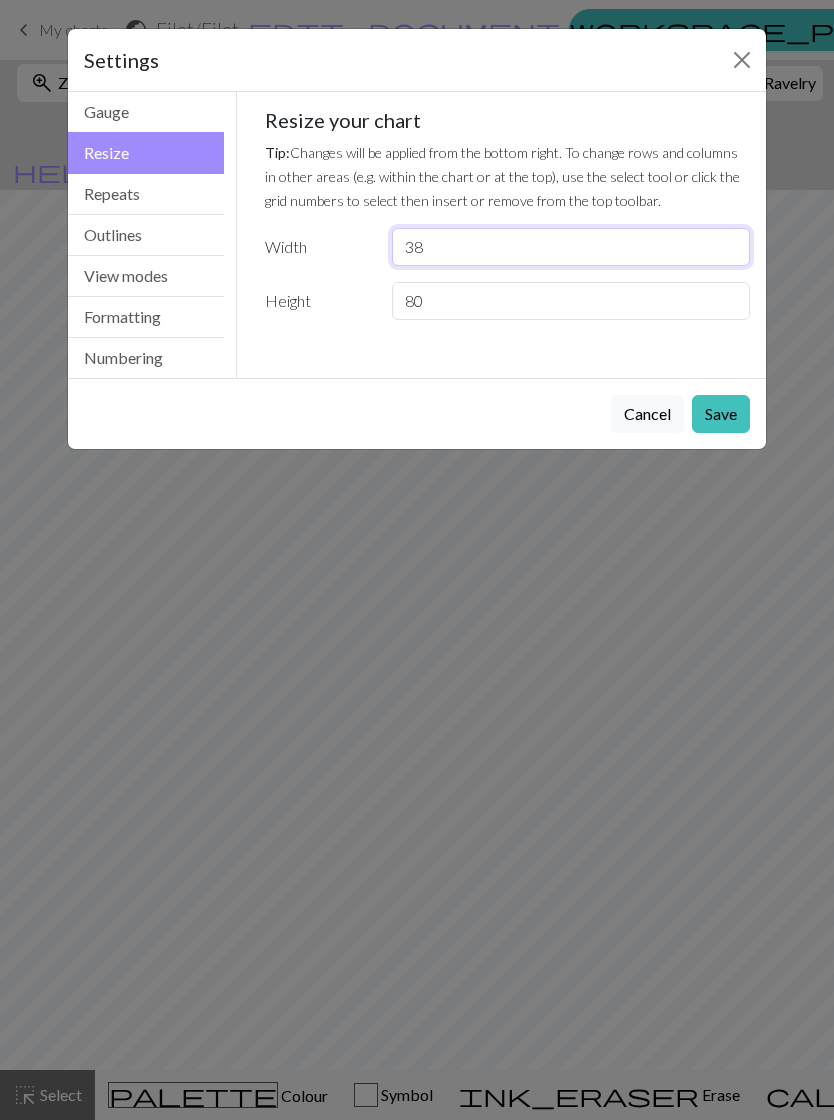 click on "38" at bounding box center (571, 247) 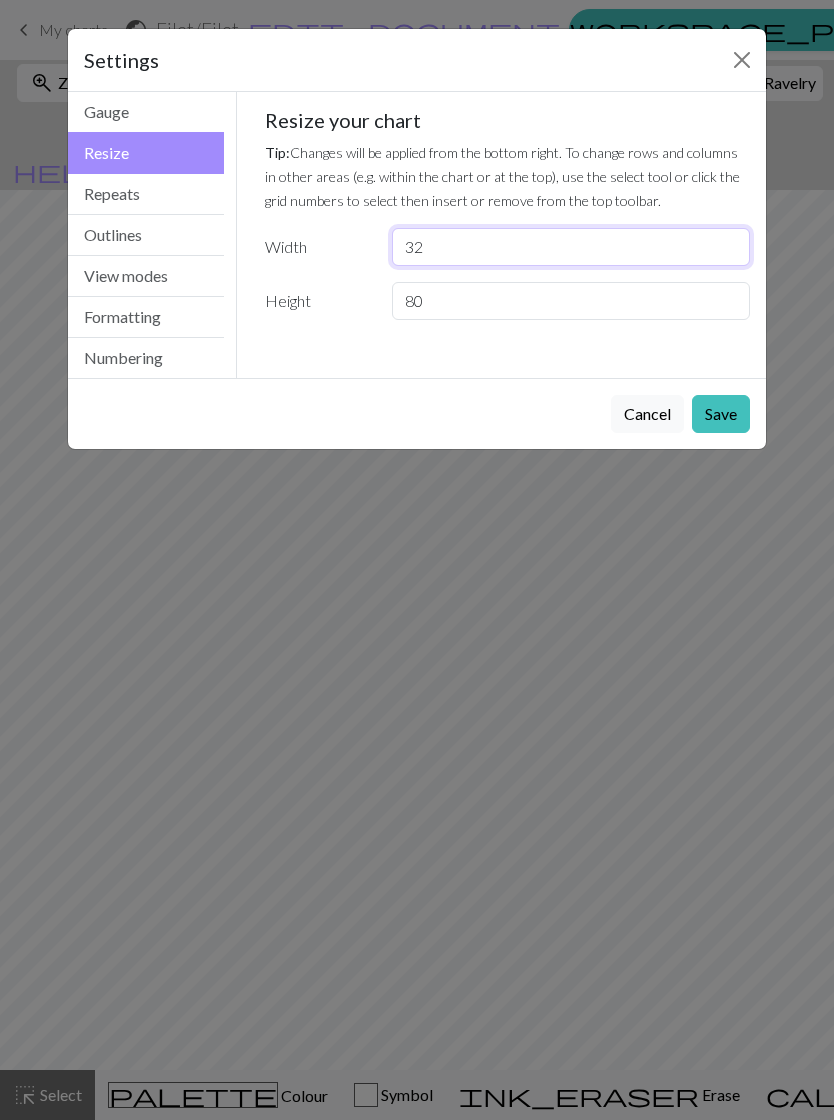 type on "32" 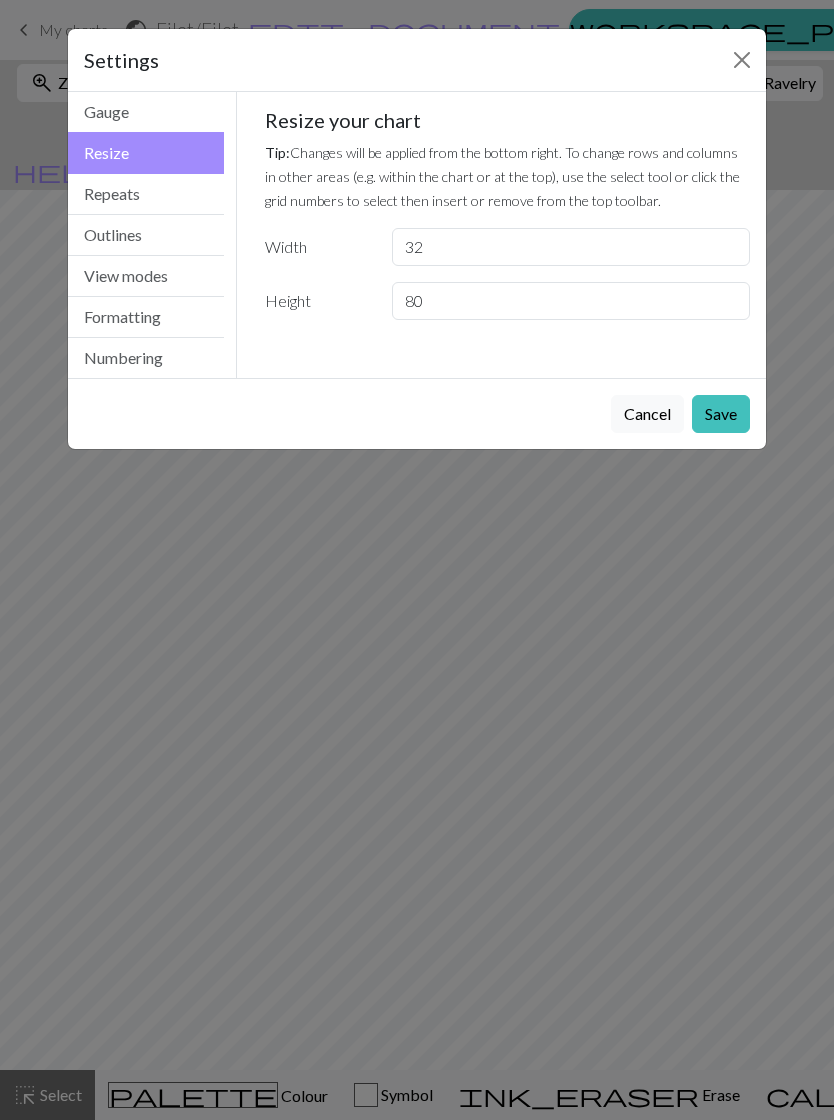 click on "Save" at bounding box center (721, 414) 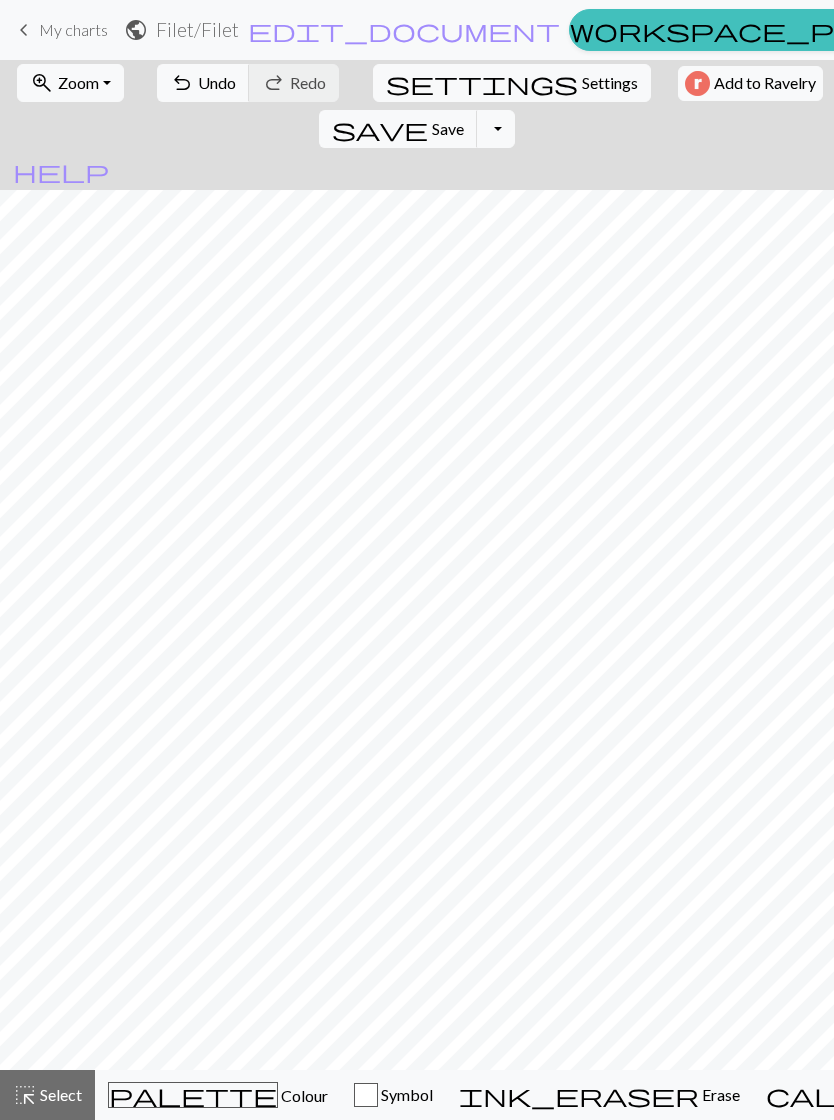 scroll, scrollTop: 153, scrollLeft: 0, axis: vertical 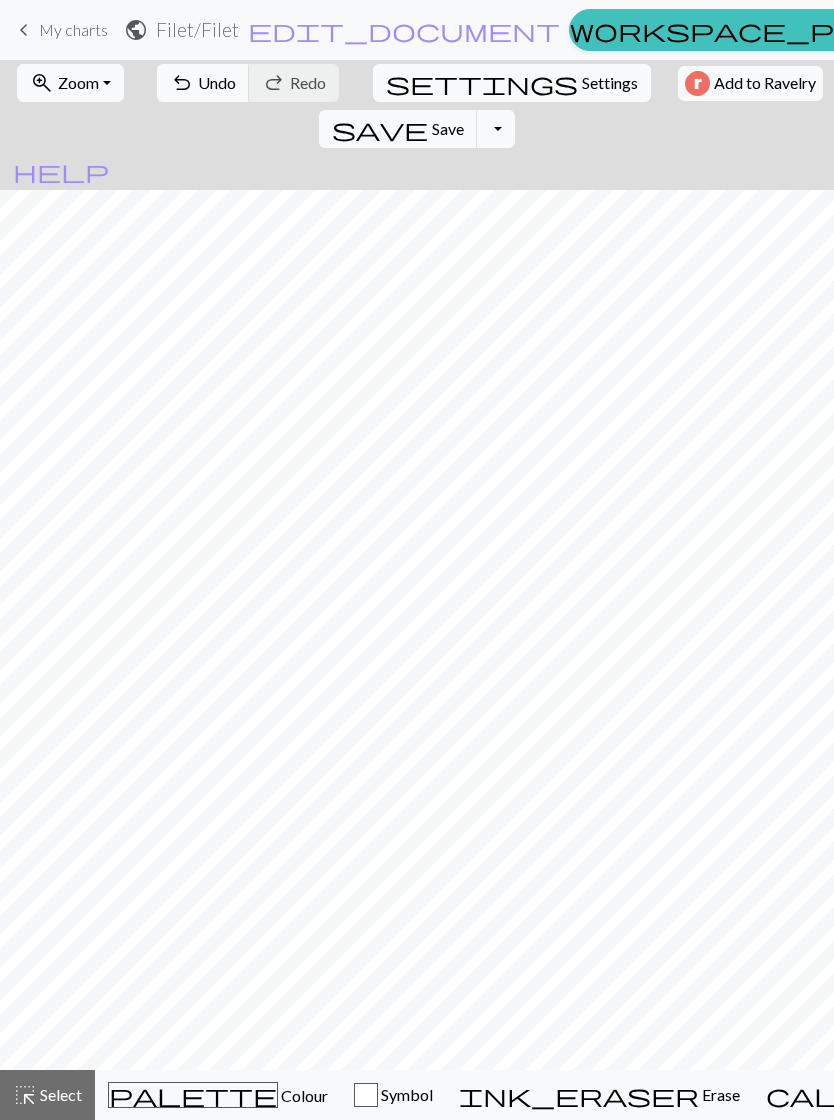 click on "Settings" at bounding box center (610, 83) 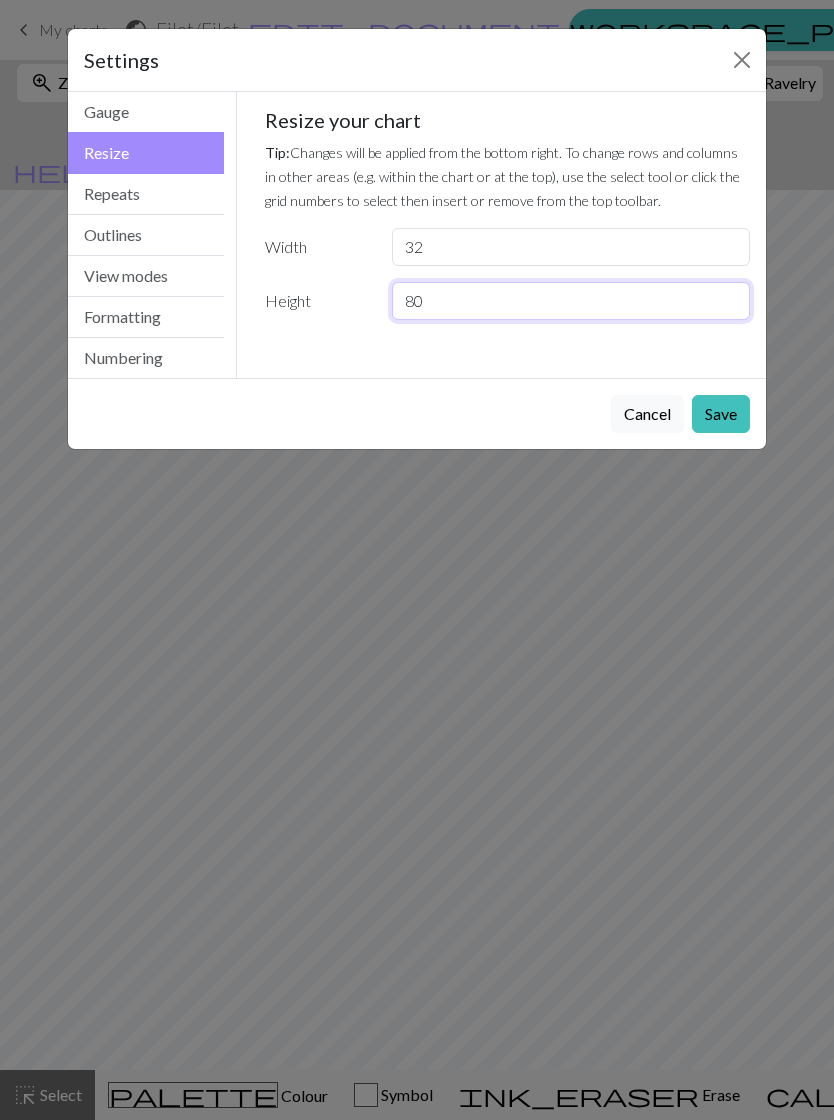 click on "80" at bounding box center [571, 301] 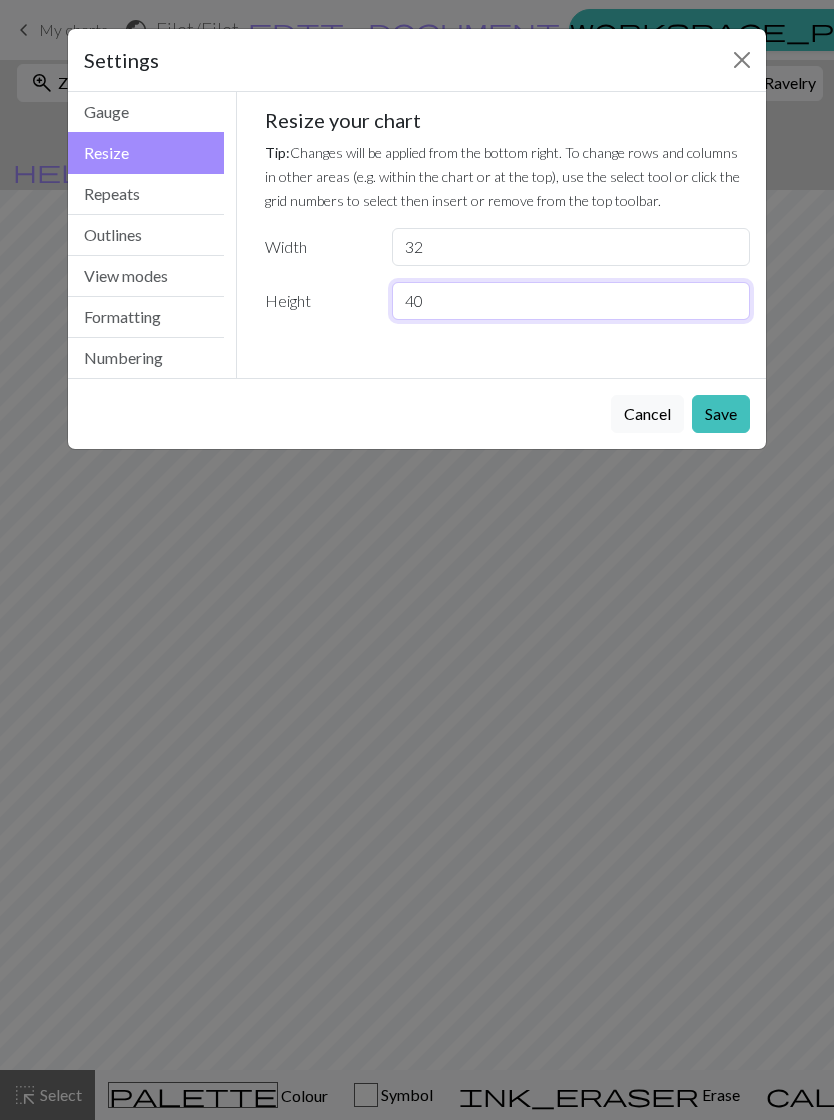 type on "40" 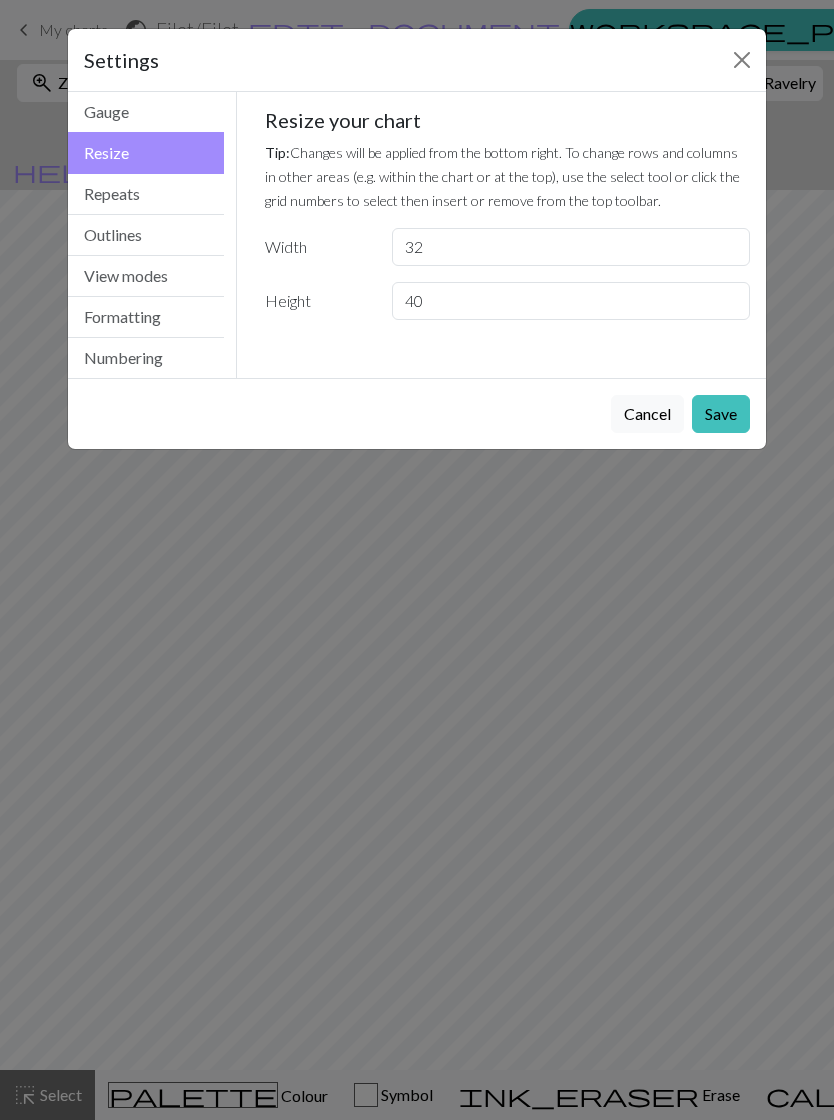click on "Save" at bounding box center (721, 414) 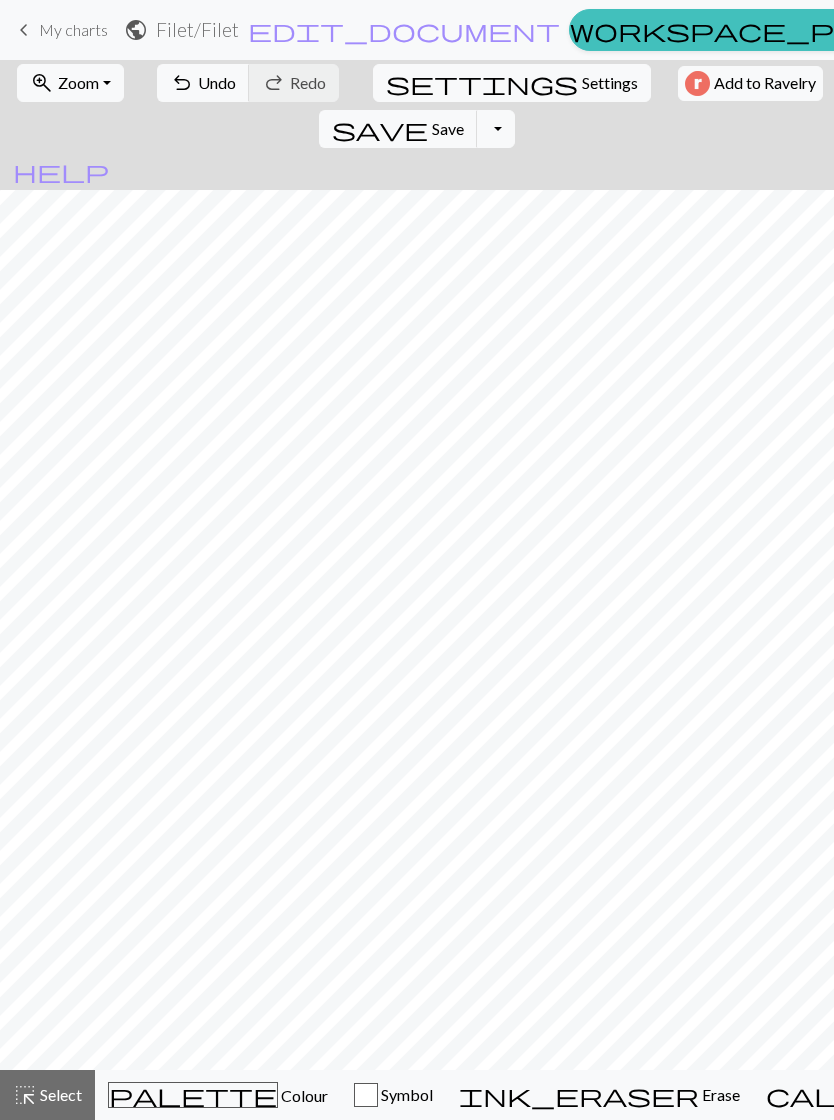 scroll, scrollTop: 0, scrollLeft: 0, axis: both 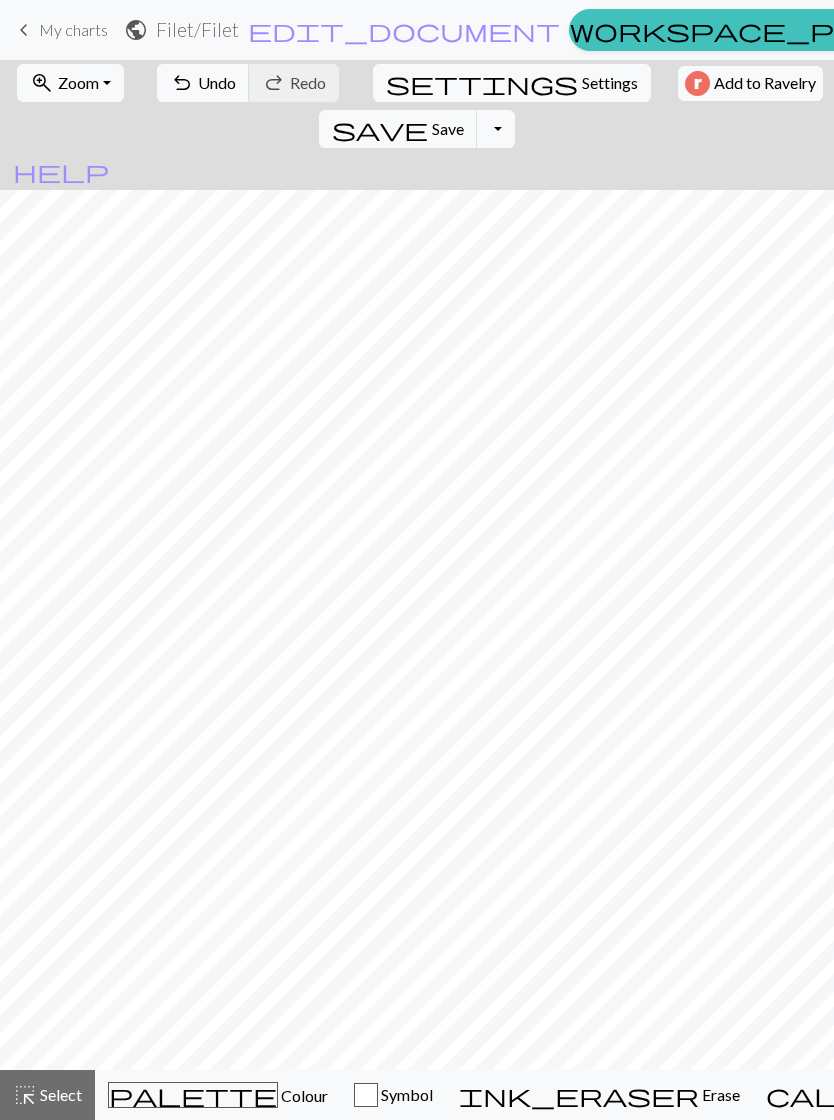 click on "Erase" at bounding box center [719, 1094] 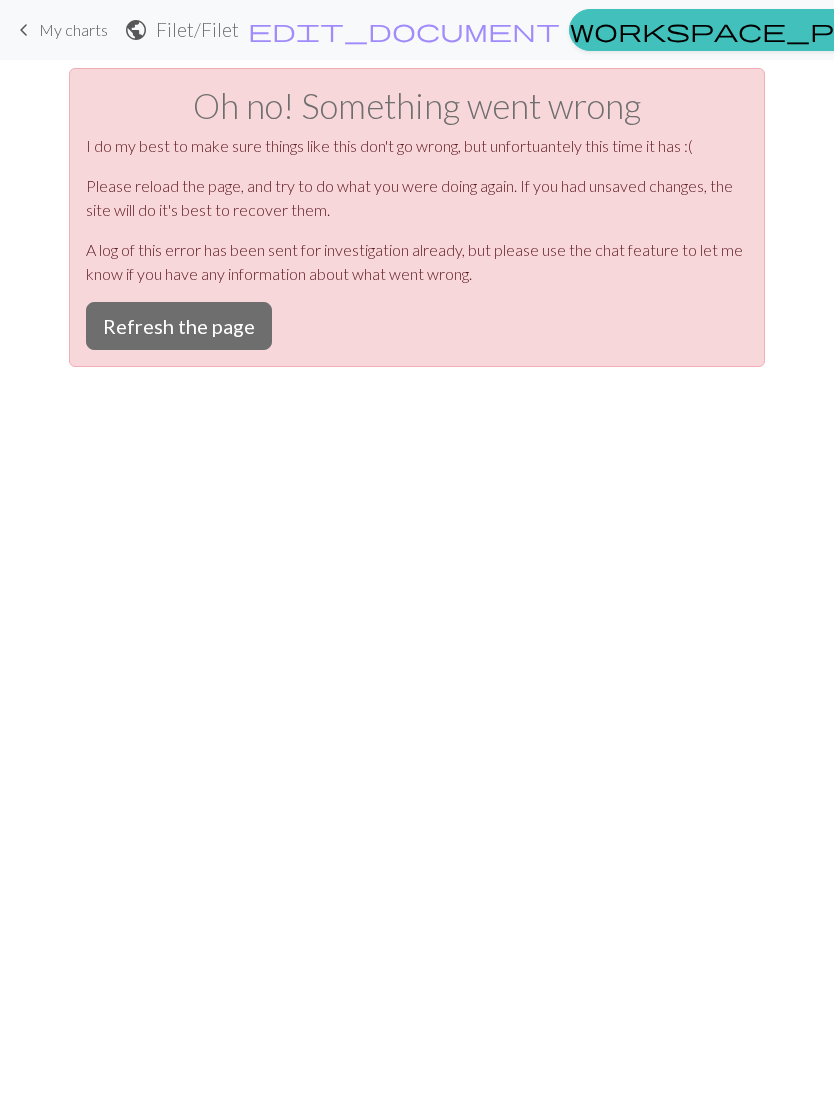 click on "Refresh the page" at bounding box center (179, 326) 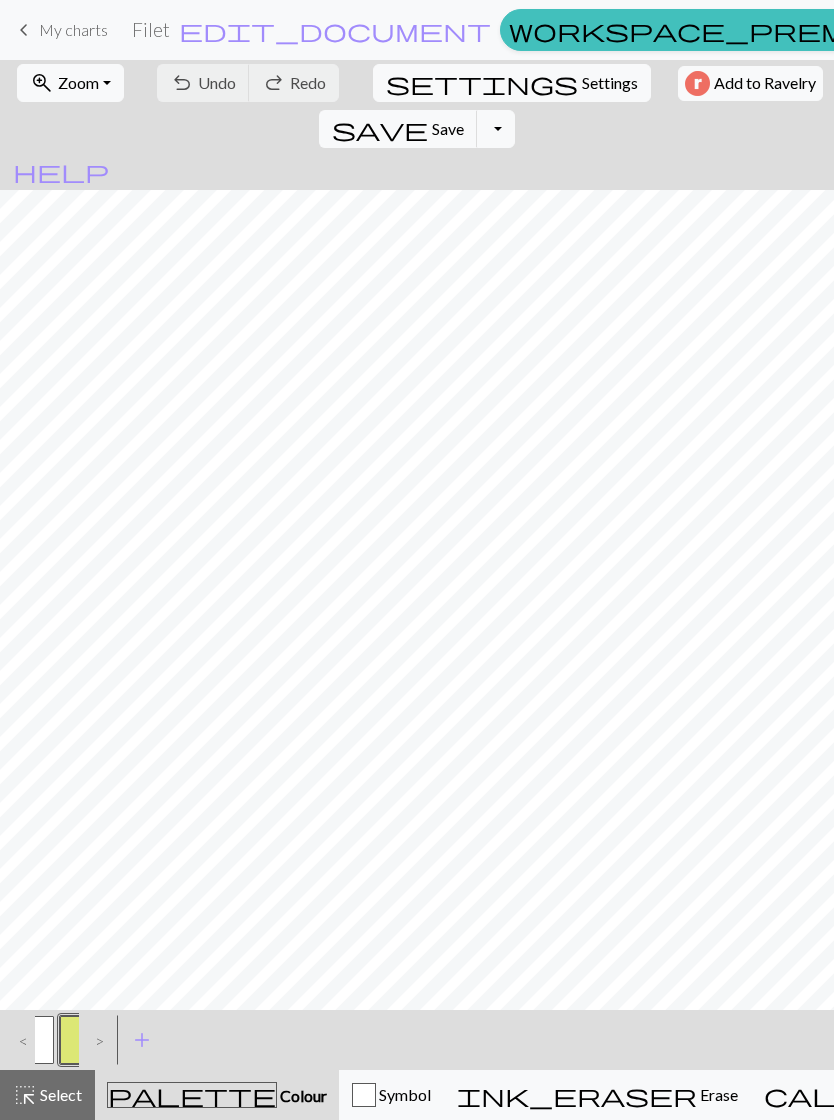 scroll, scrollTop: 0, scrollLeft: 0, axis: both 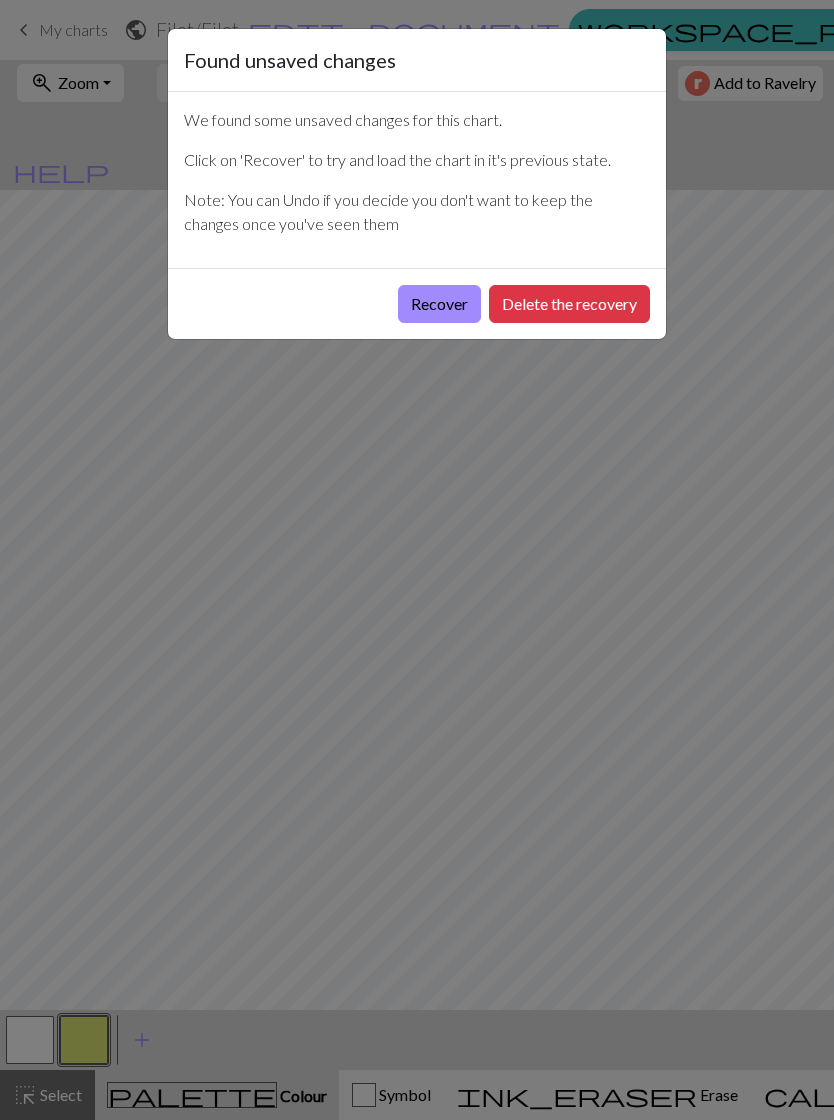 click on "Recover" at bounding box center (439, 304) 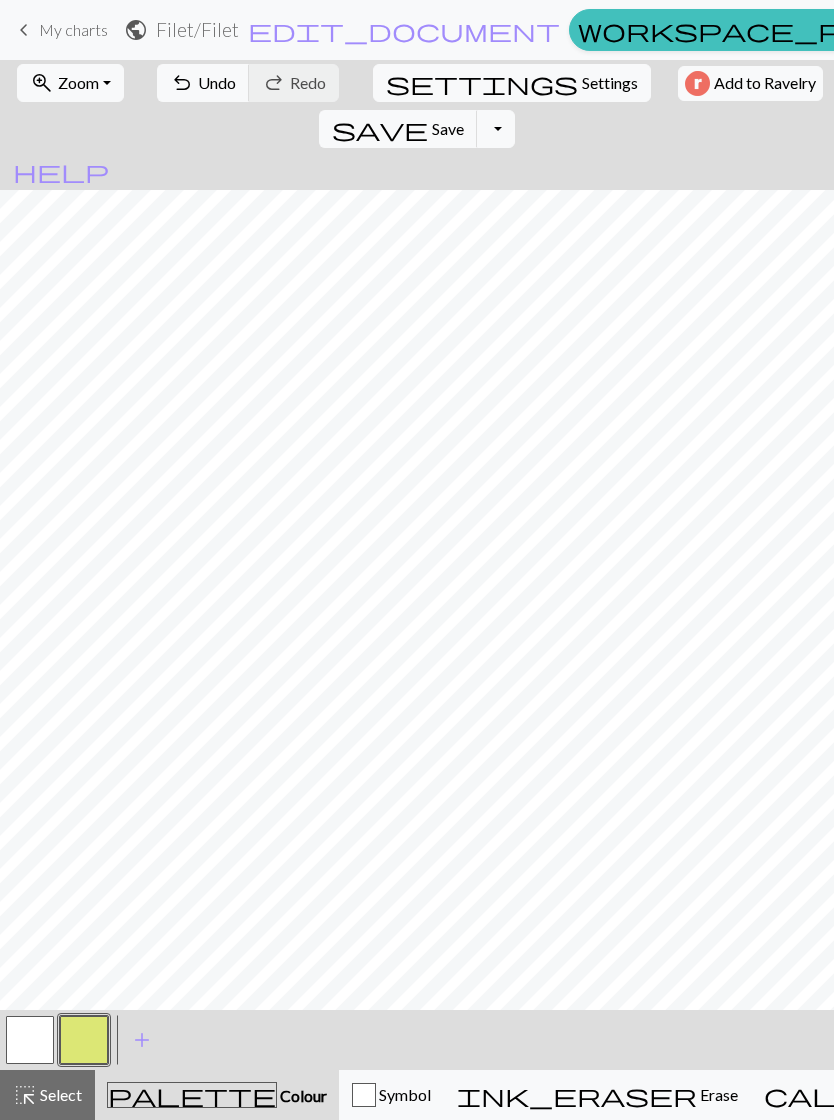 click at bounding box center (84, 1040) 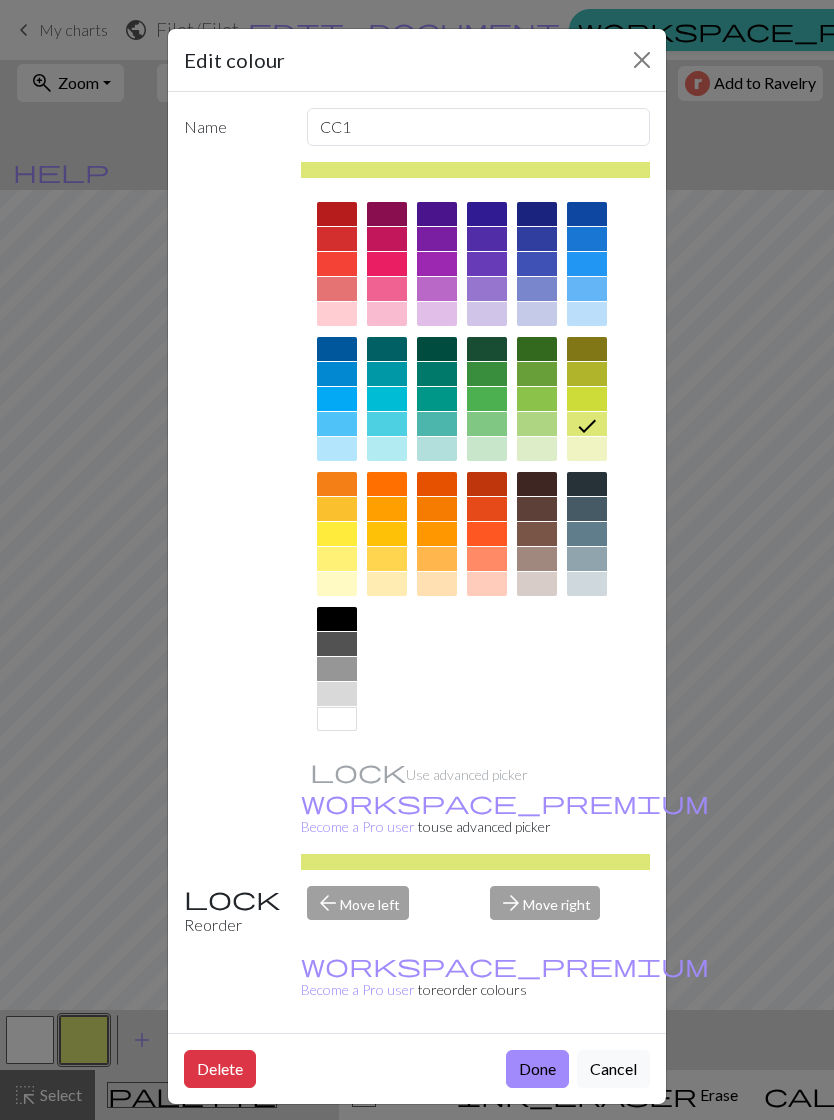 click at bounding box center (487, 484) 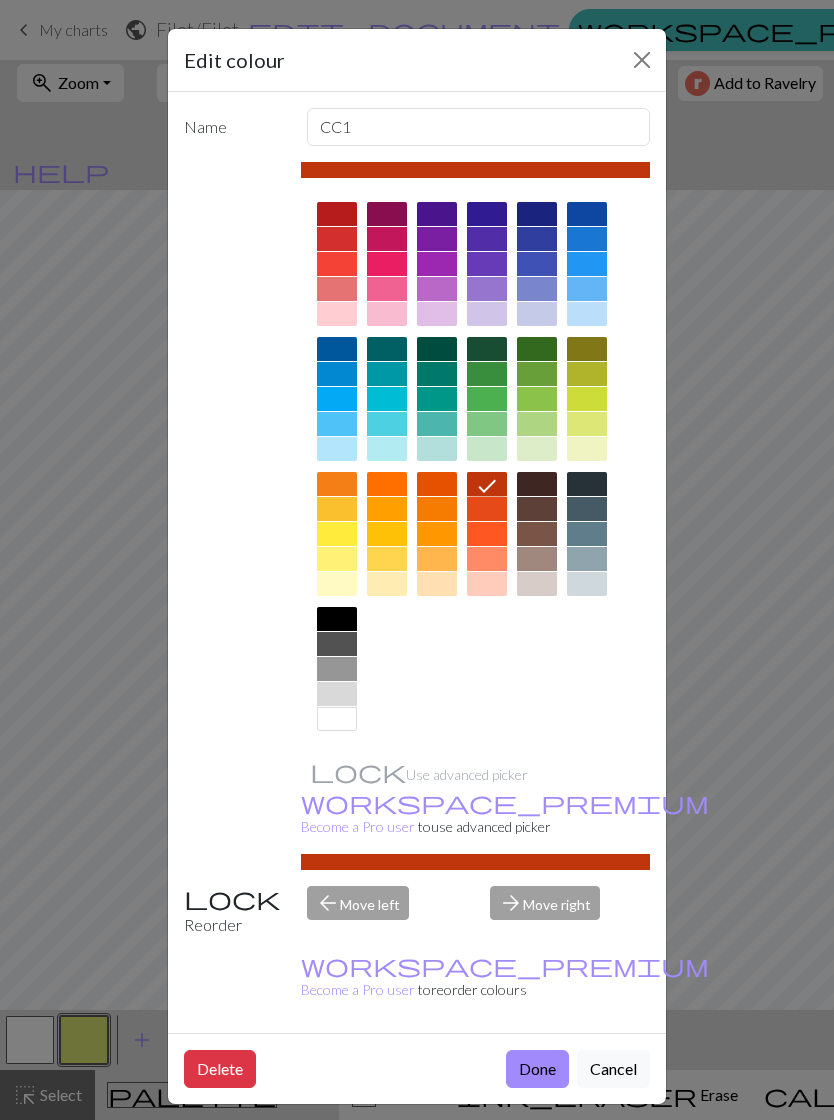click at bounding box center [642, 60] 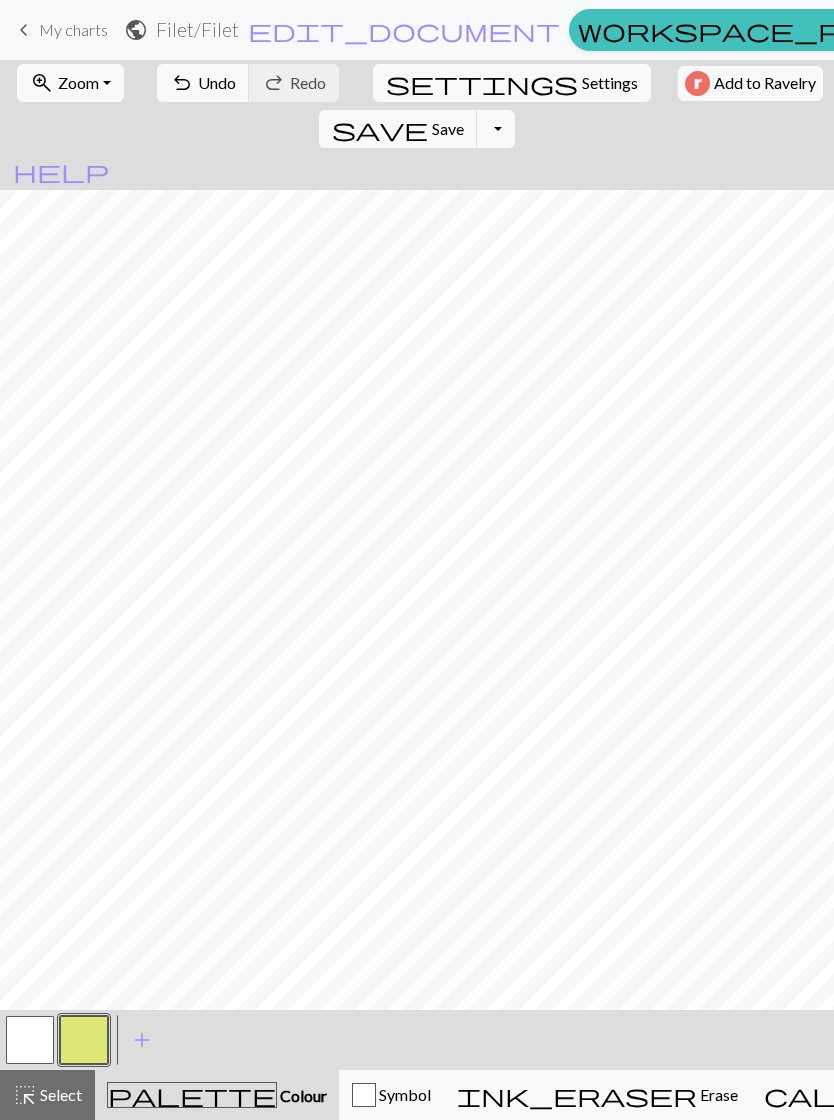 click at bounding box center (84, 1040) 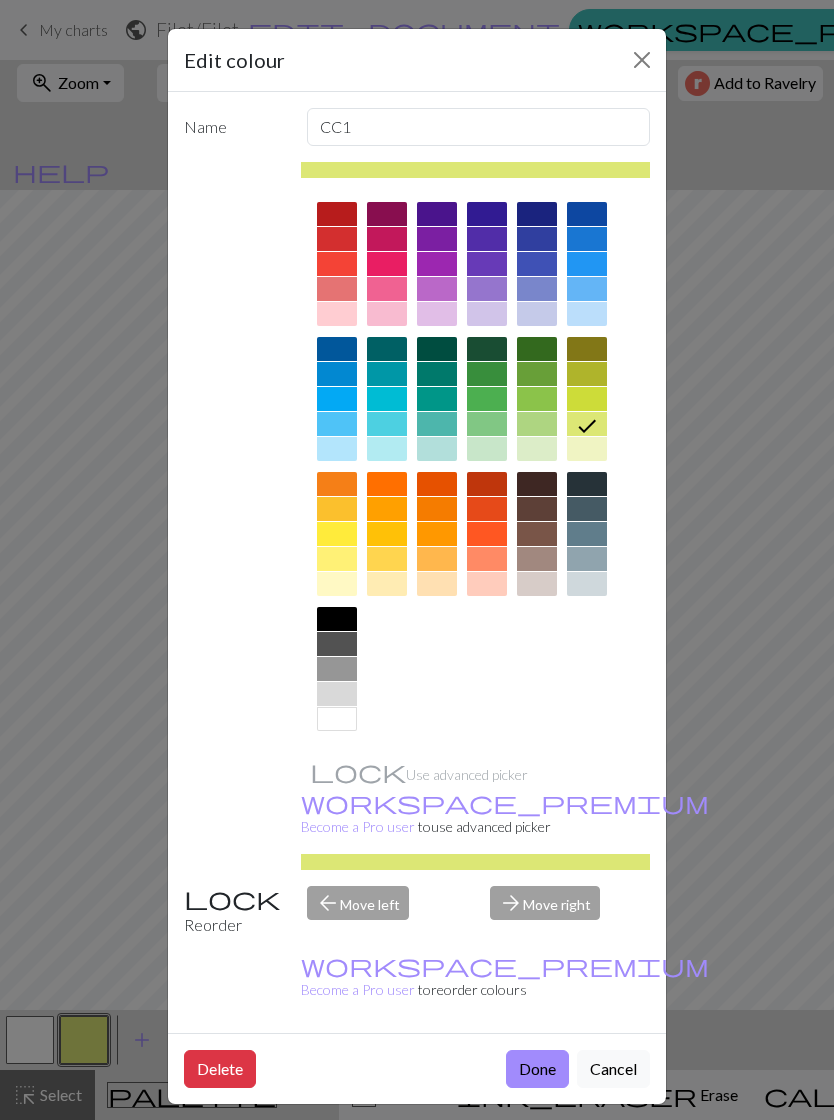 click at bounding box center [487, 484] 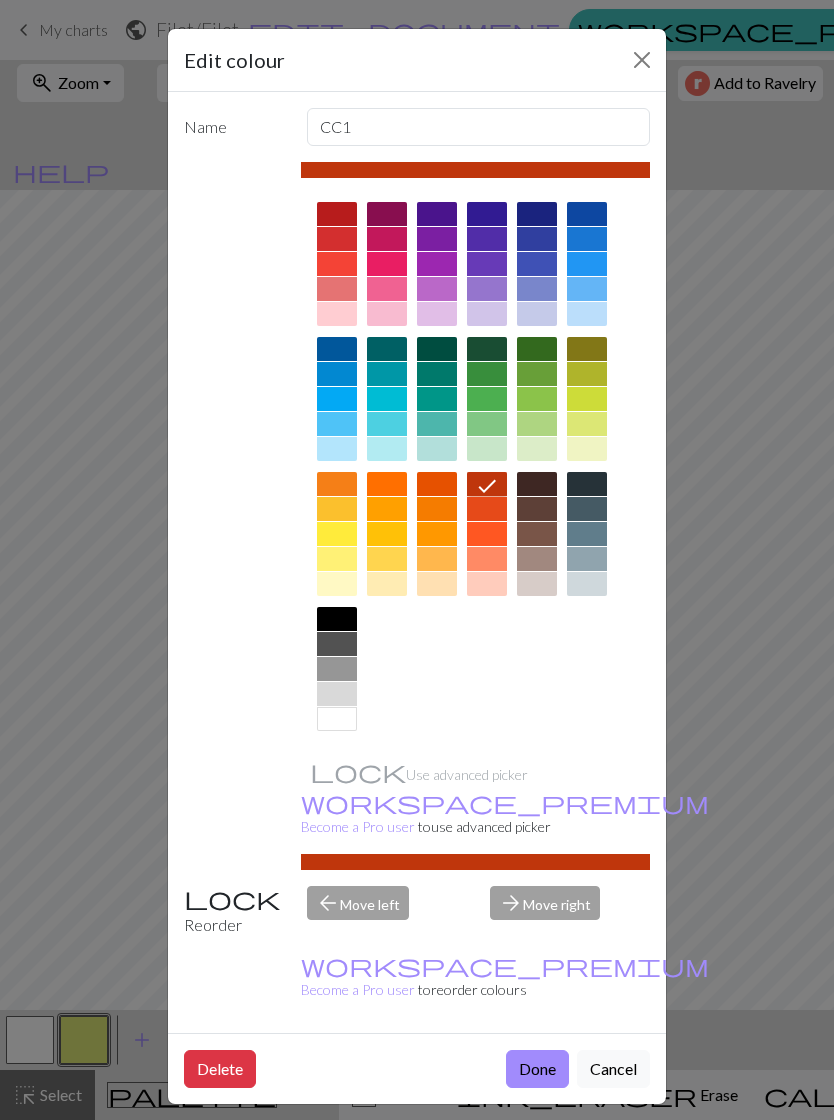 click on "Done" at bounding box center [537, 1069] 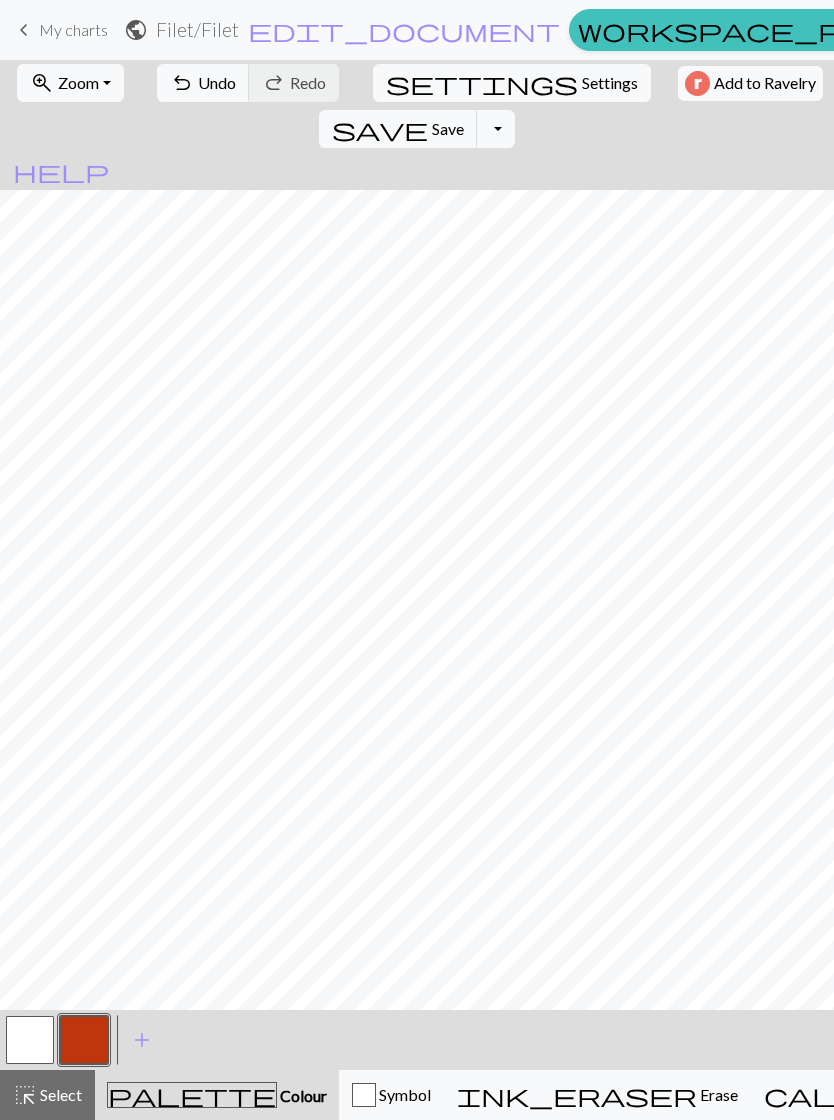 click at bounding box center (30, 1040) 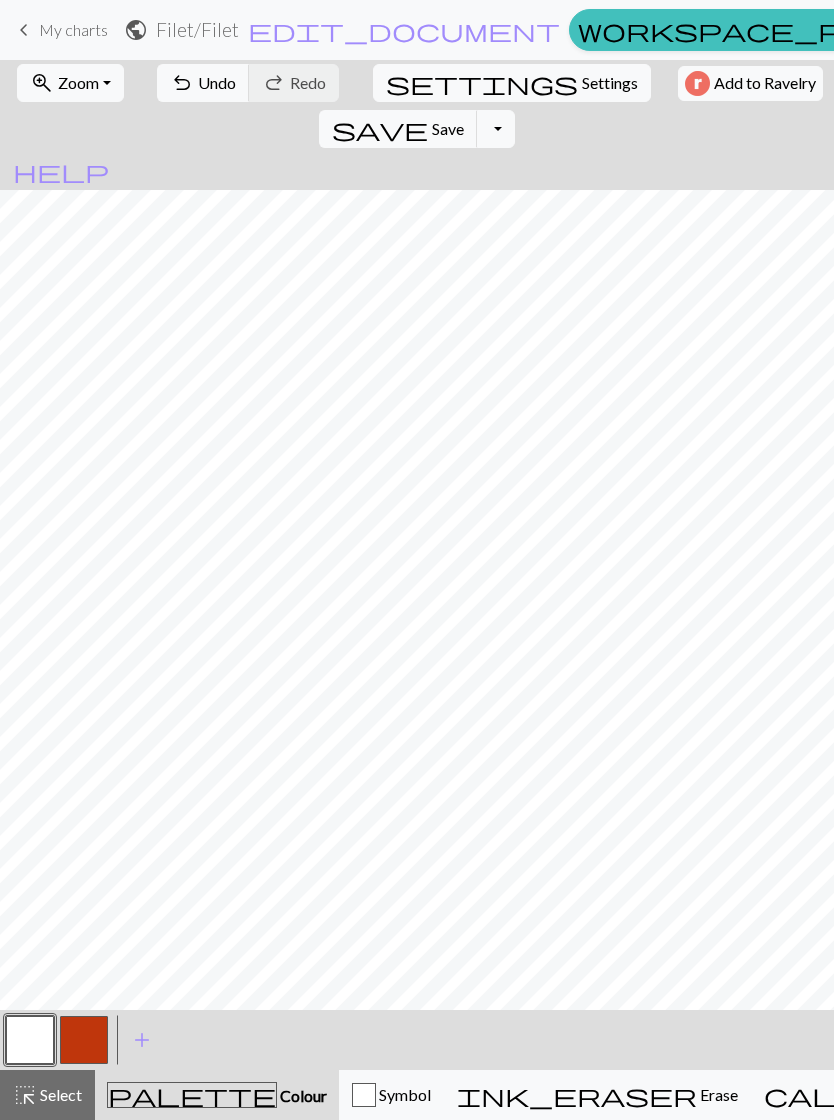 click at bounding box center [84, 1040] 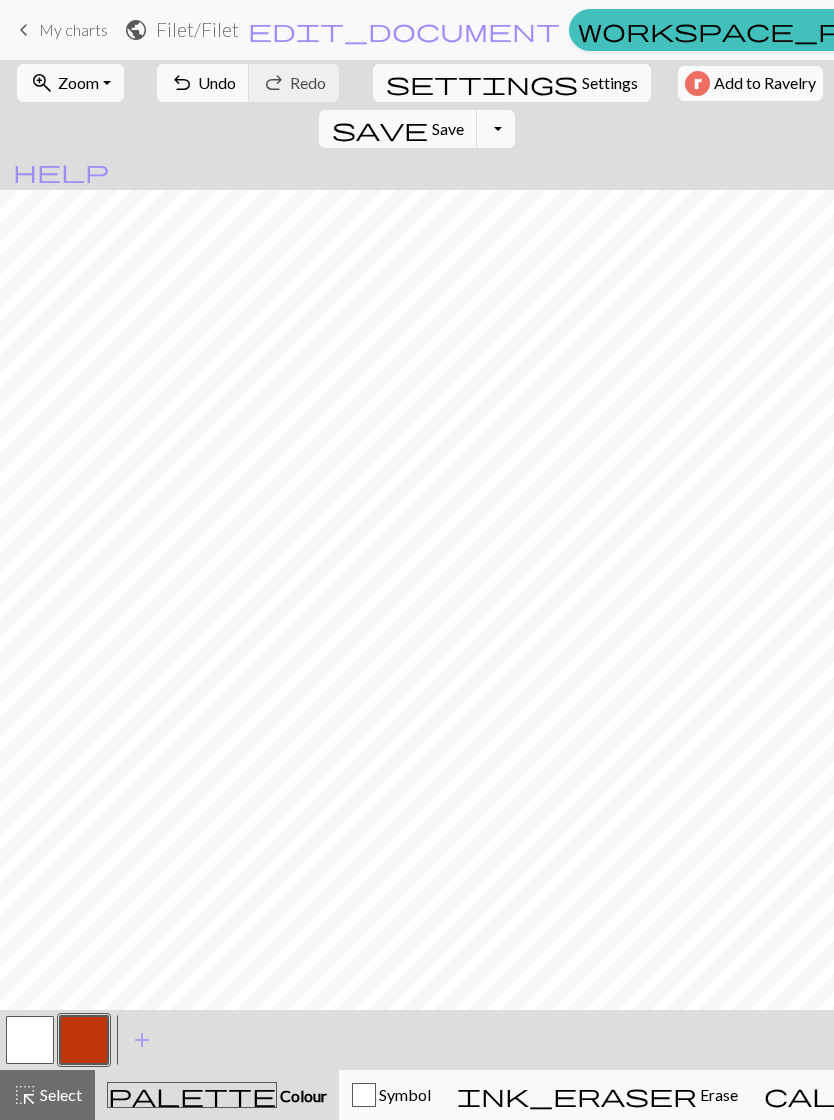 click at bounding box center (30, 1040) 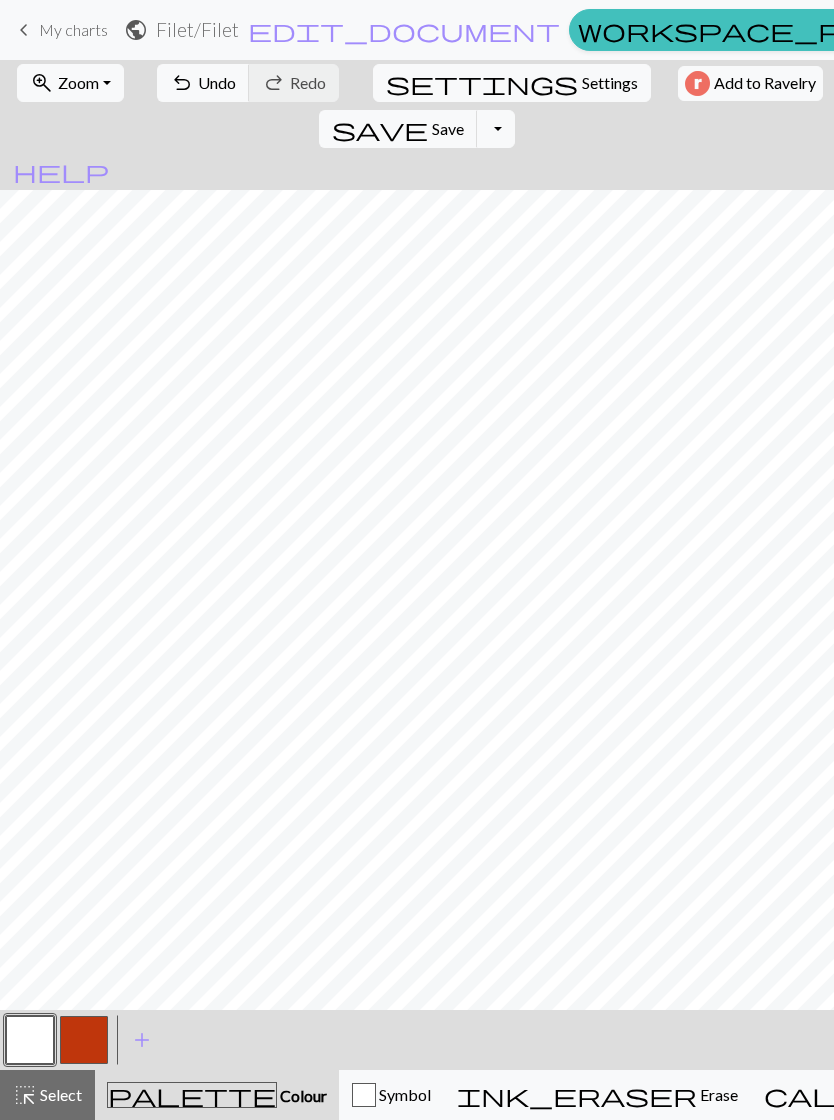 click at bounding box center [84, 1040] 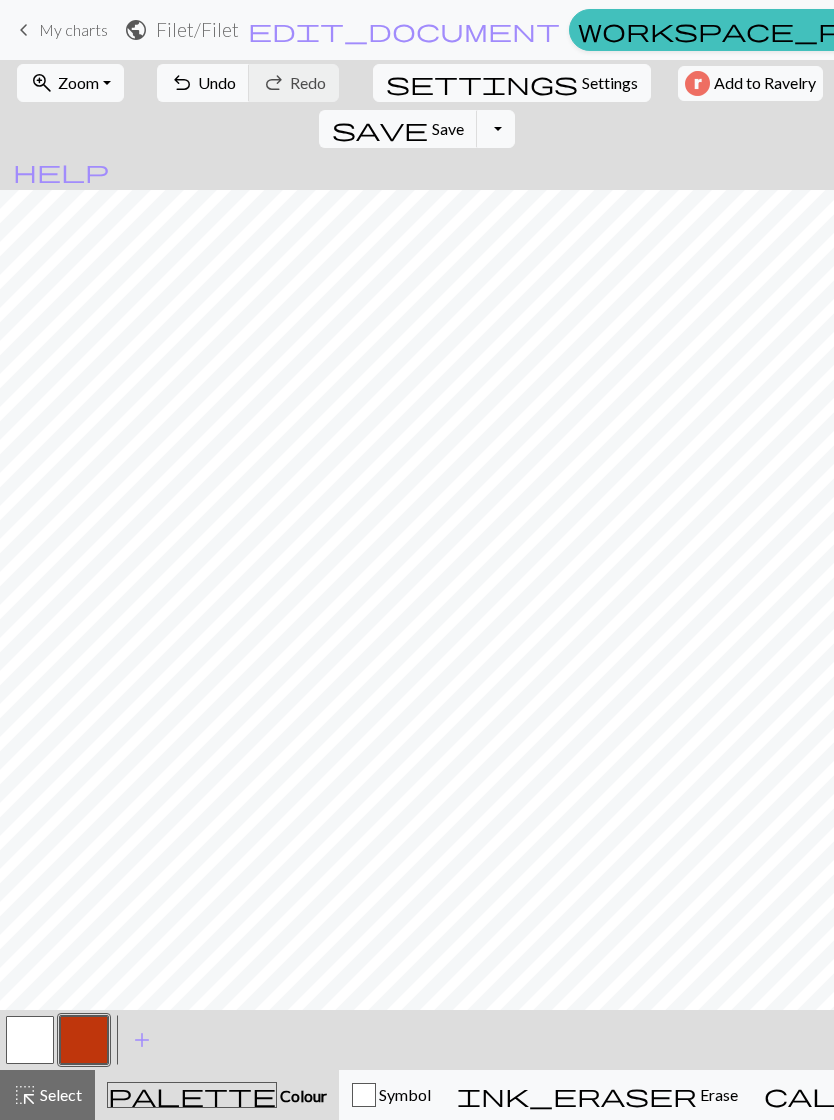 click on "Settings" at bounding box center (610, 83) 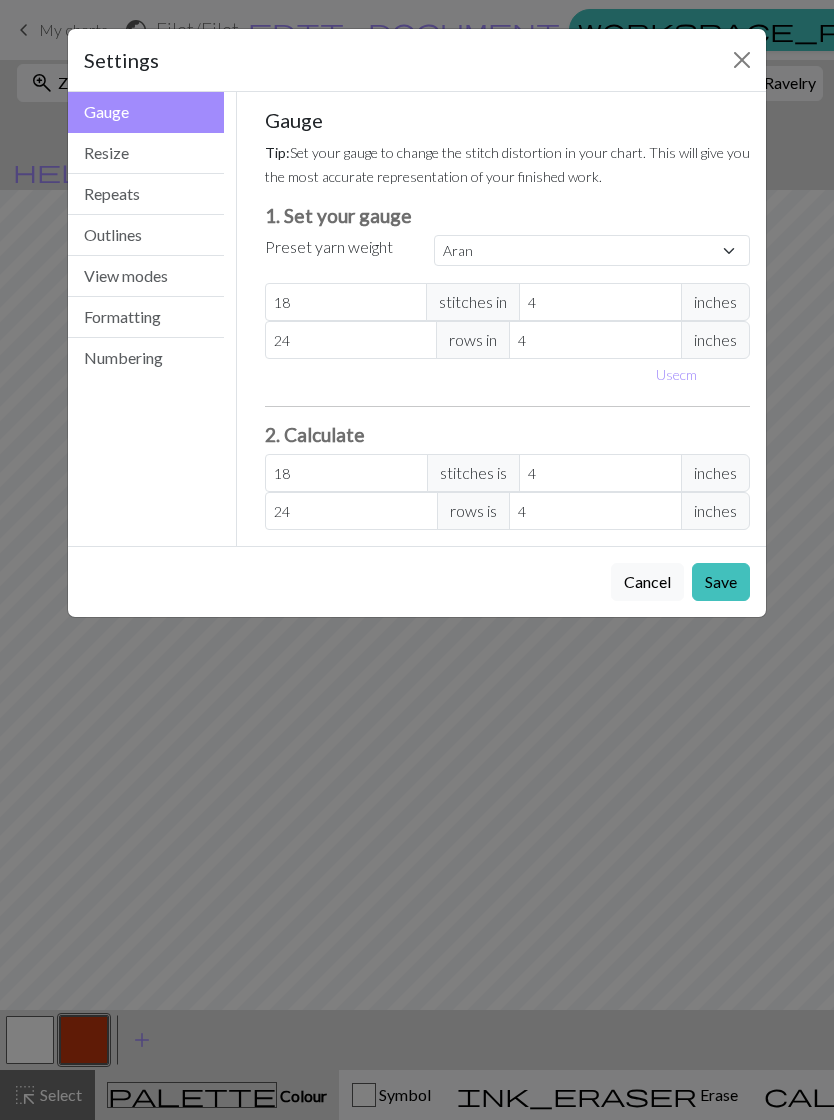 click on "Resize" at bounding box center (146, 153) 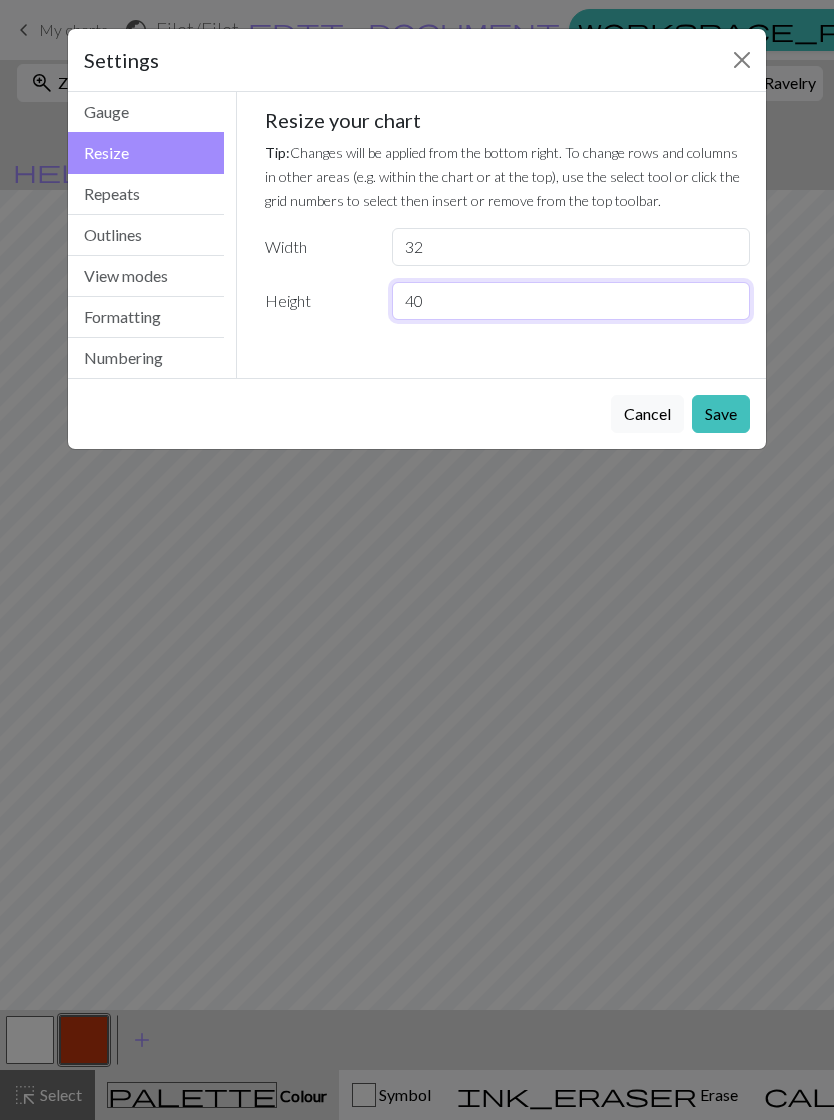 click on "40" at bounding box center (571, 301) 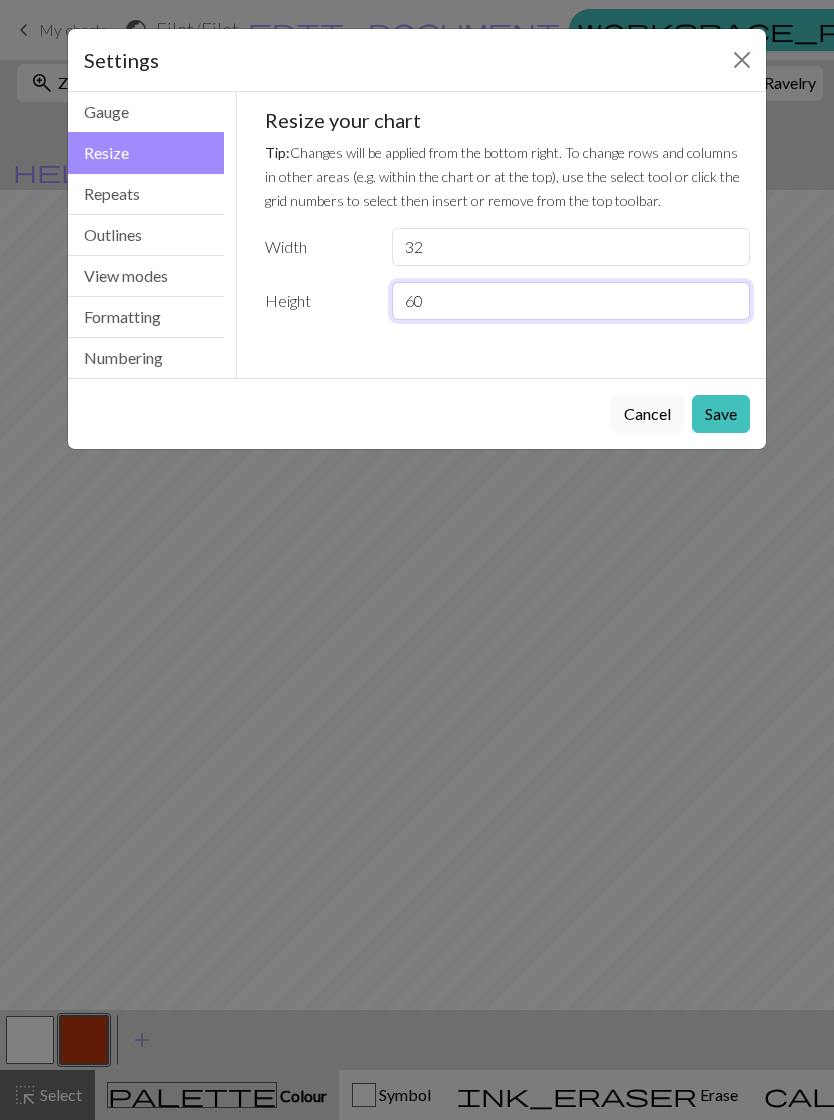 type on "60" 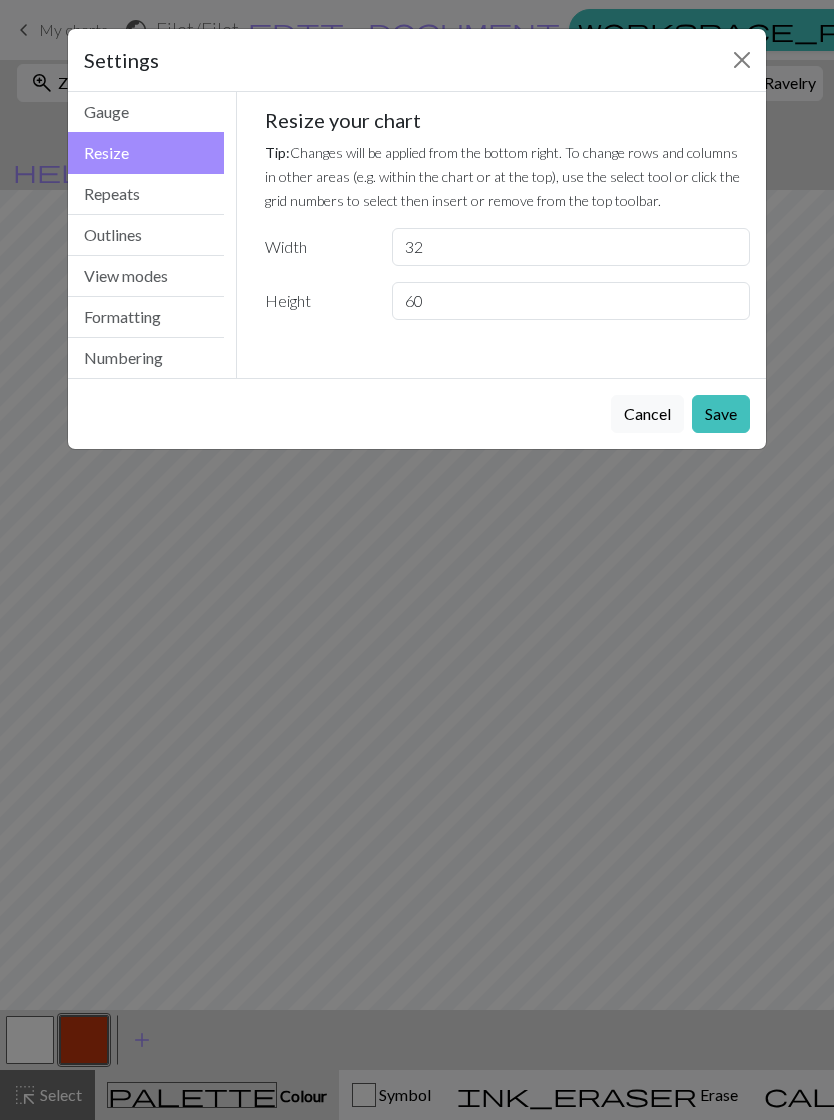 click on "Save" at bounding box center [721, 414] 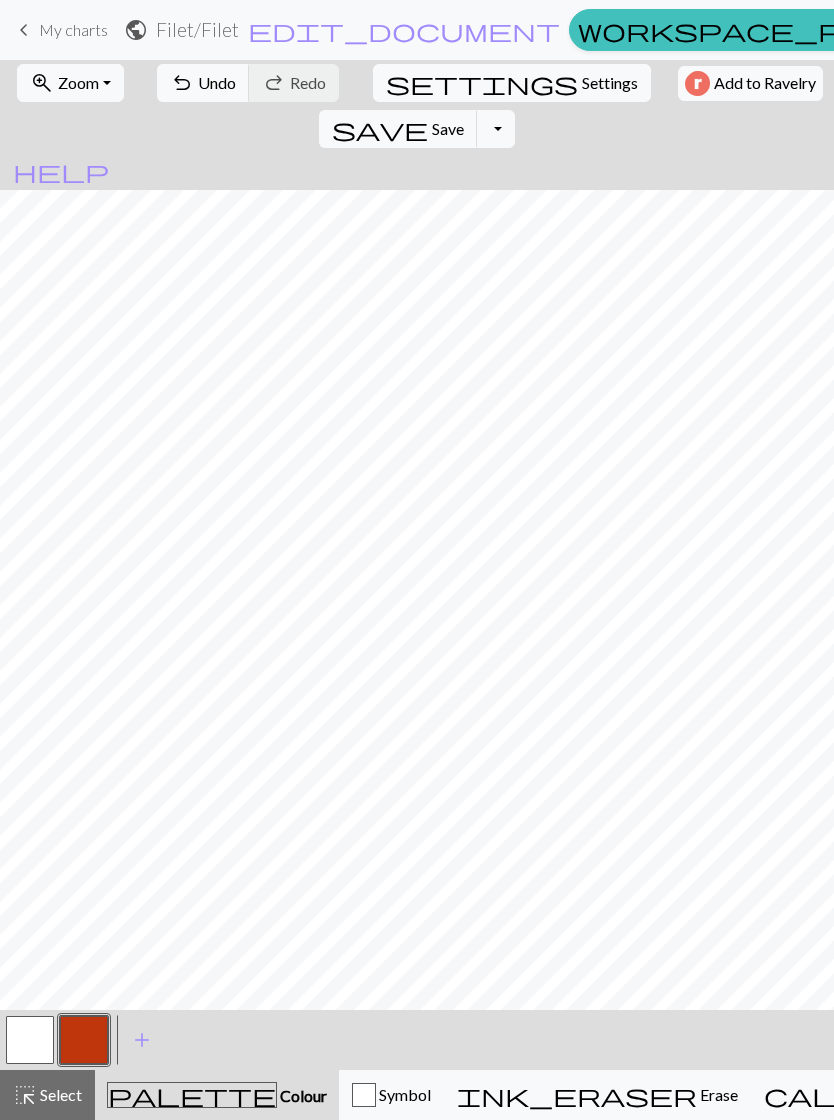 click on "Settings" at bounding box center (610, 83) 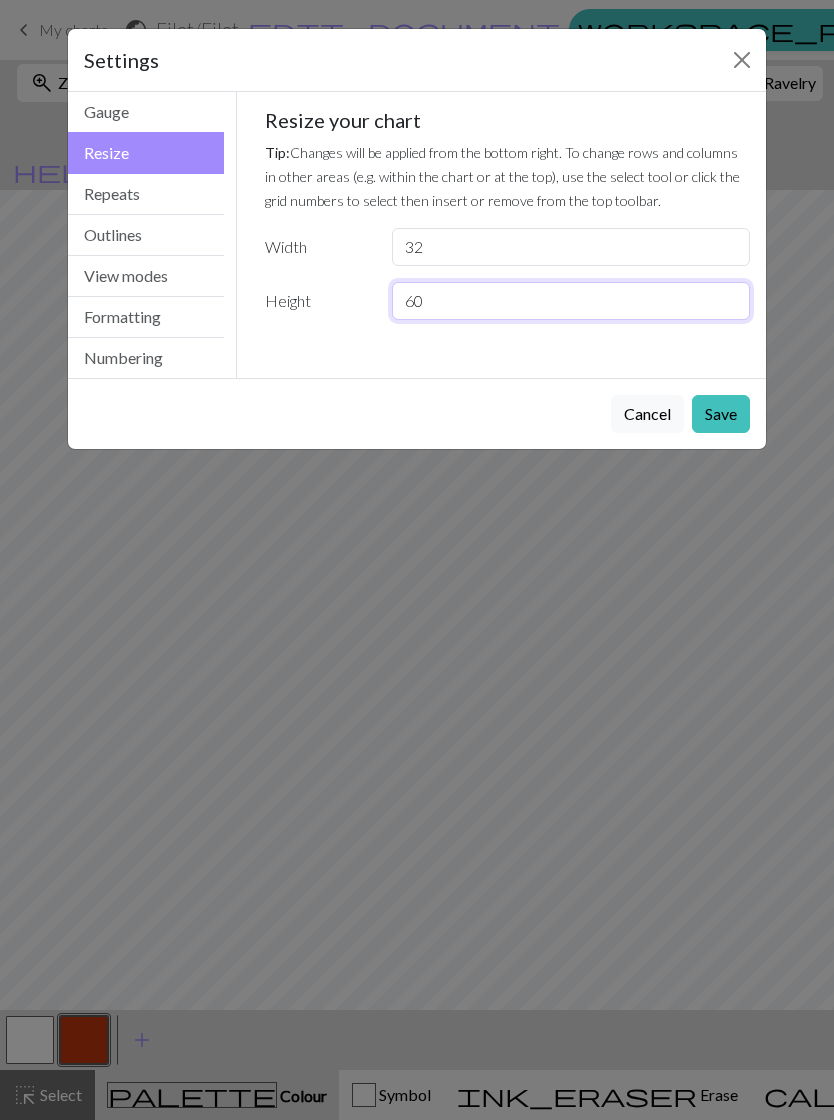 click on "60" at bounding box center (571, 301) 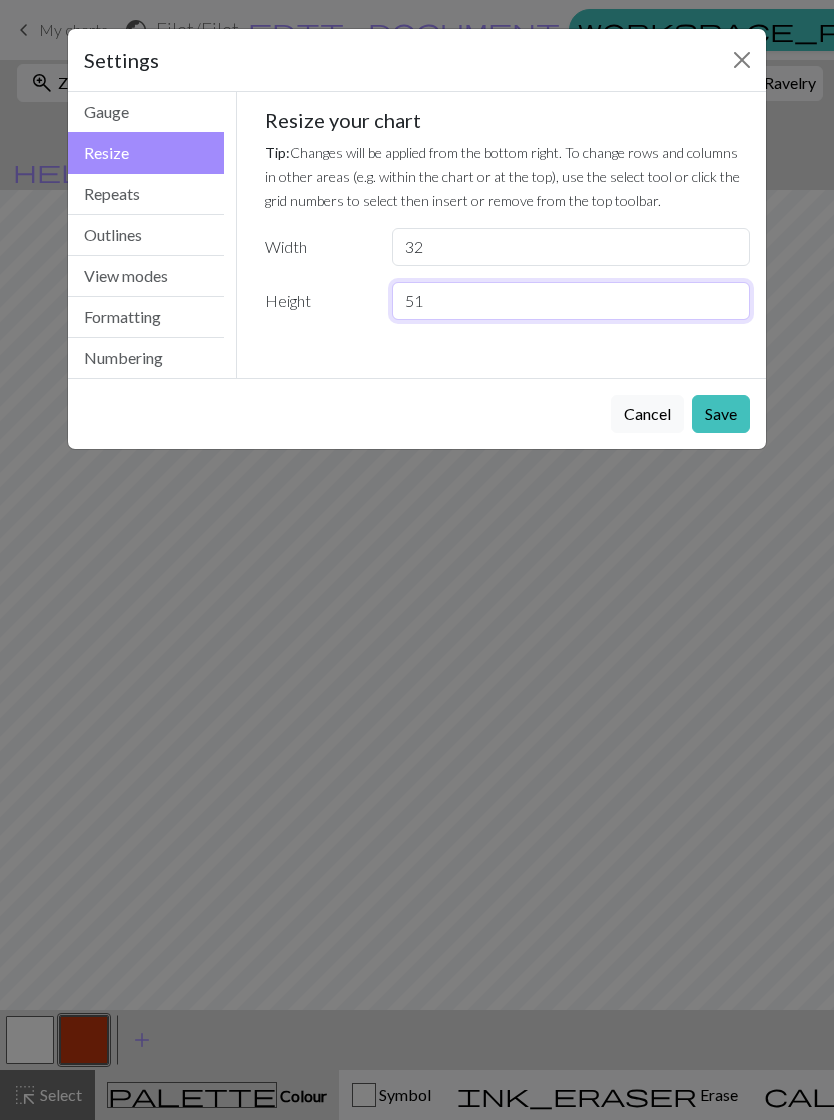 type on "51" 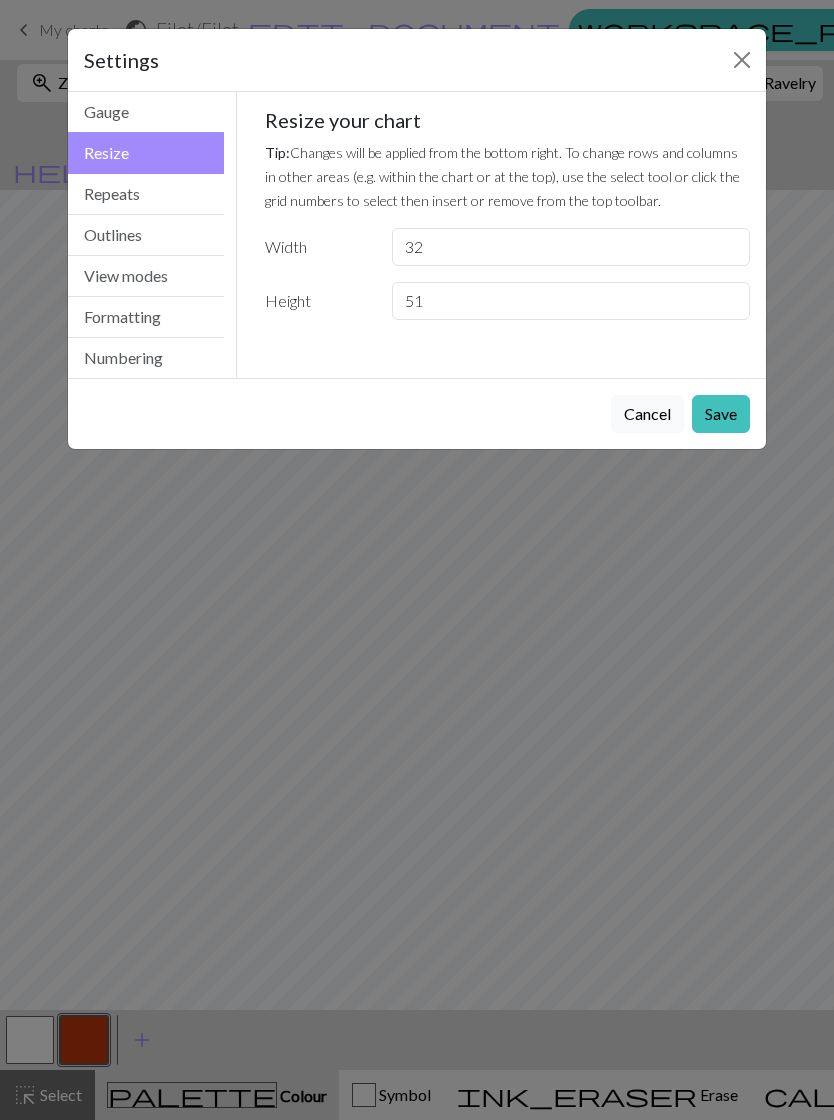 click on "Save" at bounding box center (721, 414) 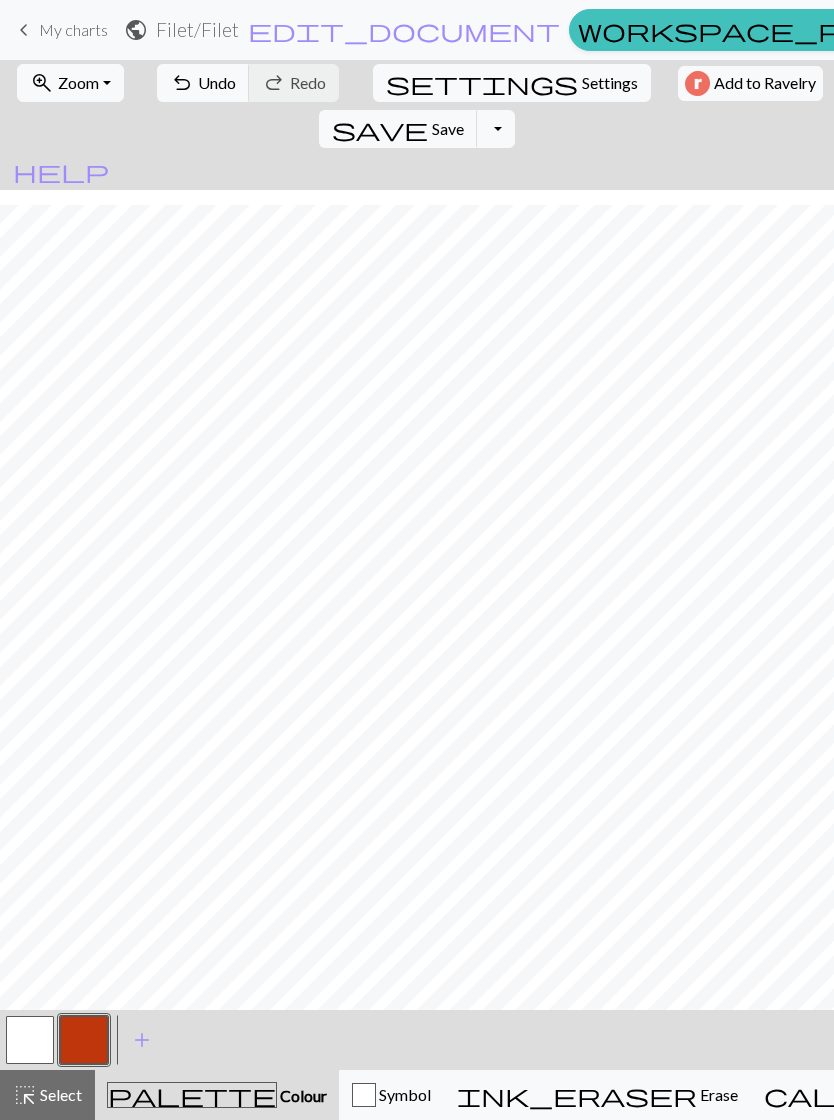 scroll, scrollTop: 15, scrollLeft: 0, axis: vertical 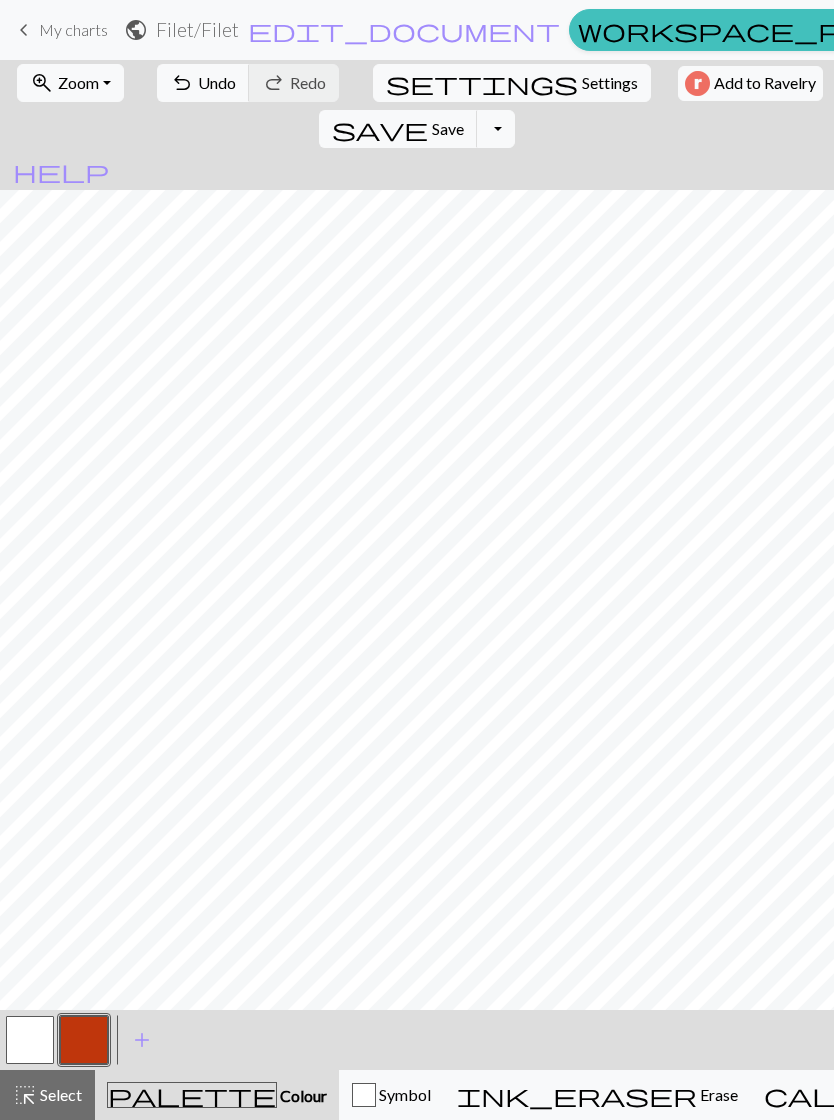 click at bounding box center [30, 1040] 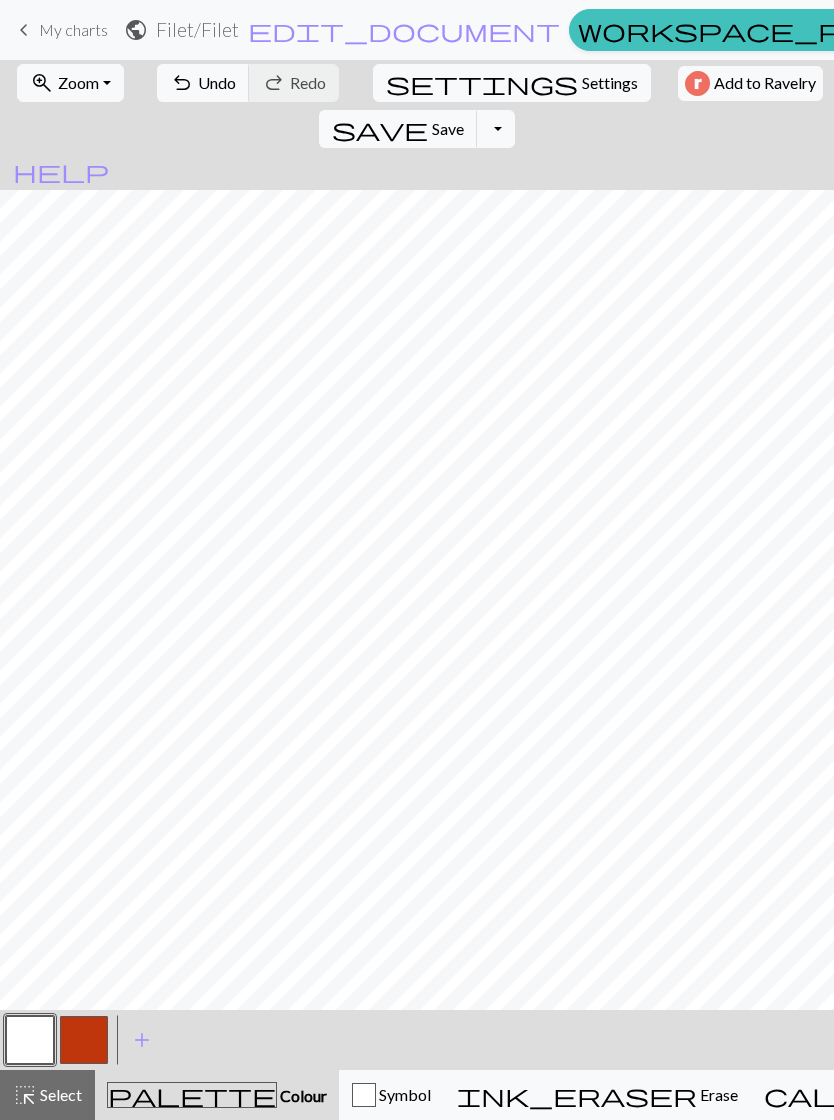 click at bounding box center [84, 1040] 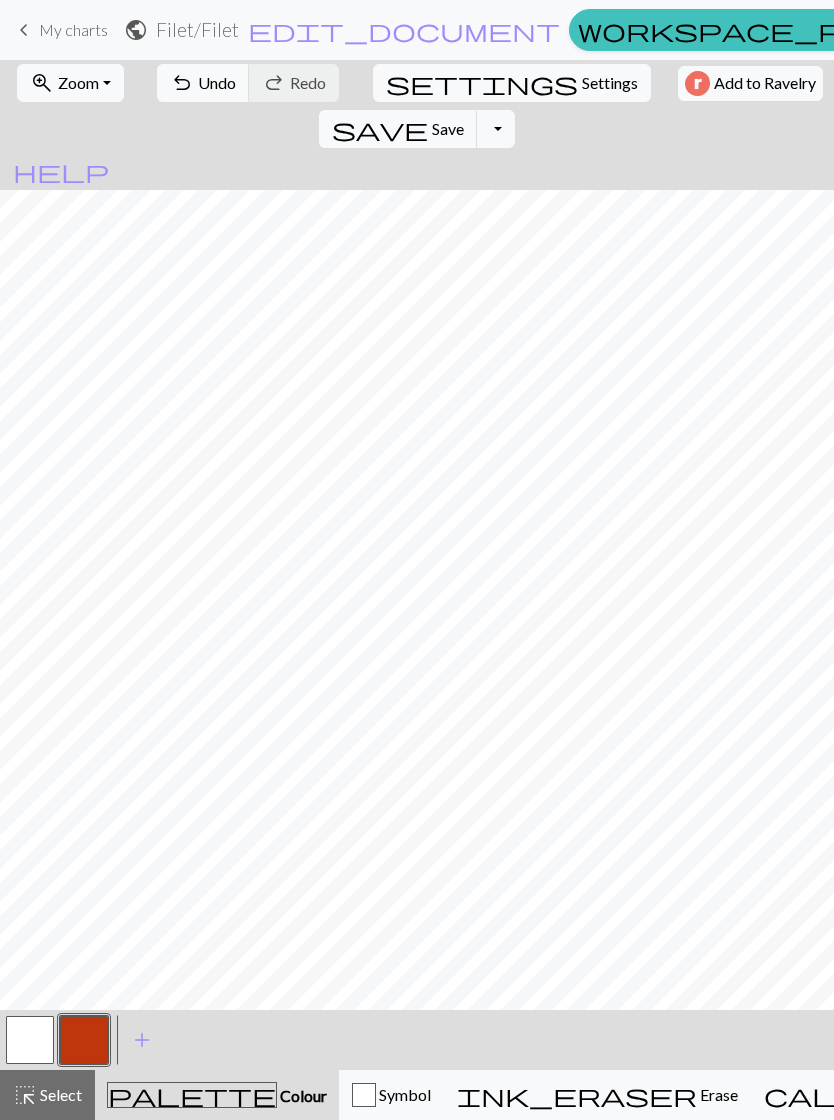 click at bounding box center [30, 1040] 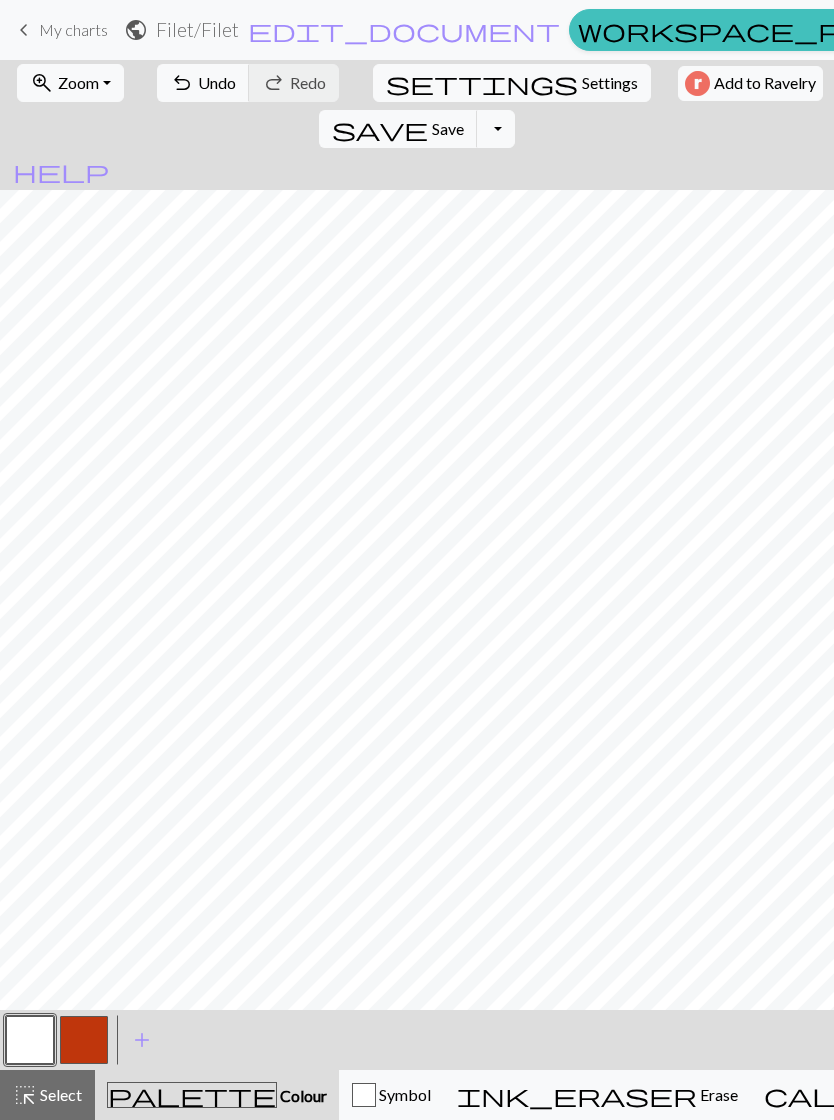 click at bounding box center [84, 1040] 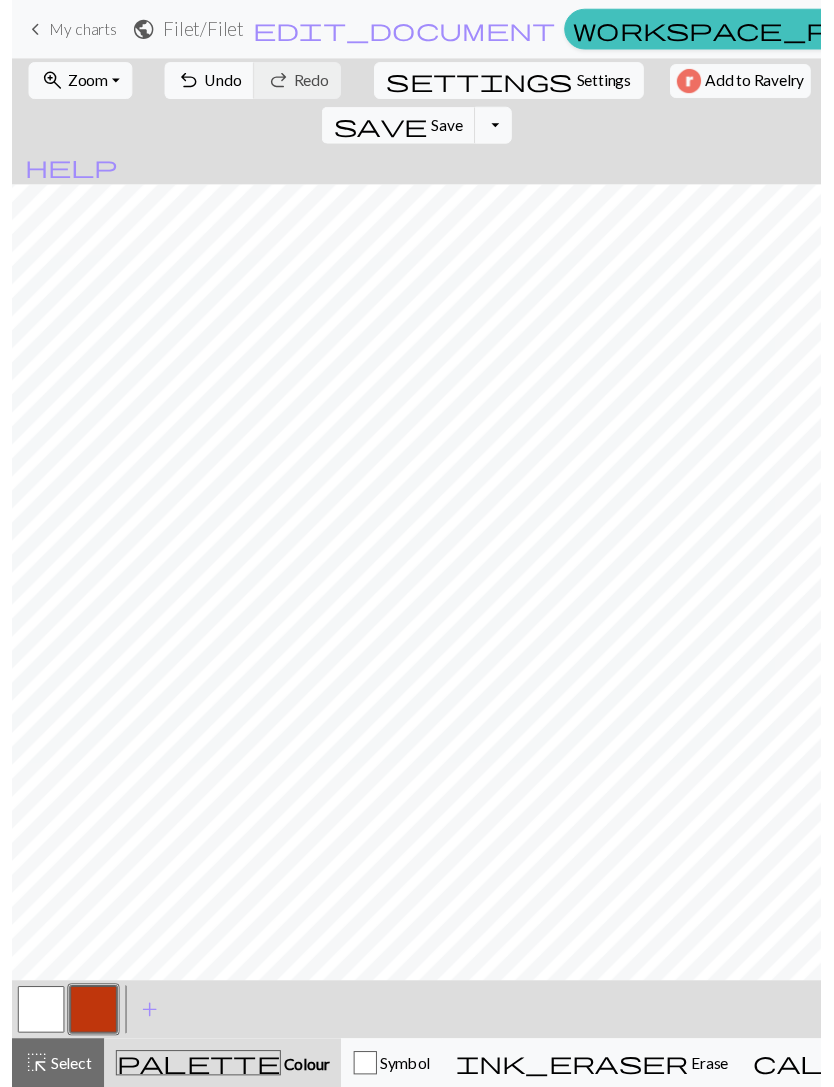scroll, scrollTop: 0, scrollLeft: 0, axis: both 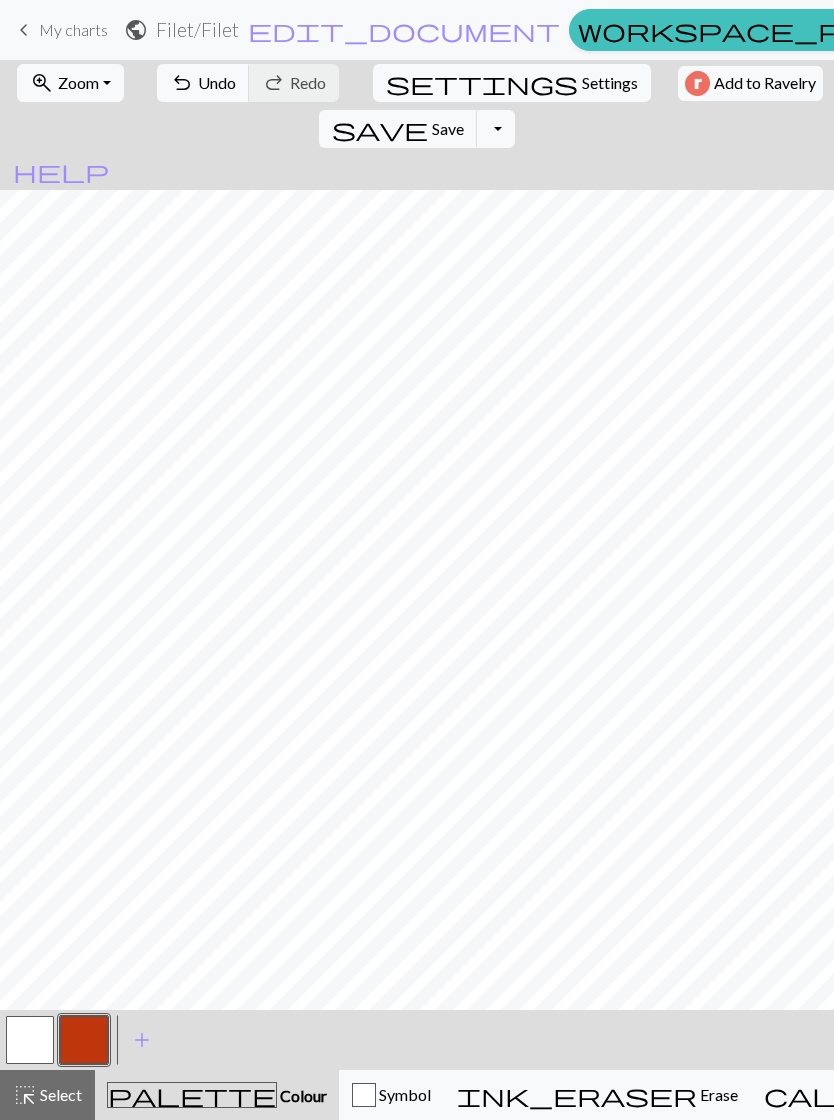 click at bounding box center [30, 1040] 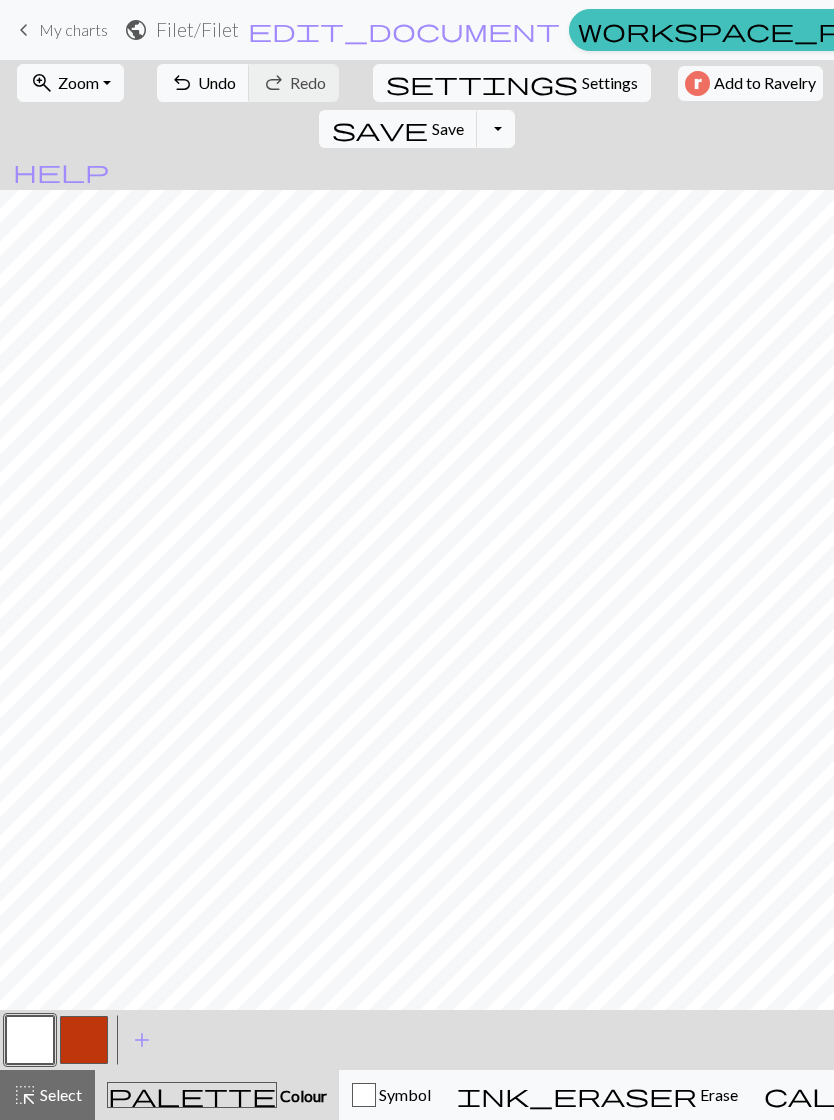 click at bounding box center (84, 1040) 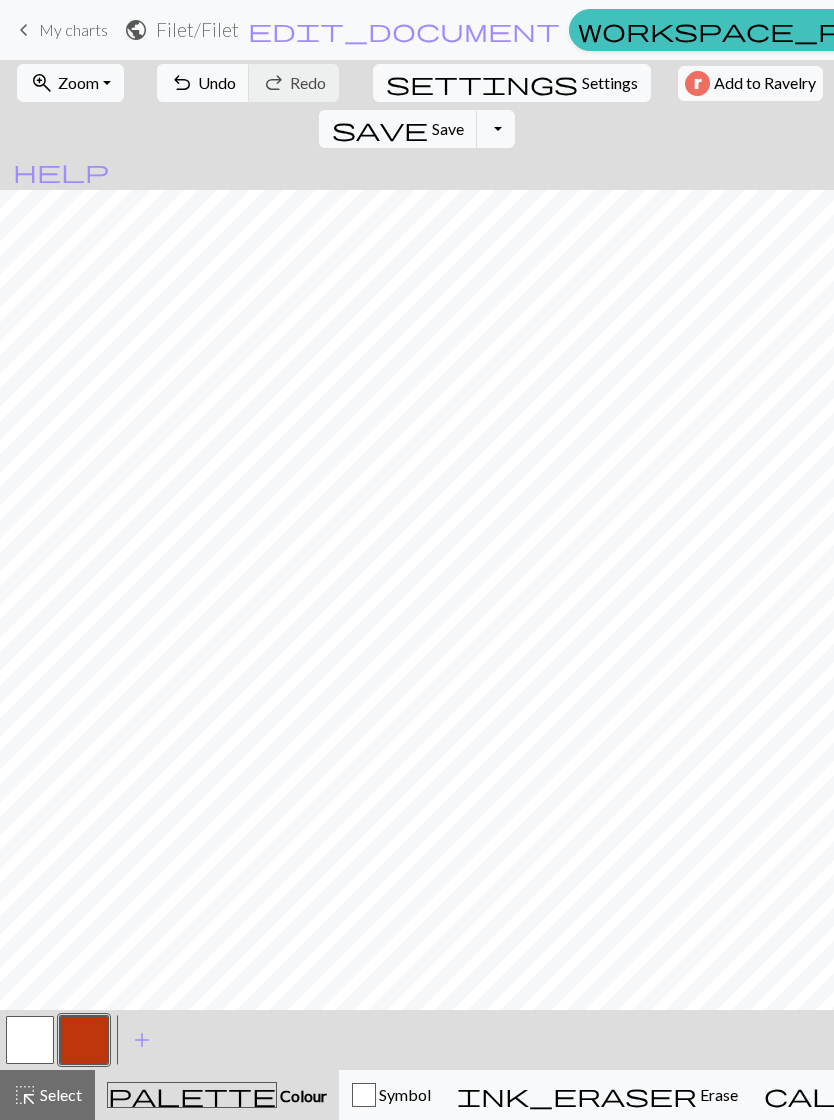 click at bounding box center [30, 1040] 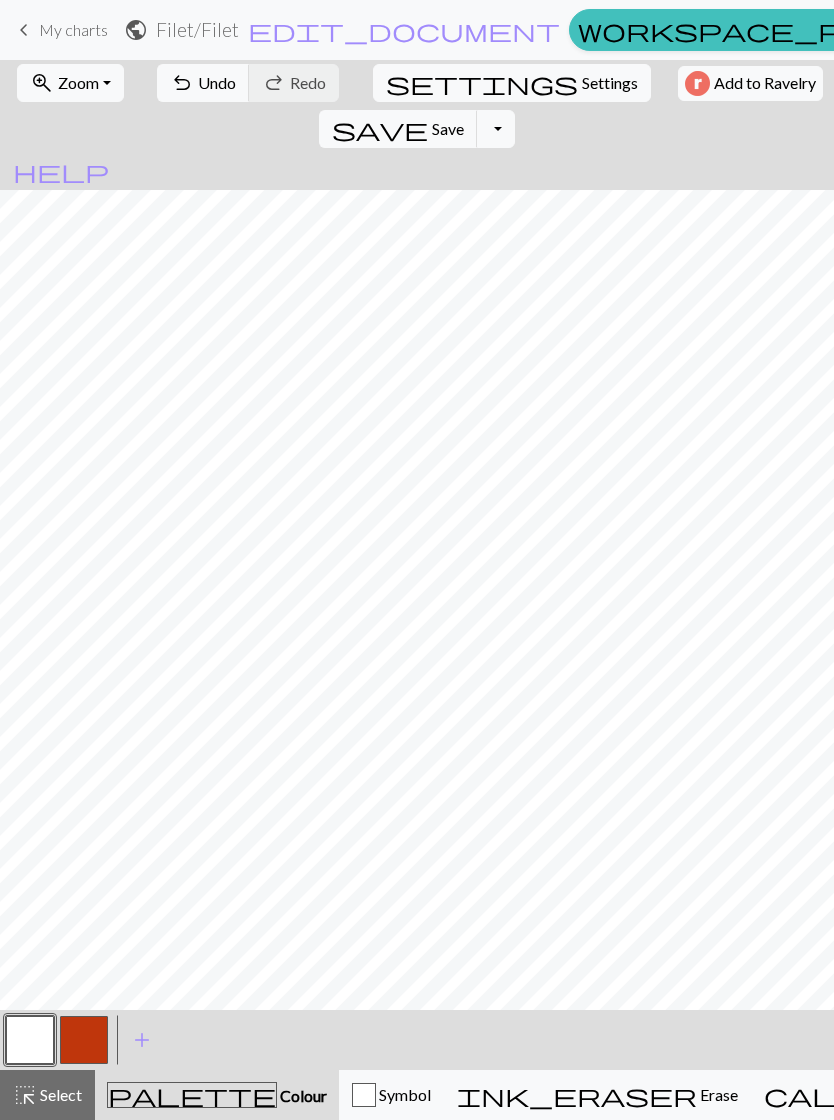 click at bounding box center [84, 1040] 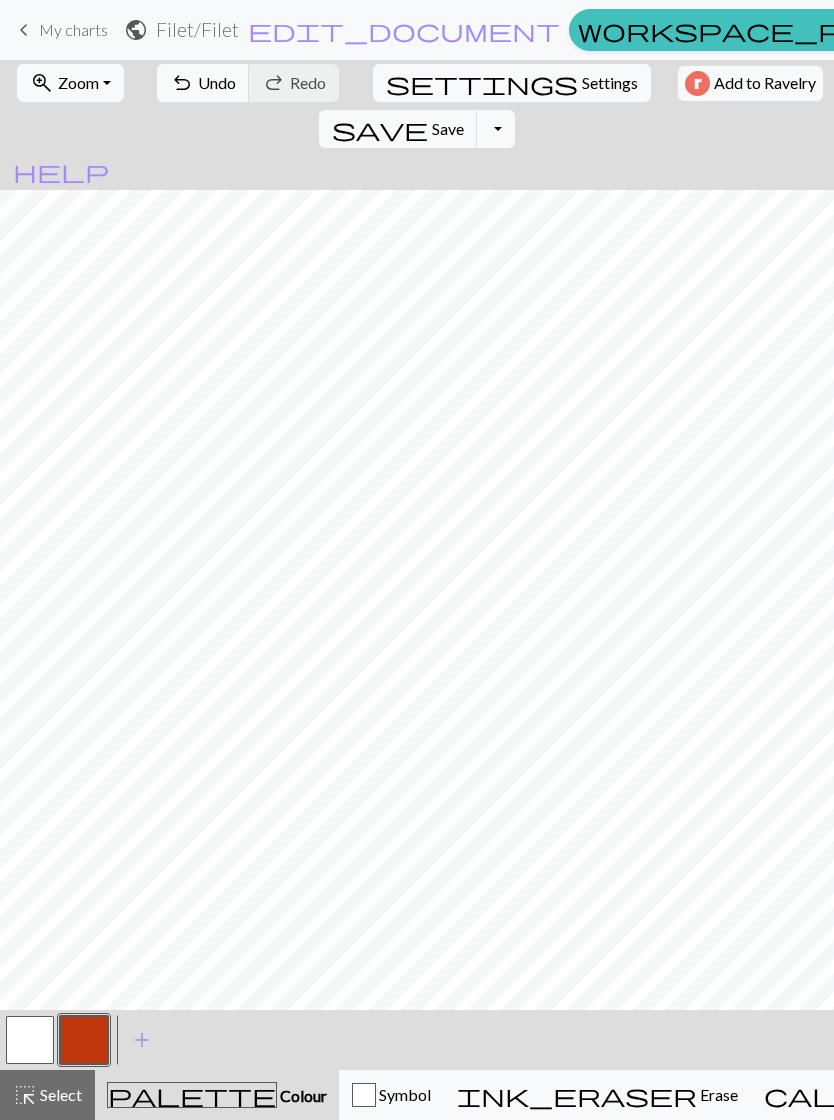 click at bounding box center [84, 1040] 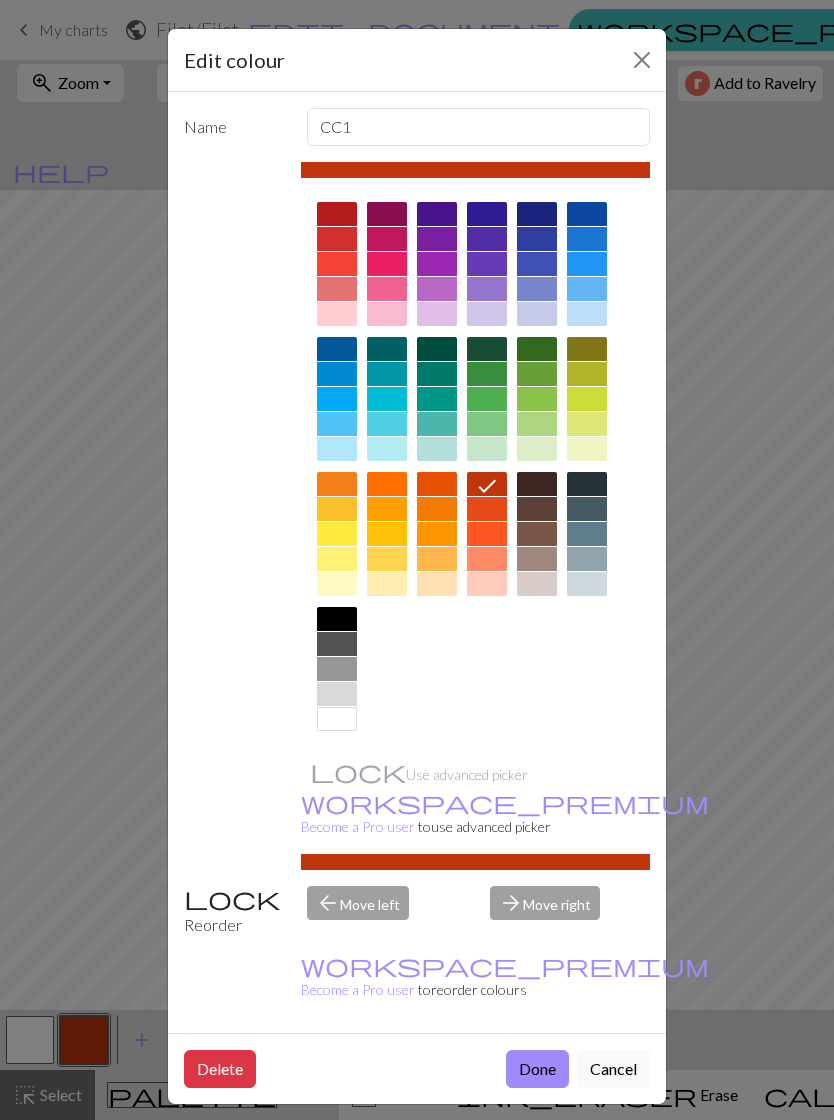 click on "Edit colour Name CC1 Use advanced picker workspace_premium Become a Pro user   to  use advanced picker Reorder arrow_back Move left arrow_forward Move right workspace_premium Become a Pro user   to  reorder colours Delete Done Cancel" at bounding box center (417, 560) 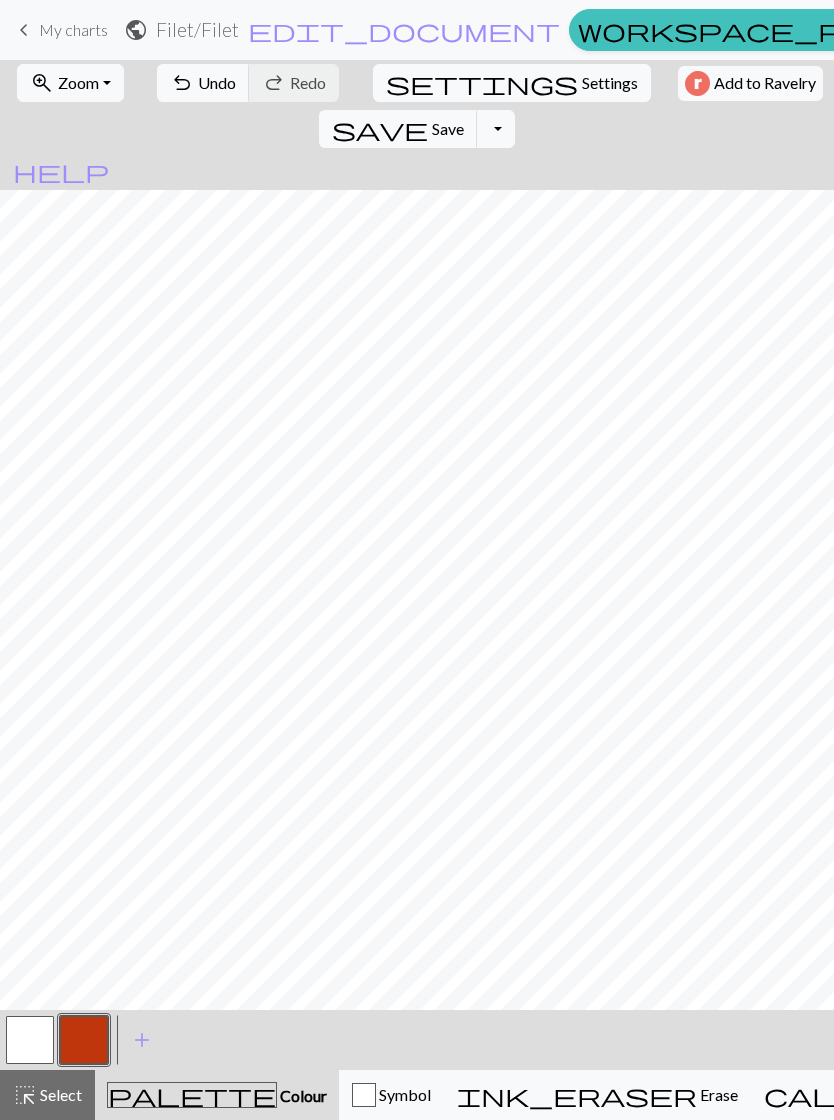 click at bounding box center [30, 1040] 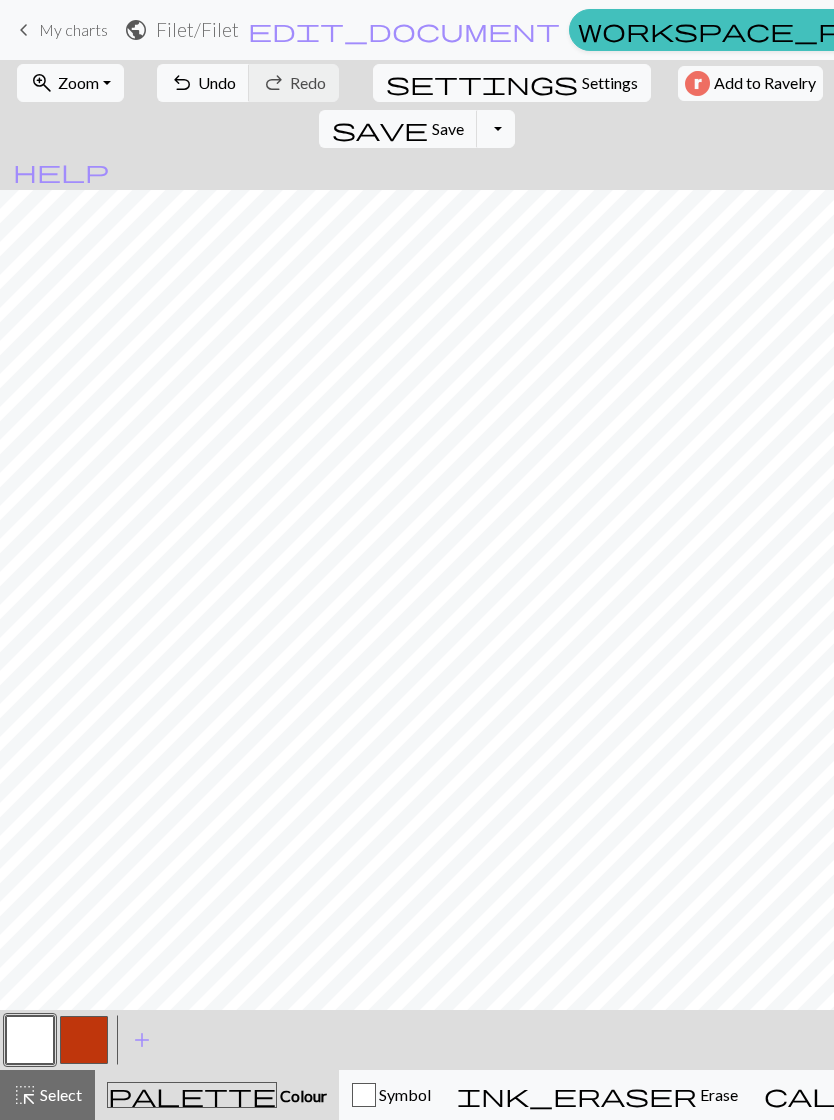 click at bounding box center (84, 1040) 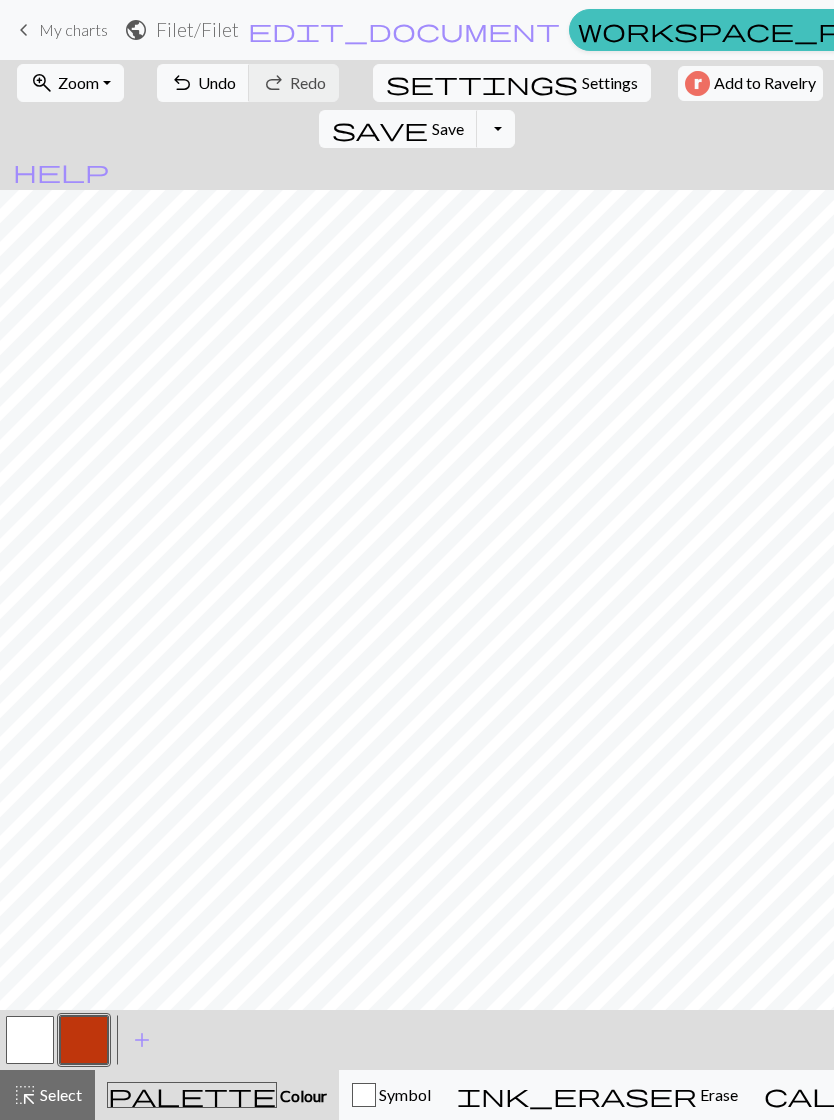click at bounding box center (30, 1040) 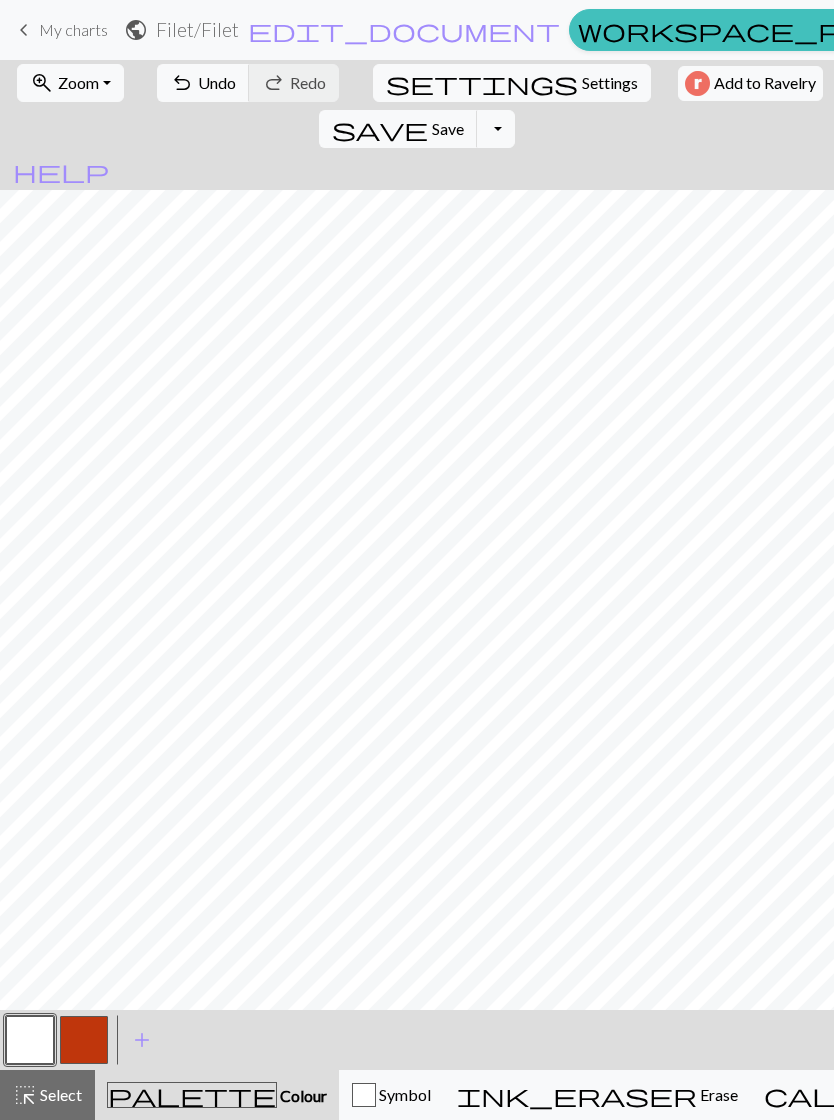 click at bounding box center [84, 1040] 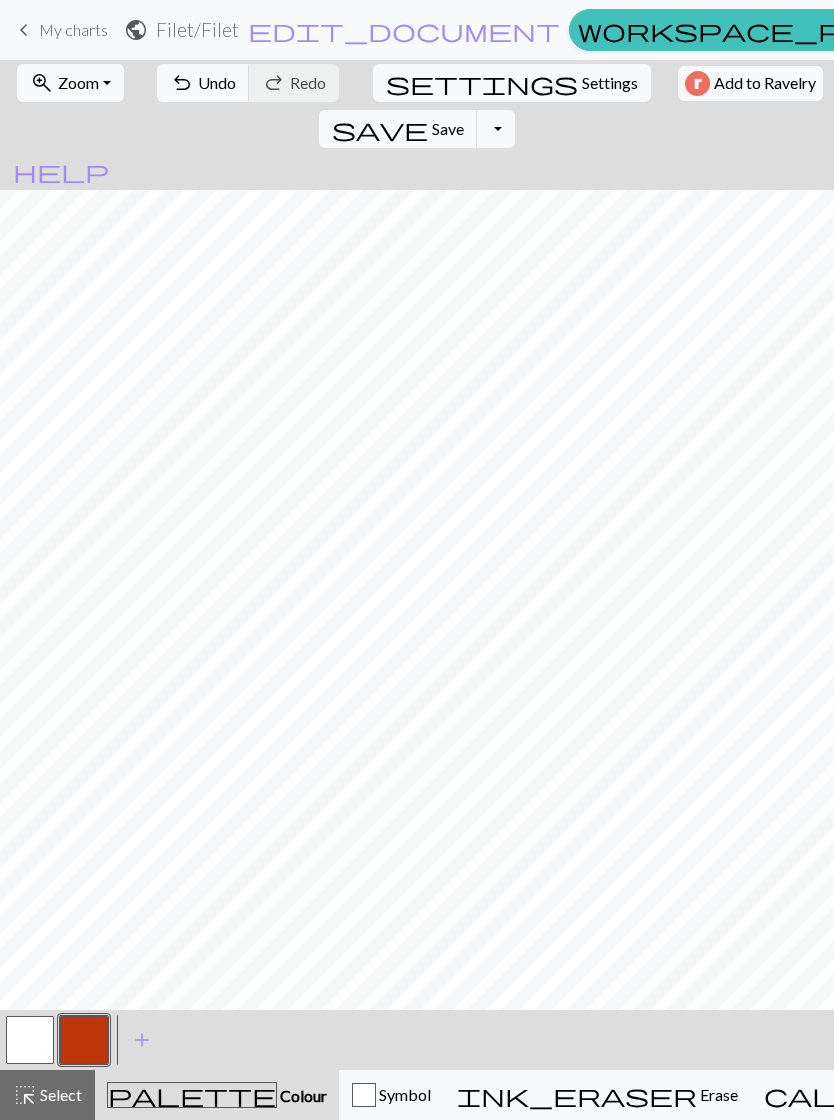 click at bounding box center [30, 1040] 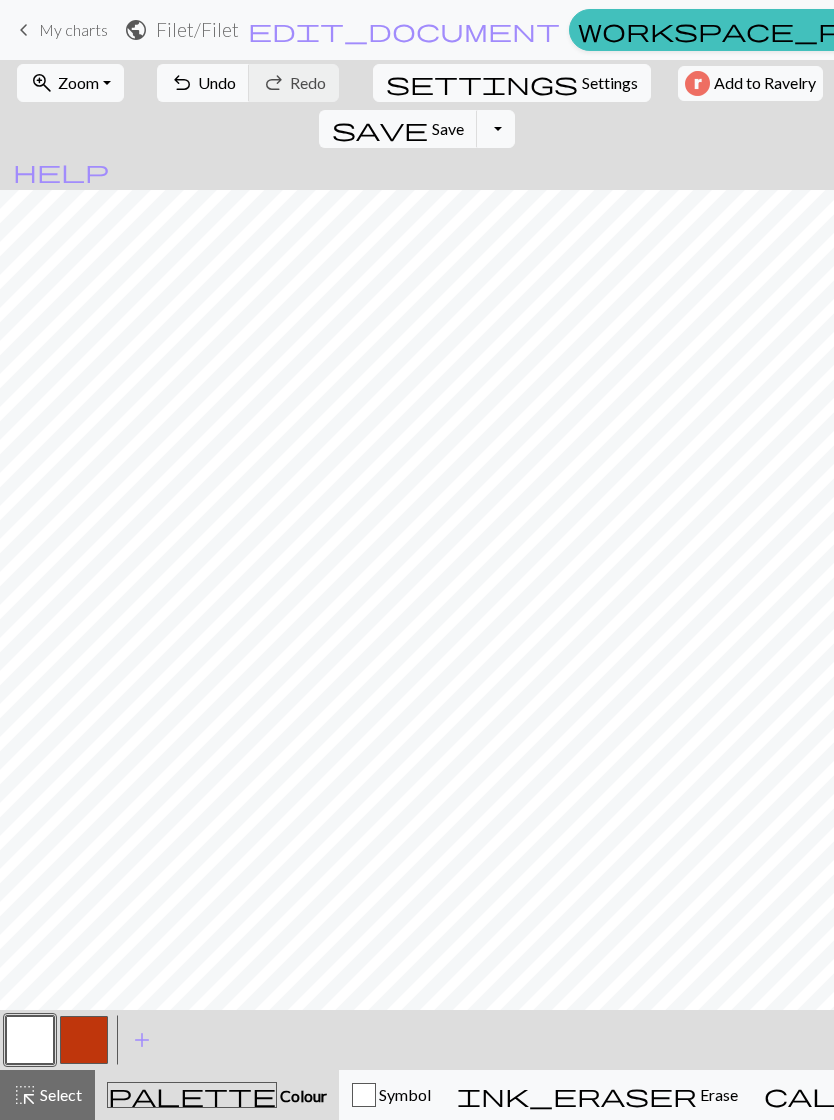 click at bounding box center (84, 1040) 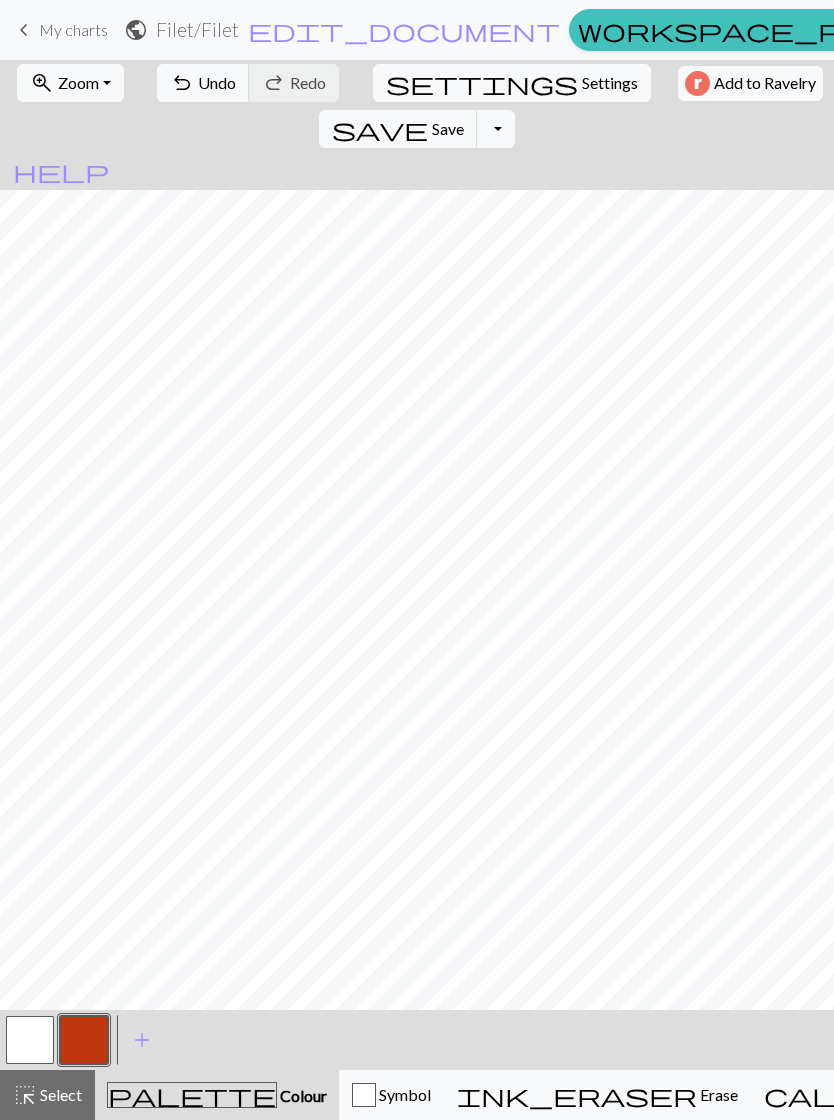 click at bounding box center (30, 1040) 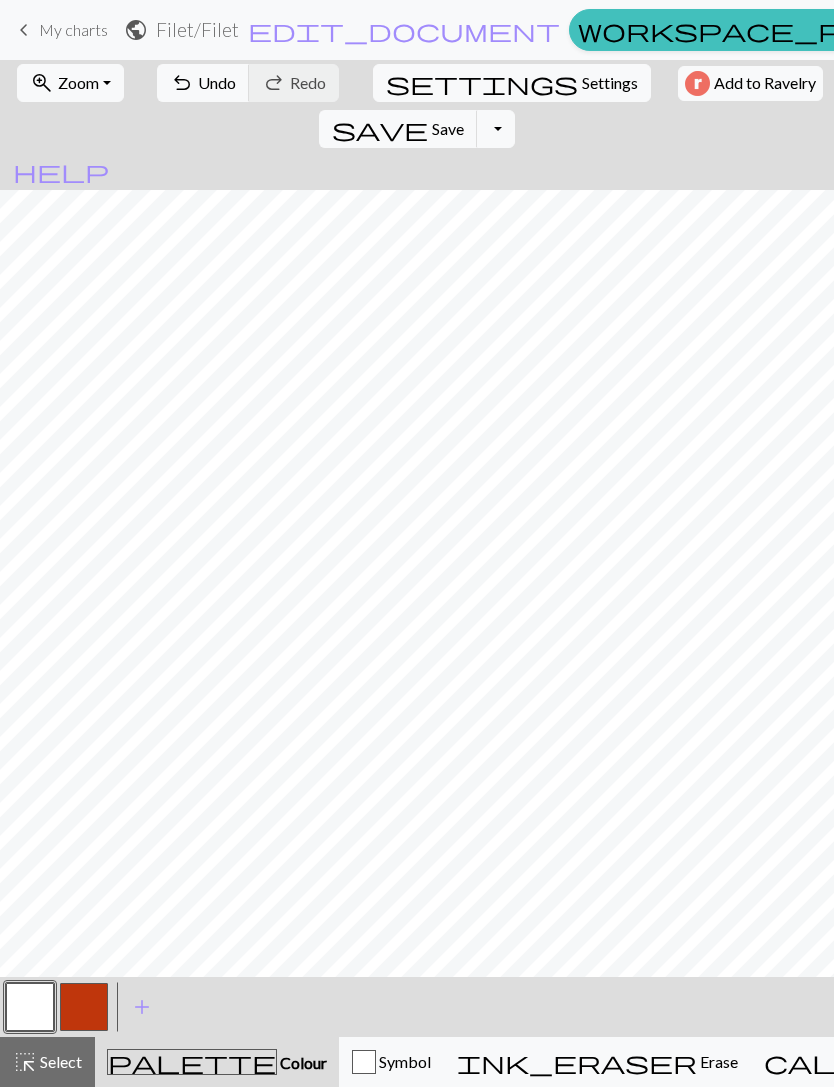 click at bounding box center [84, 1007] 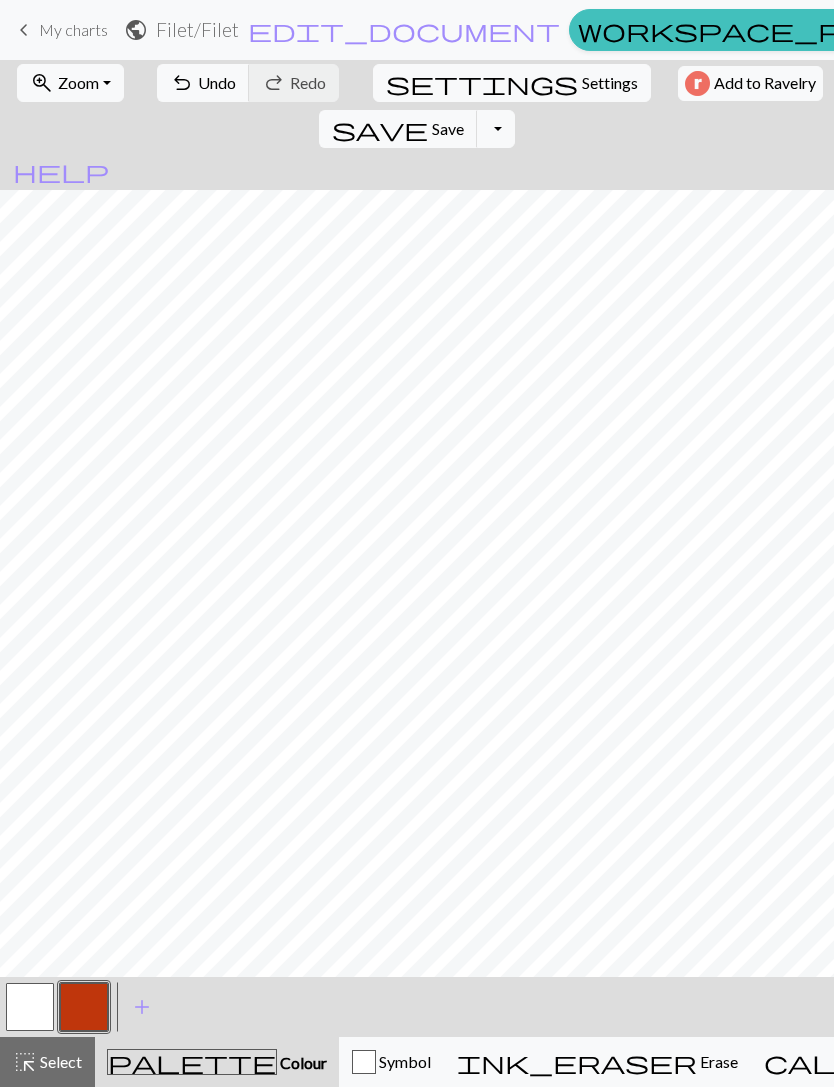 click at bounding box center [30, 1007] 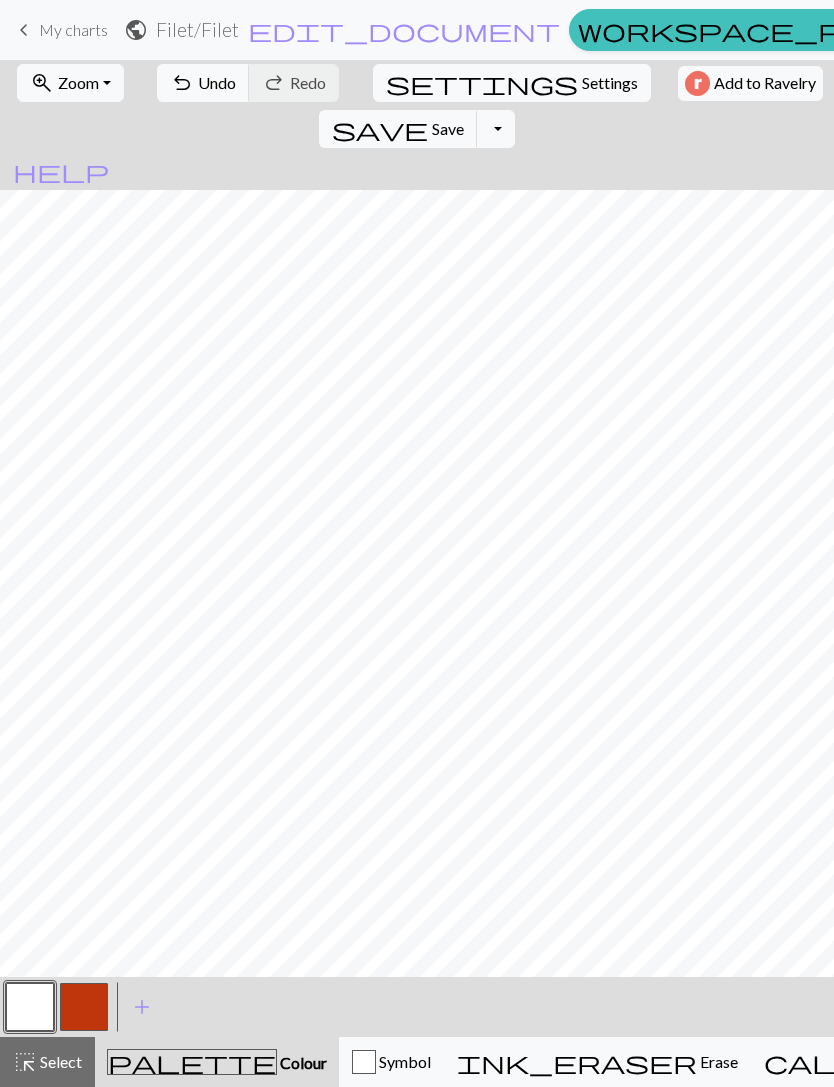 click at bounding box center (84, 1007) 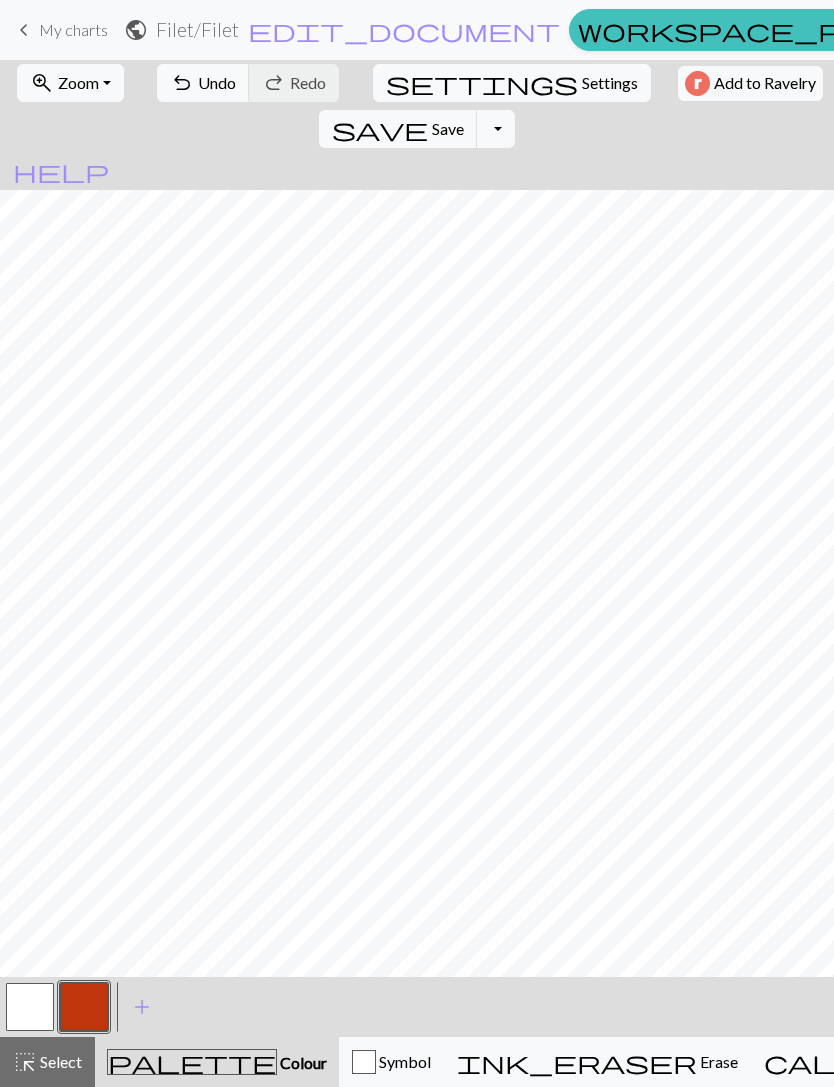 click at bounding box center (30, 1007) 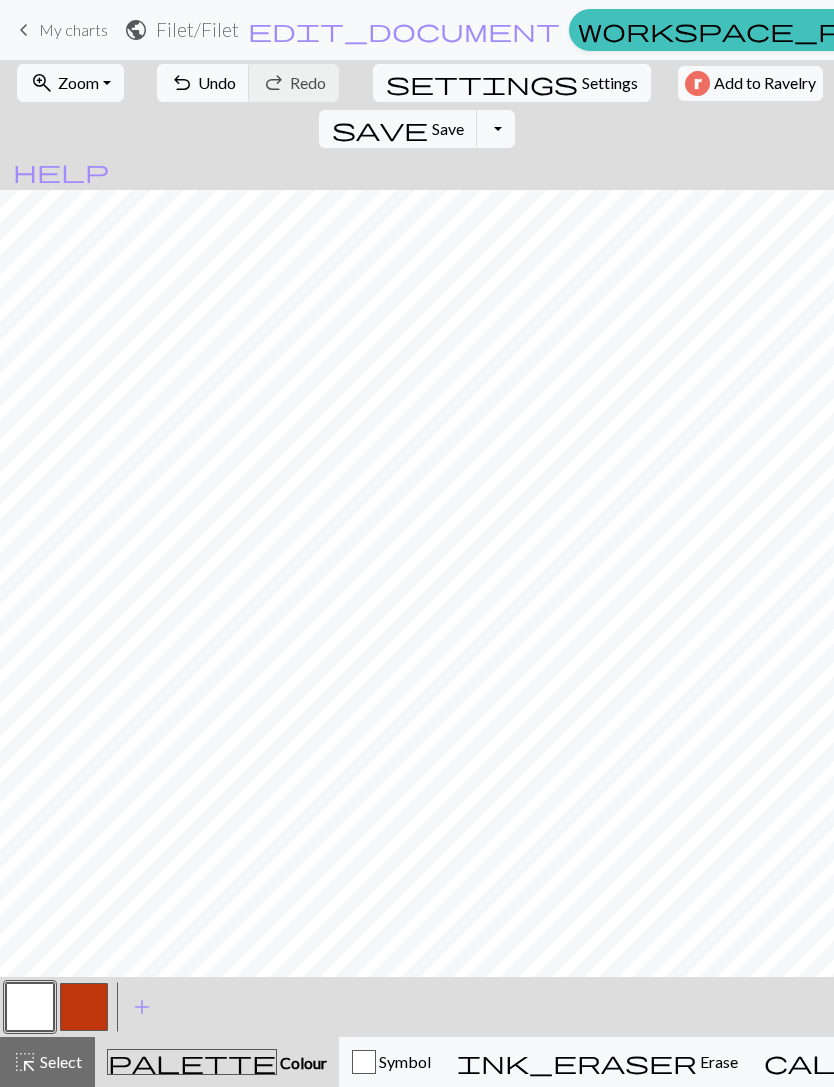 click at bounding box center (84, 1007) 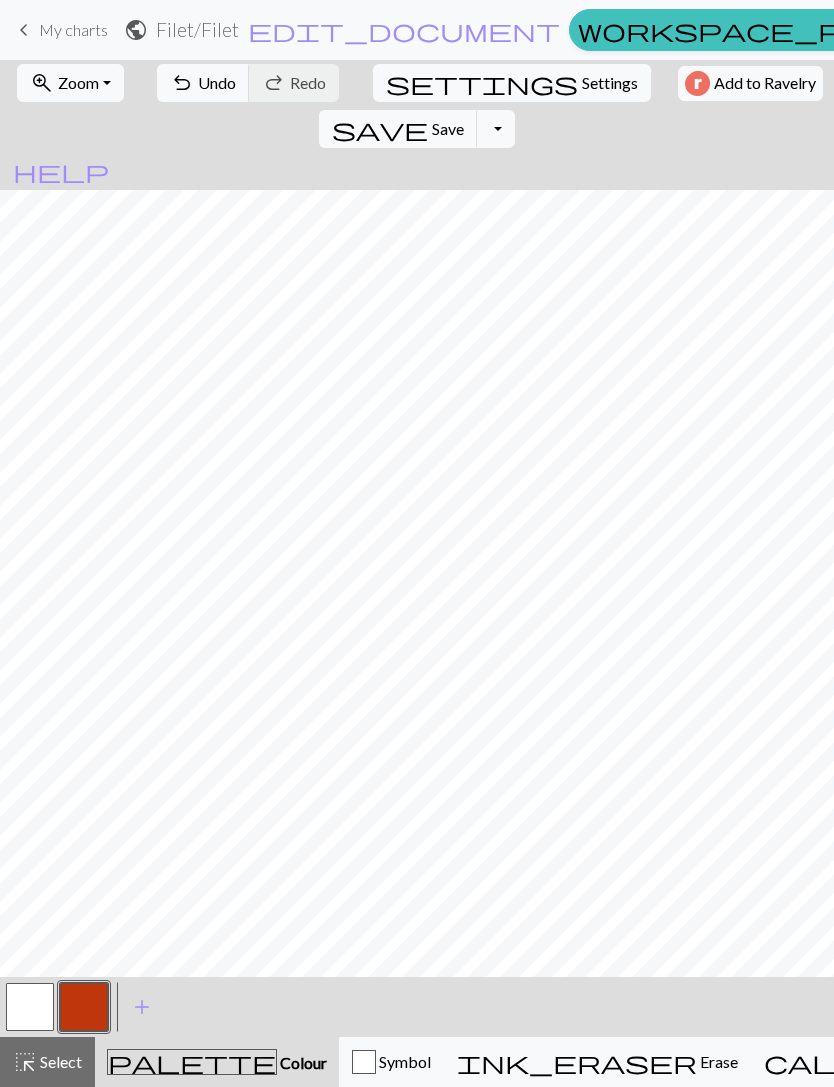 click at bounding box center (30, 1007) 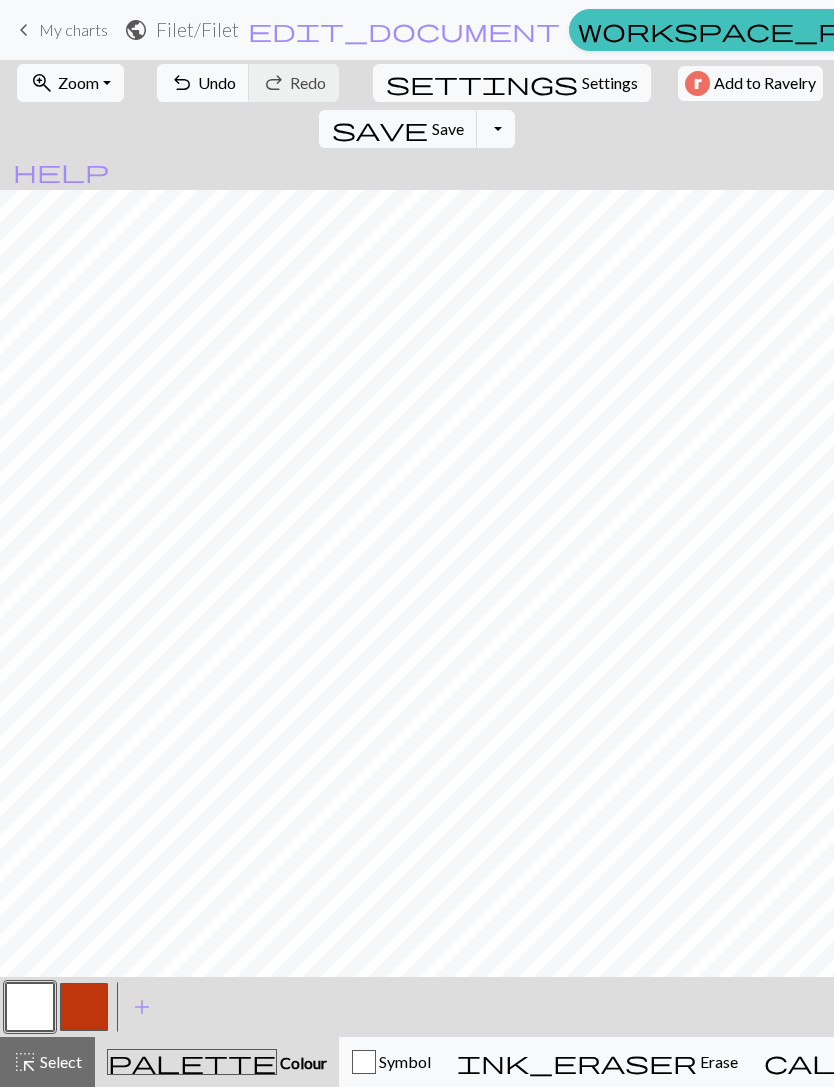 click at bounding box center [84, 1007] 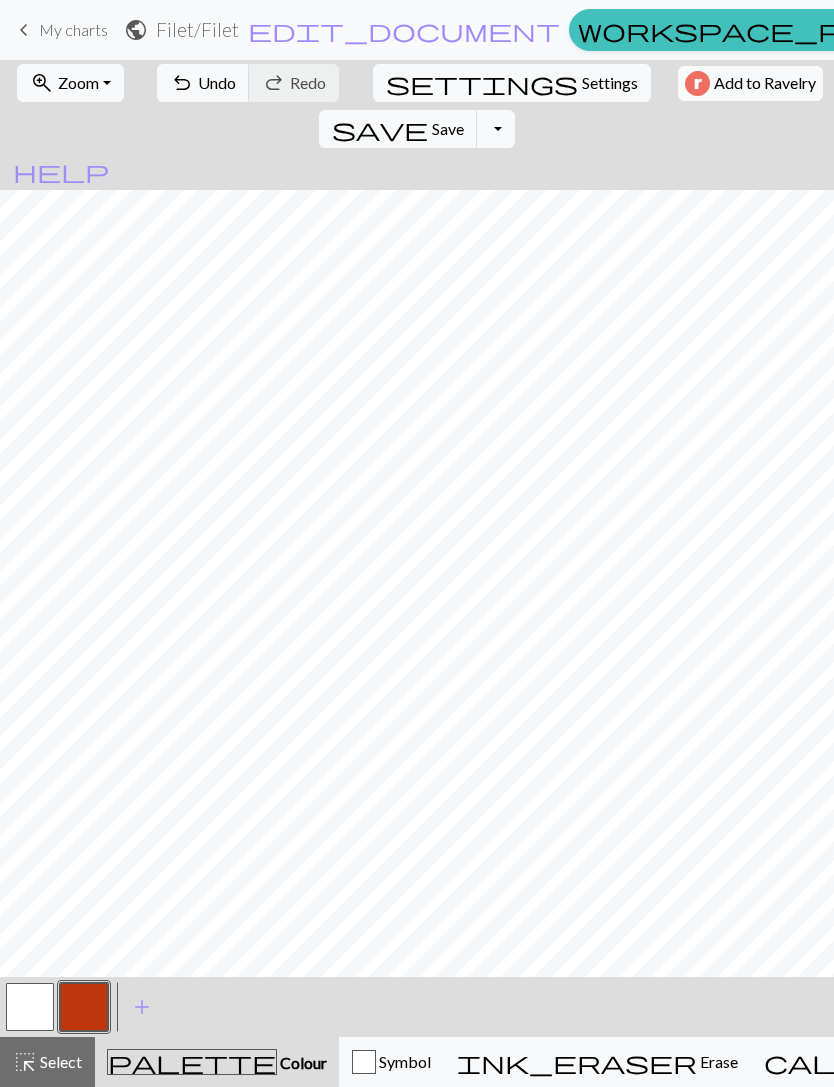 click at bounding box center (30, 1007) 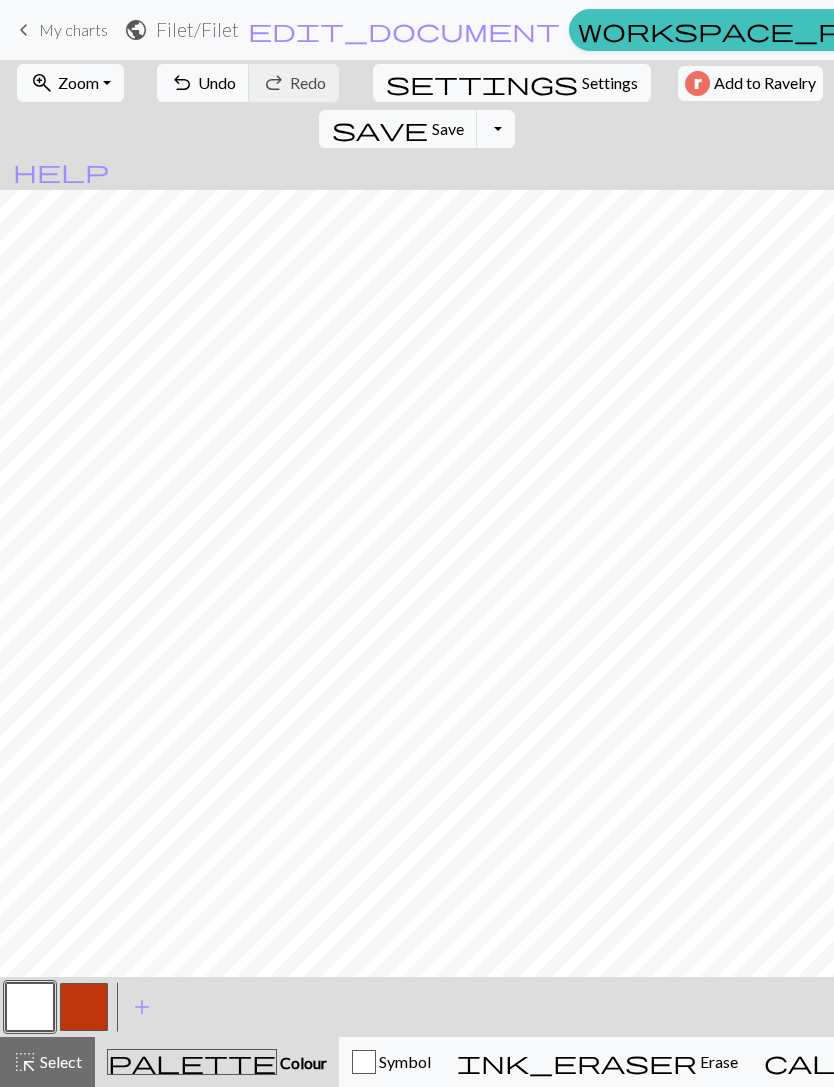 click at bounding box center (84, 1007) 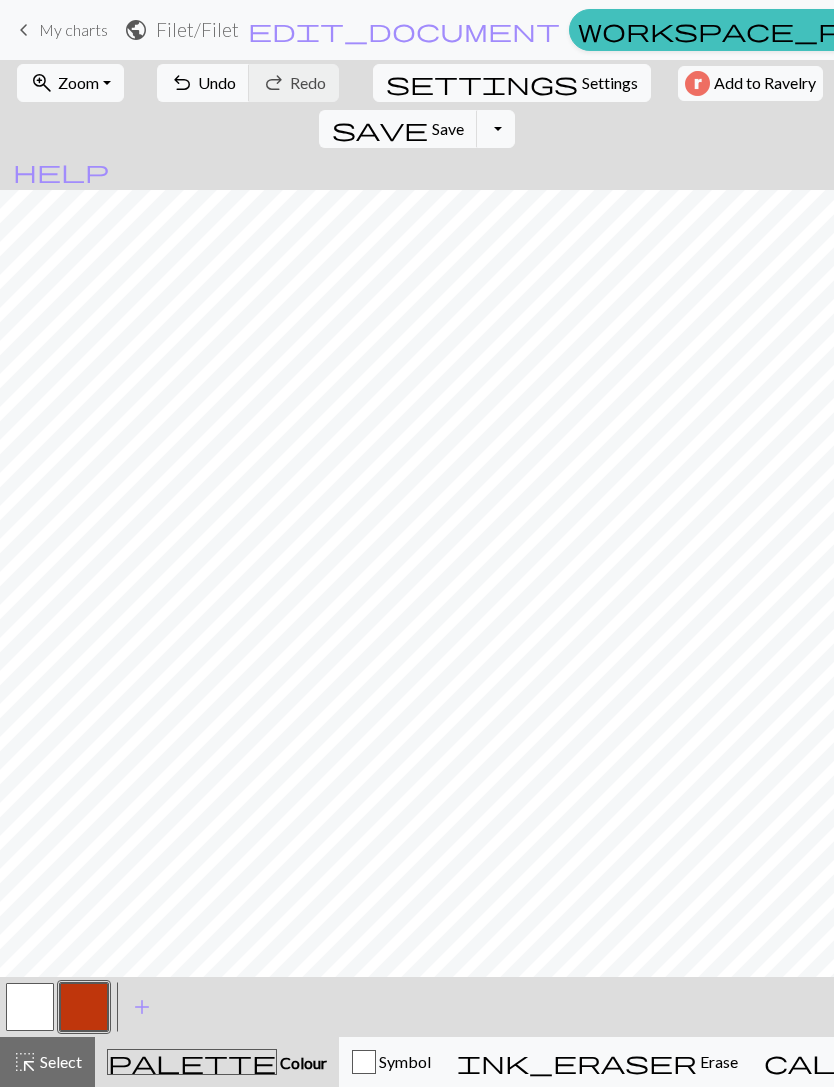 click at bounding box center [30, 1007] 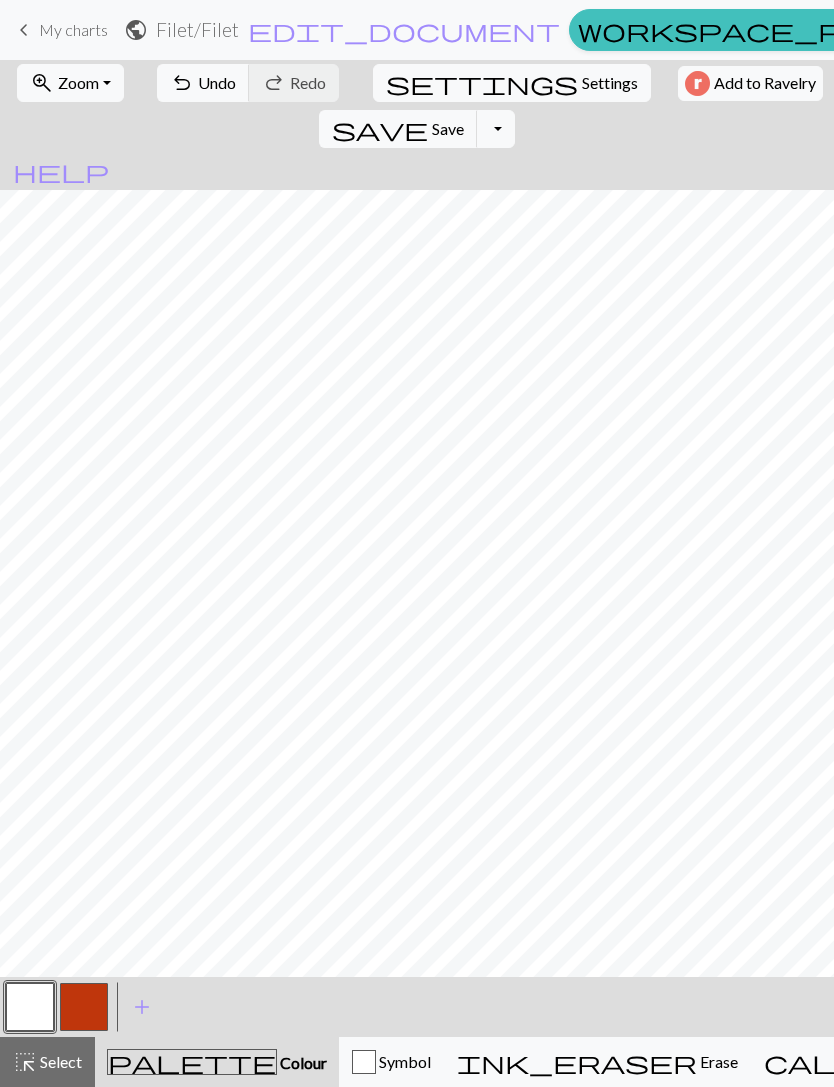 click at bounding box center (84, 1007) 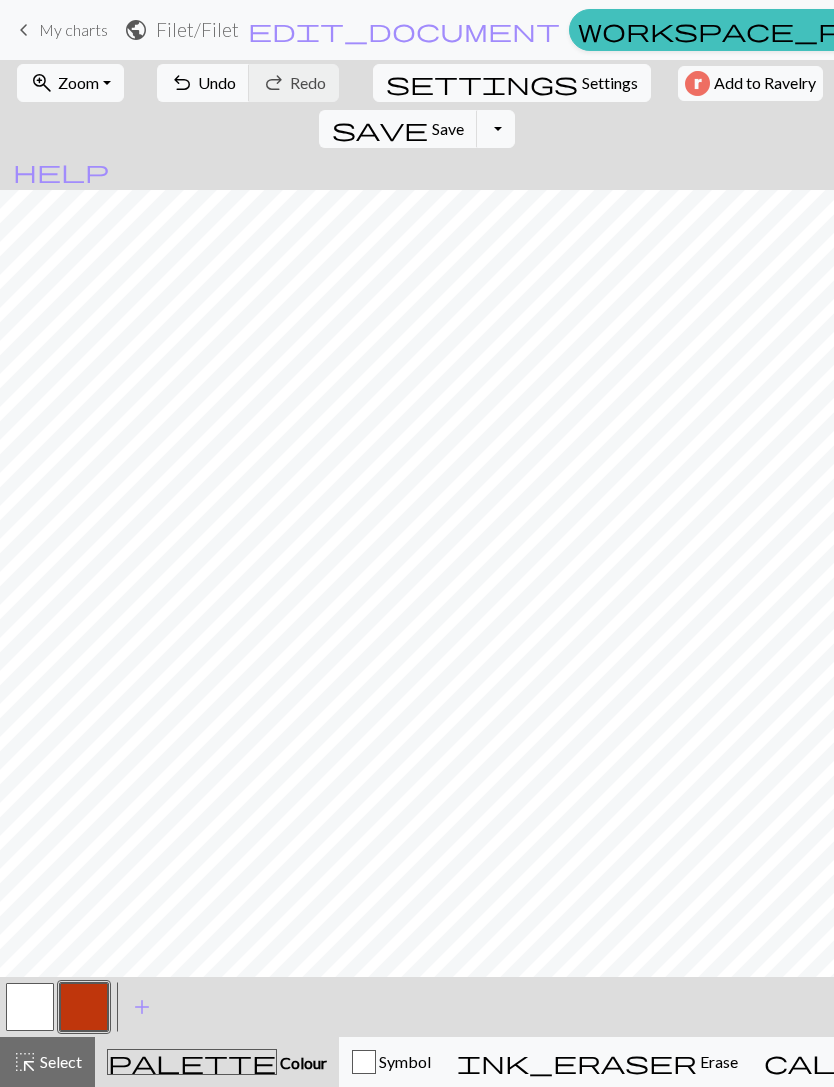 click at bounding box center (30, 1007) 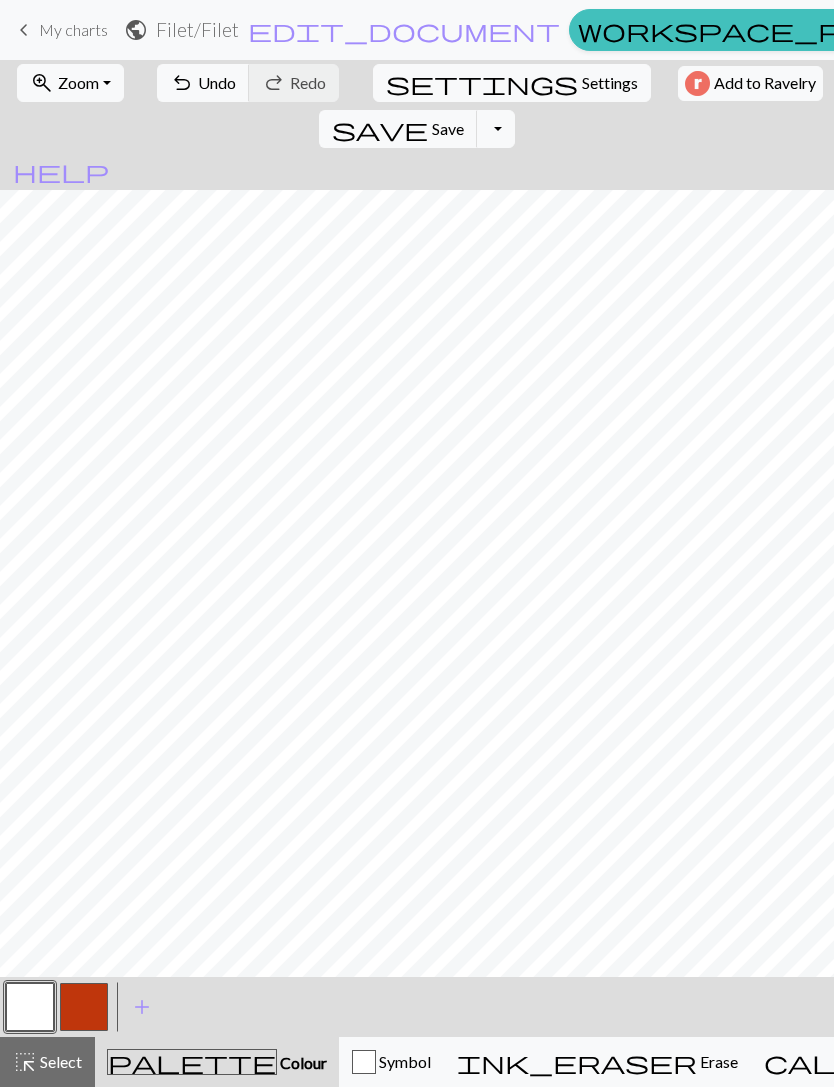 click at bounding box center (30, 1007) 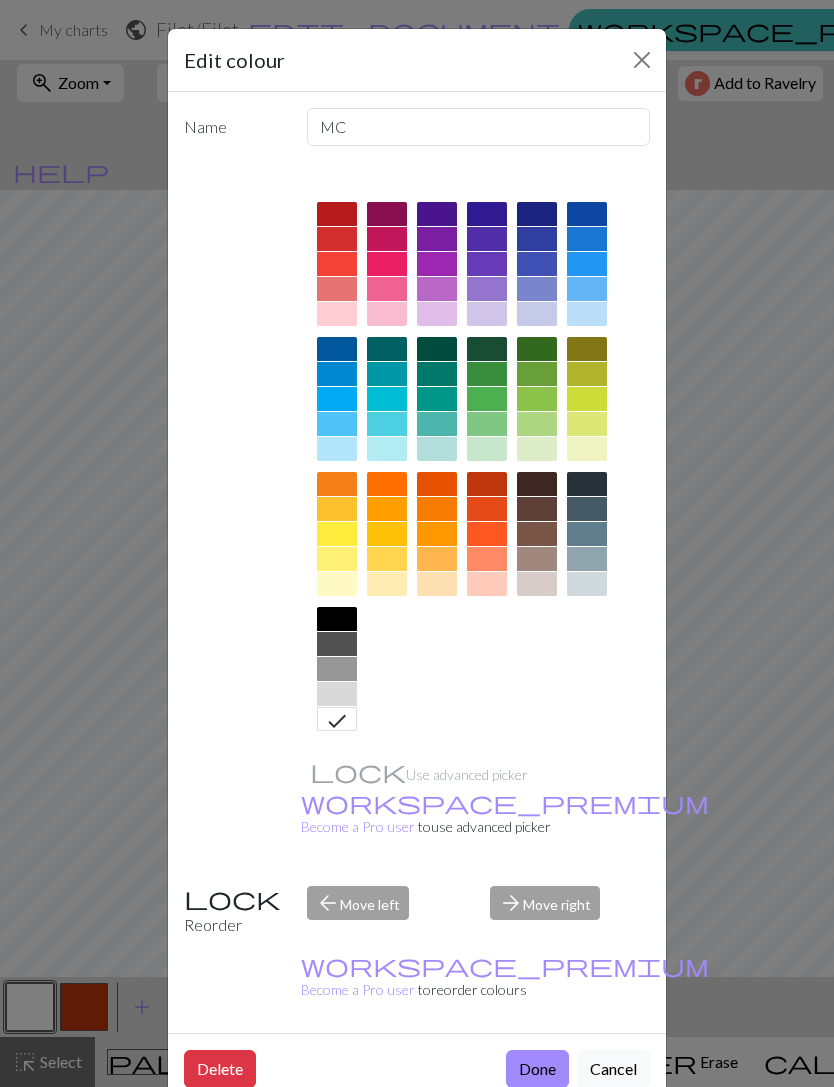 click on "Edit colour Name MC Use advanced picker workspace_premium Become a Pro user   to  use advanced picker Reorder arrow_back Move left arrow_forward Move right workspace_premium Become a Pro user   to  reorder colours Delete Done Cancel" at bounding box center [417, 543] 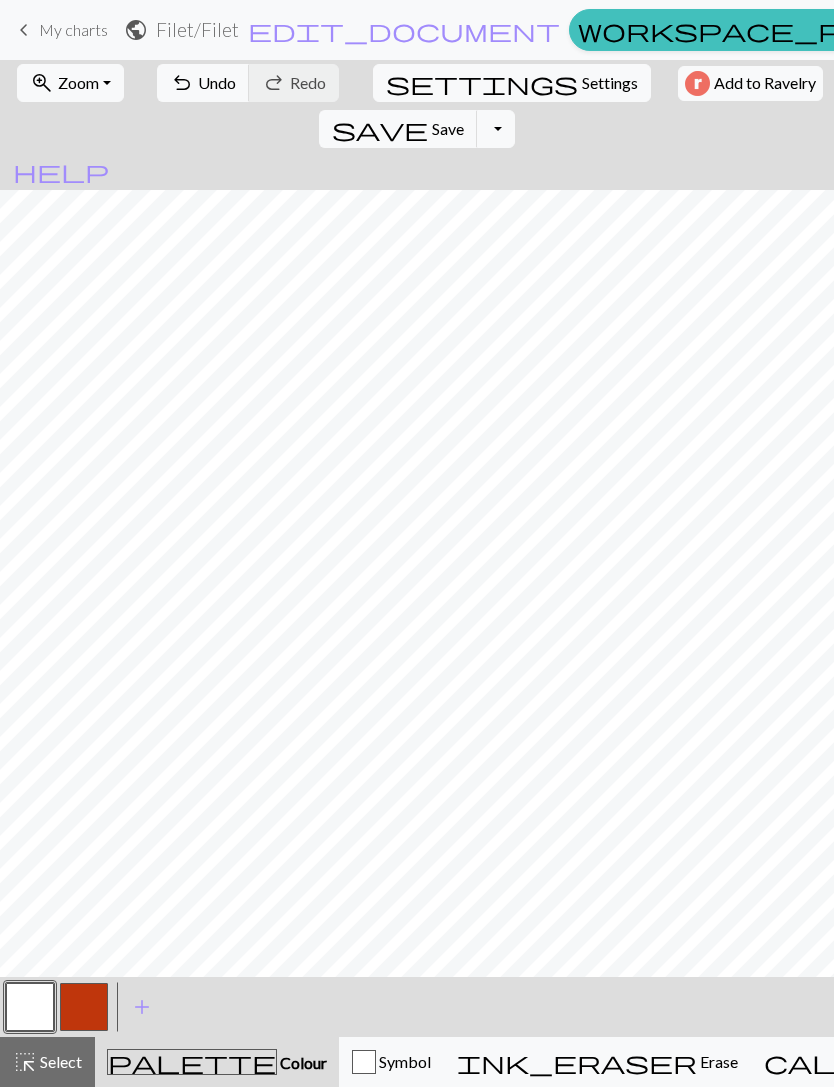 click at bounding box center [84, 1007] 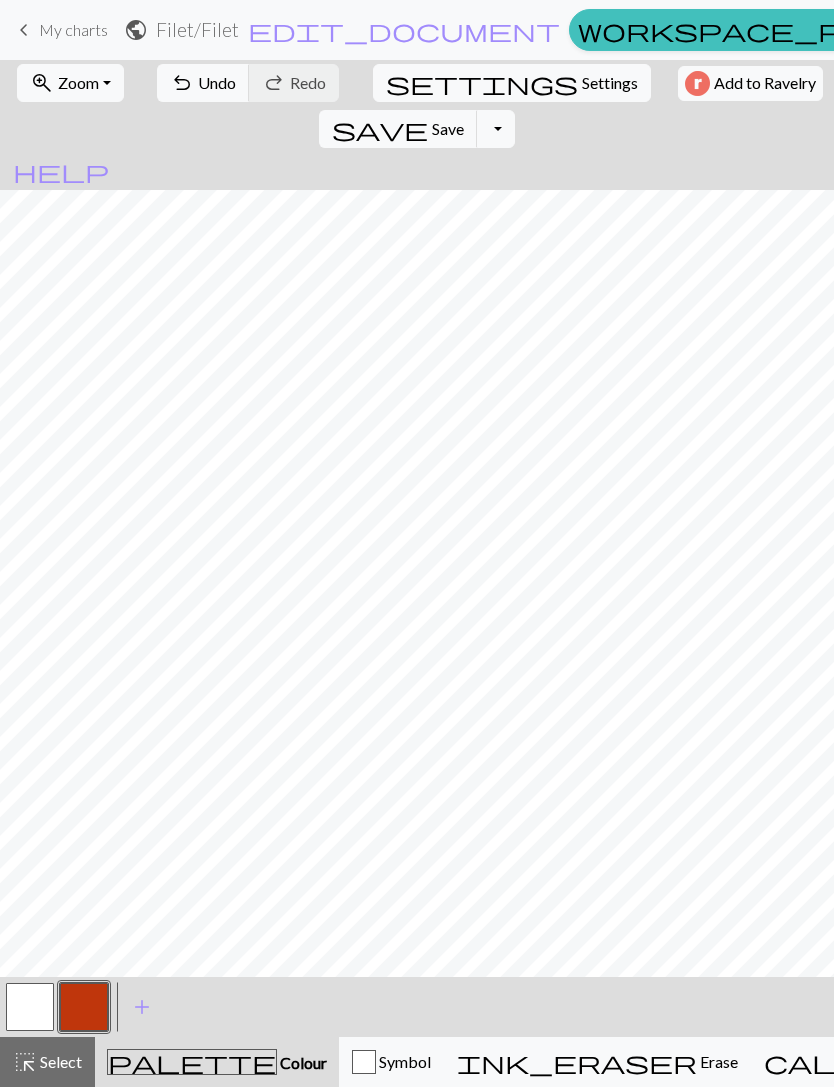 click at bounding box center (30, 1007) 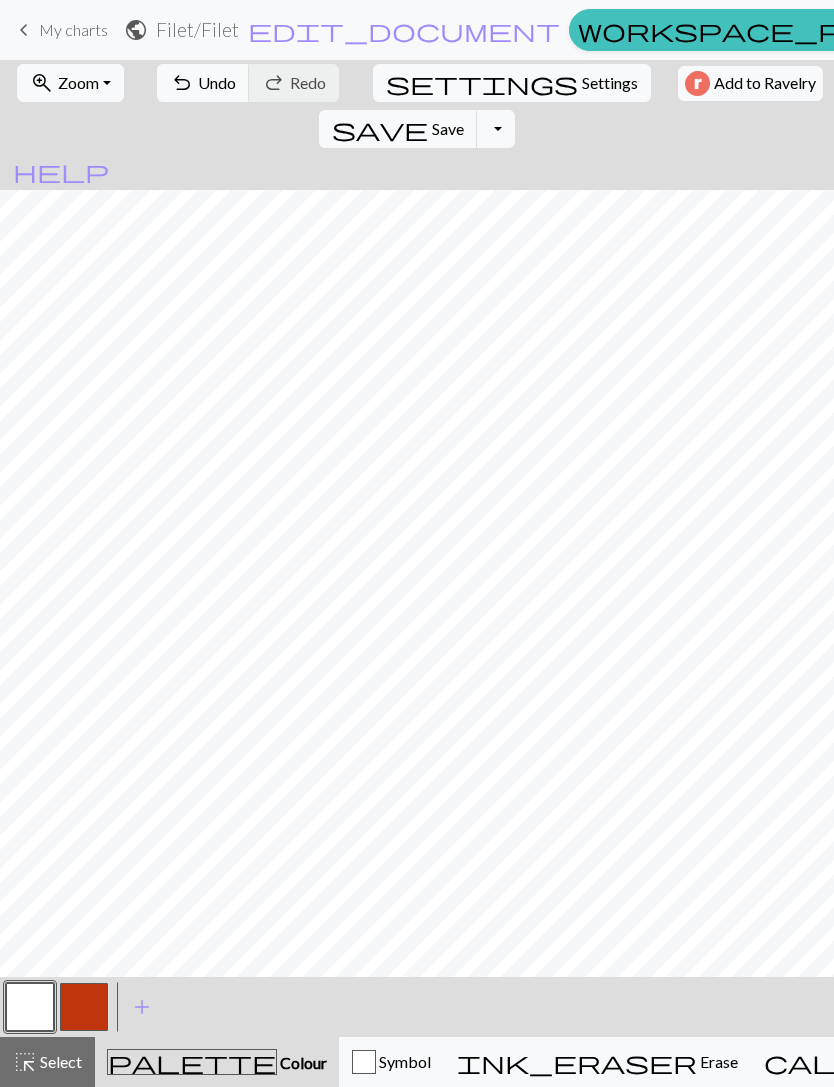 click at bounding box center [84, 1007] 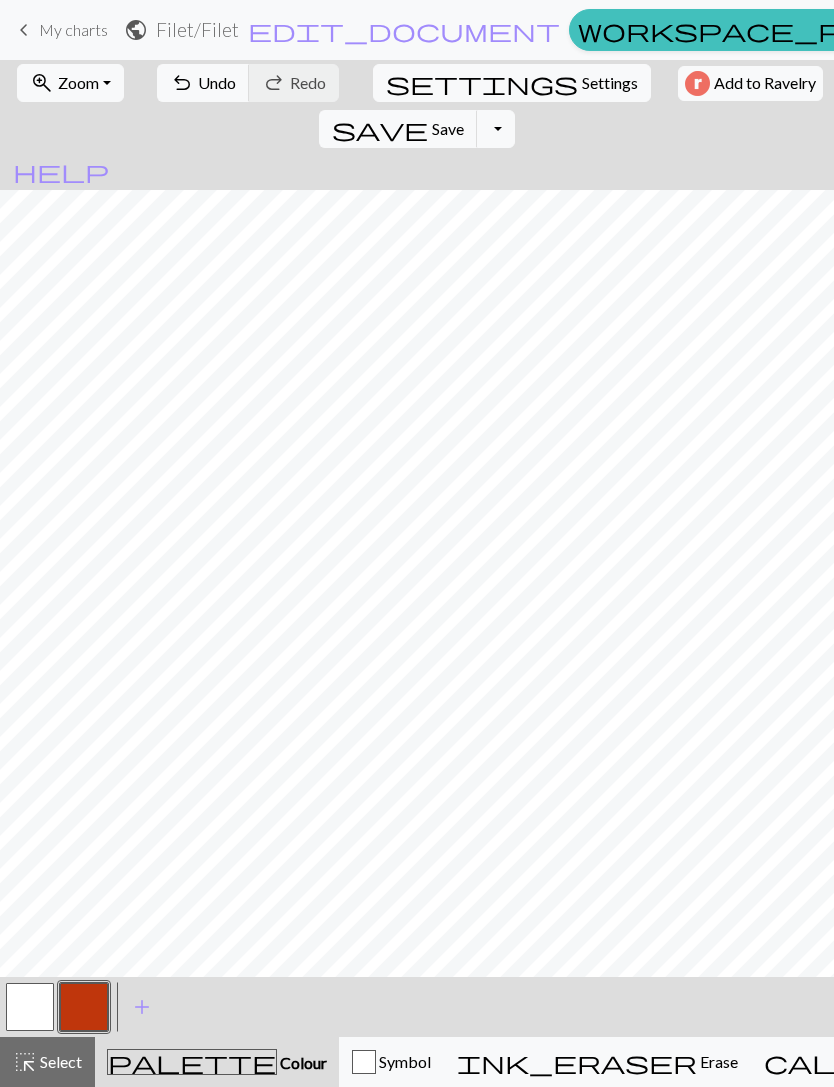 click at bounding box center [30, 1007] 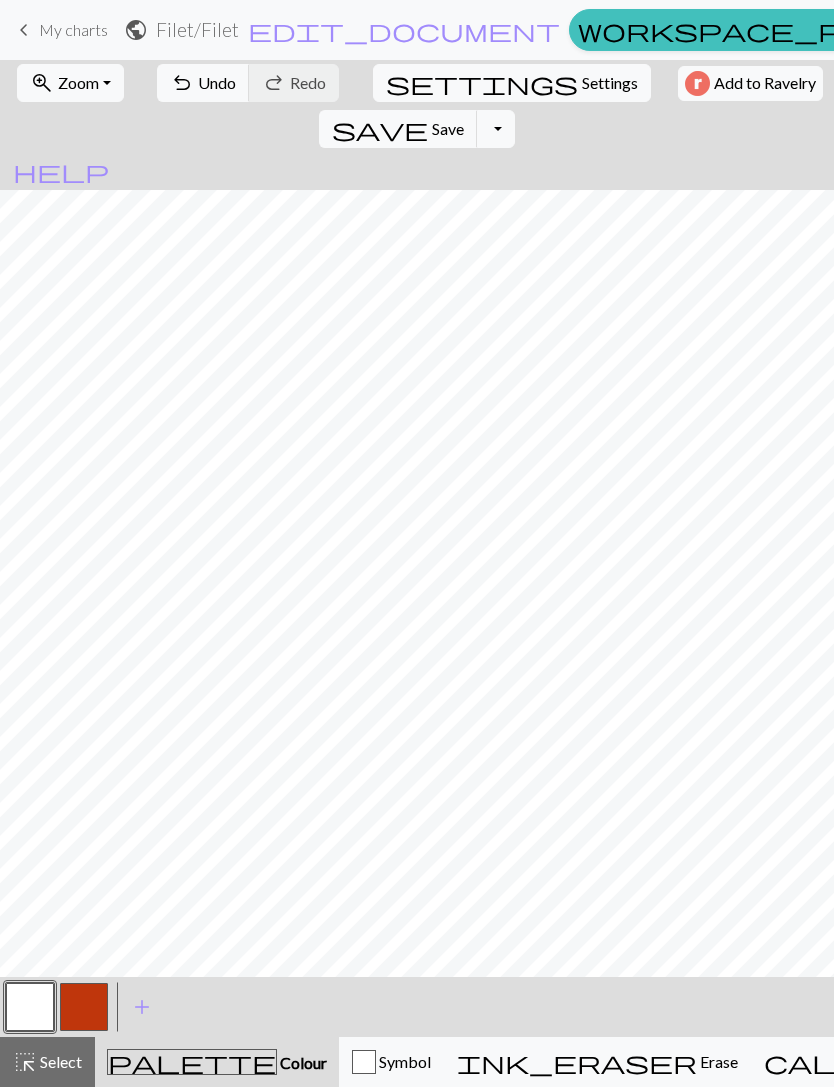 click at bounding box center [84, 1007] 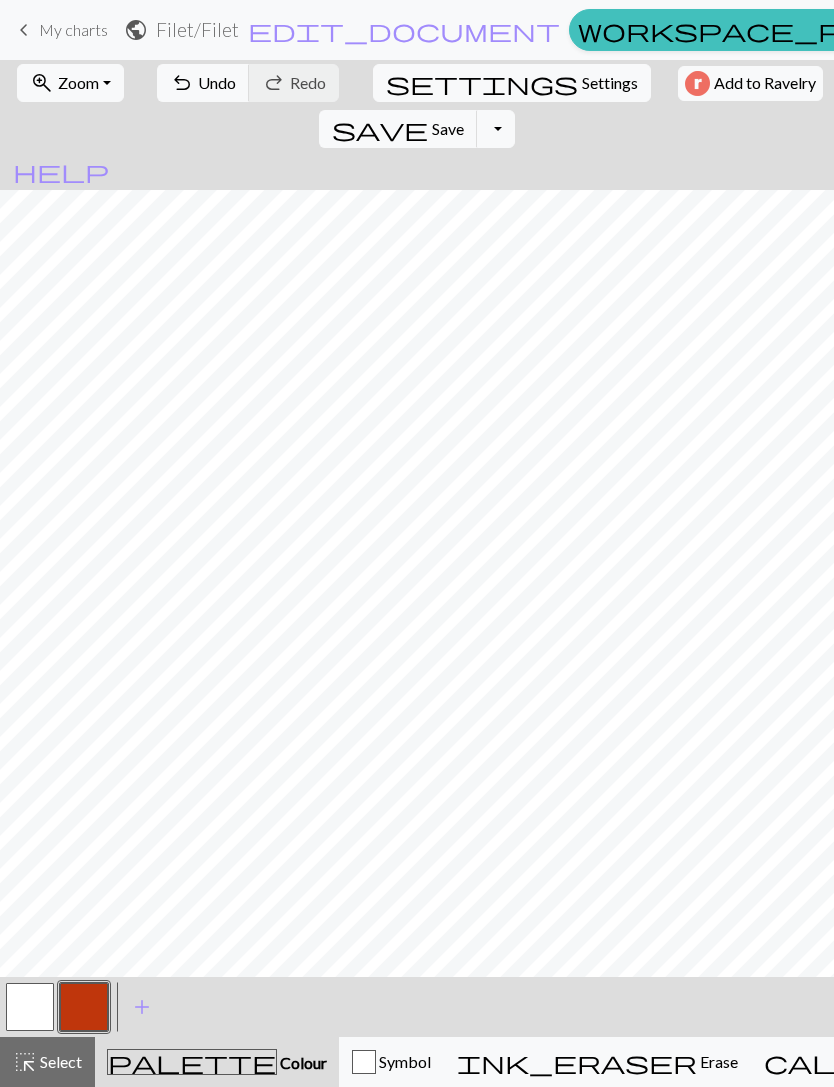 click at bounding box center (30, 1007) 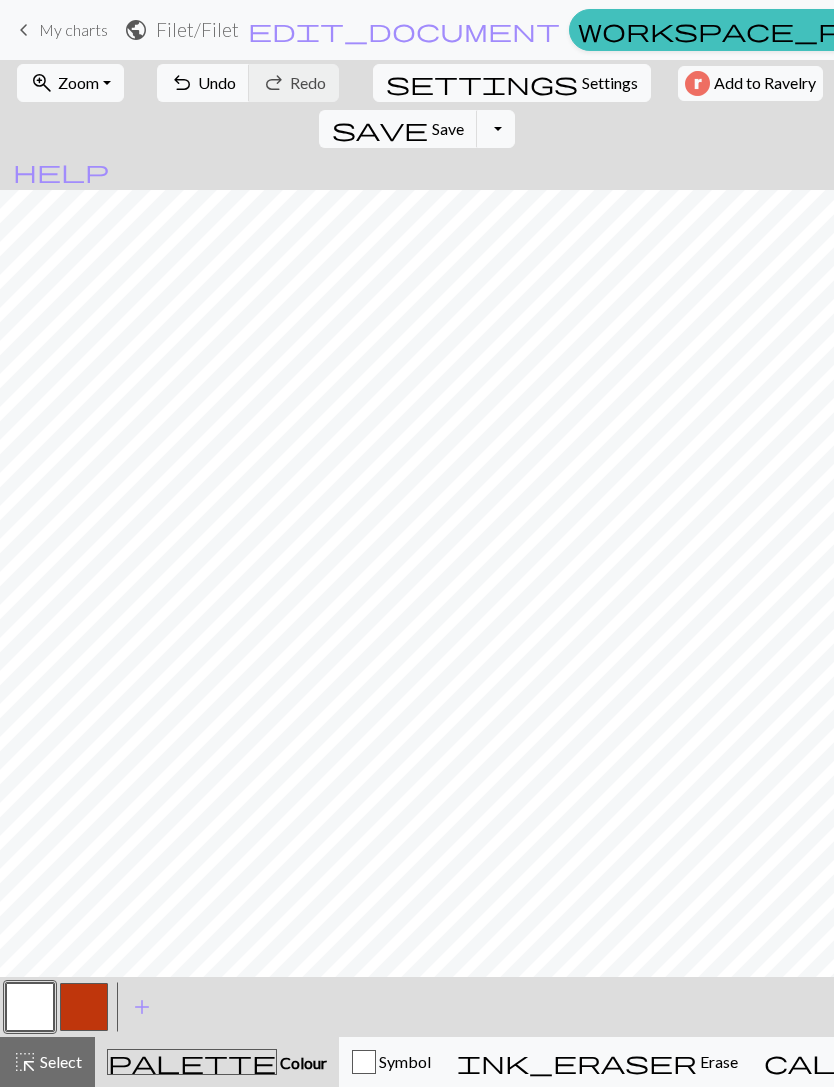 click at bounding box center (84, 1007) 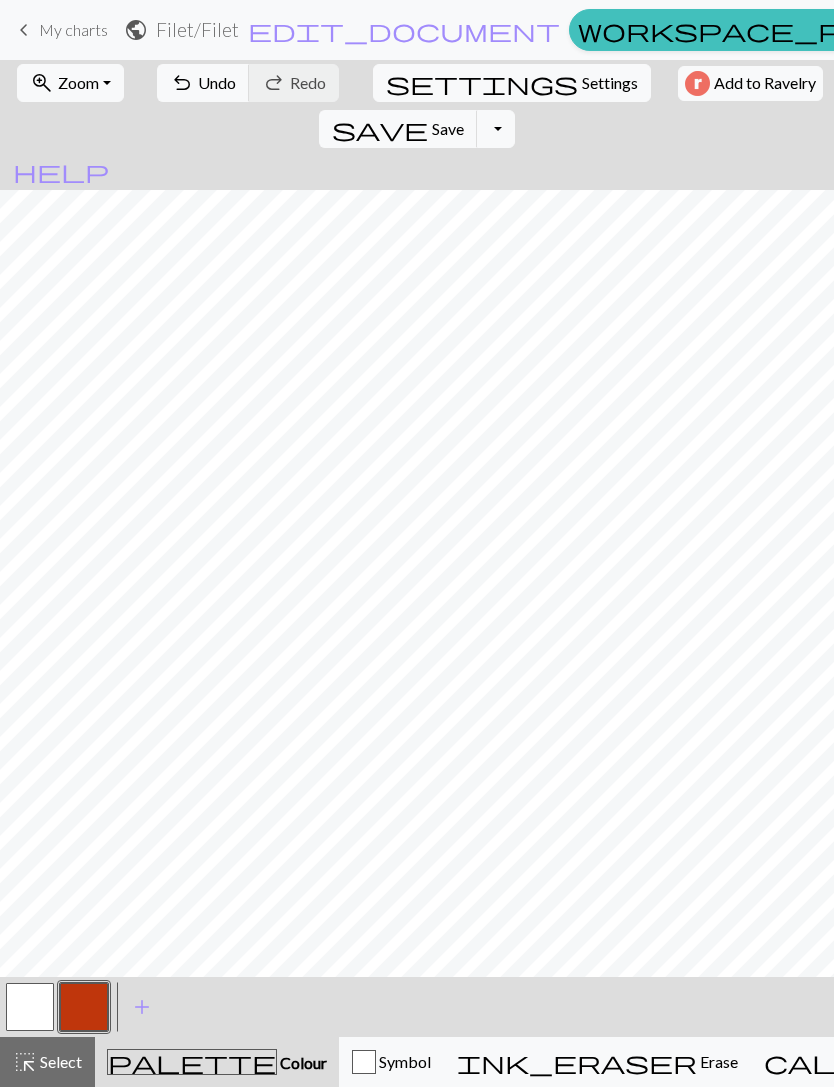 click at bounding box center (30, 1007) 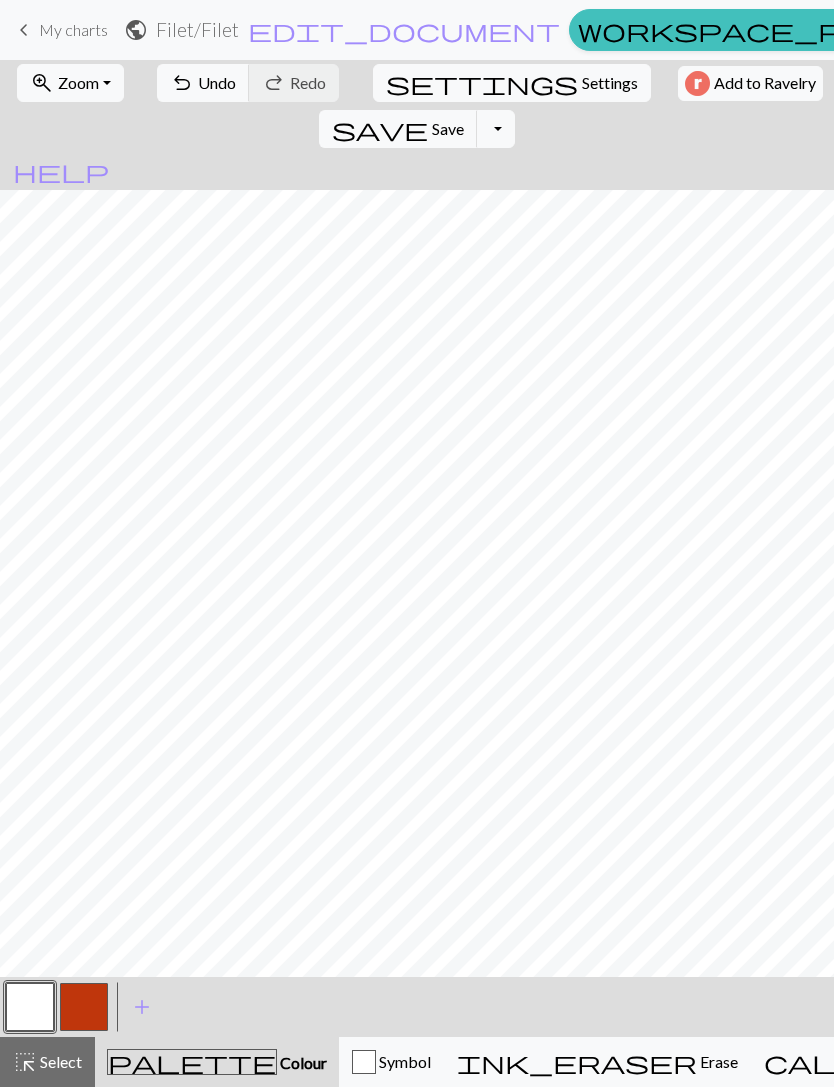 click at bounding box center [84, 1007] 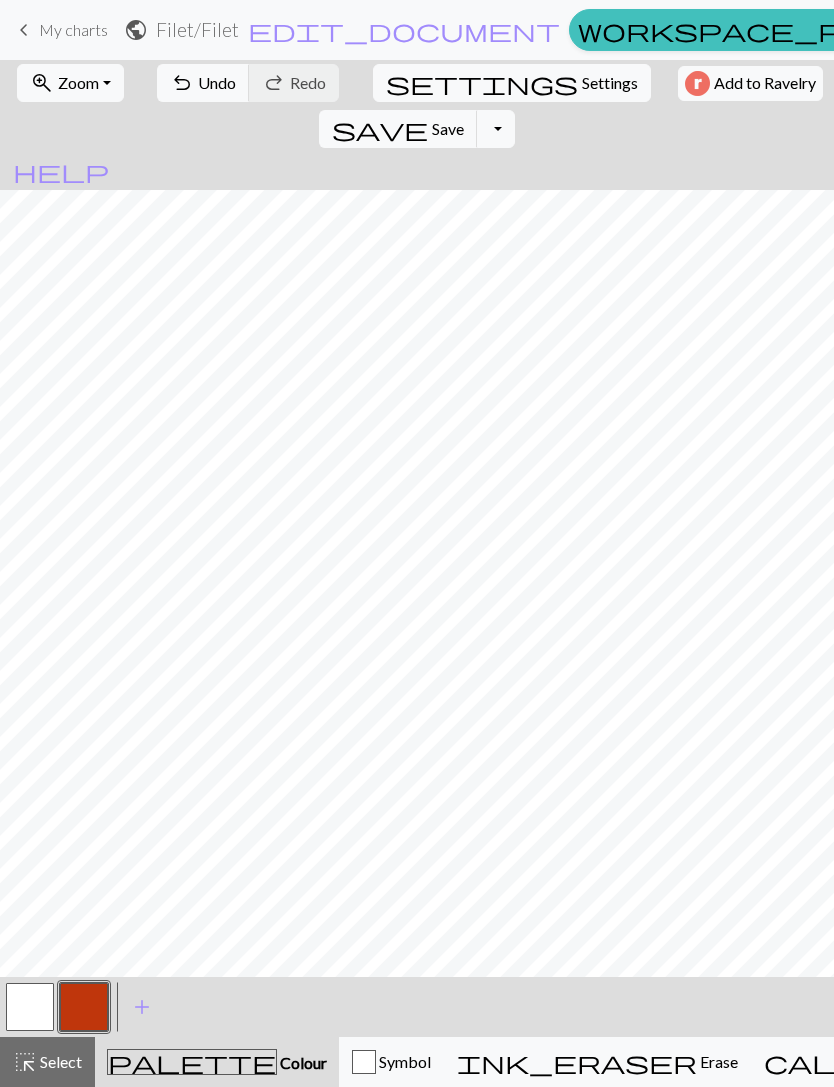 click at bounding box center (30, 1007) 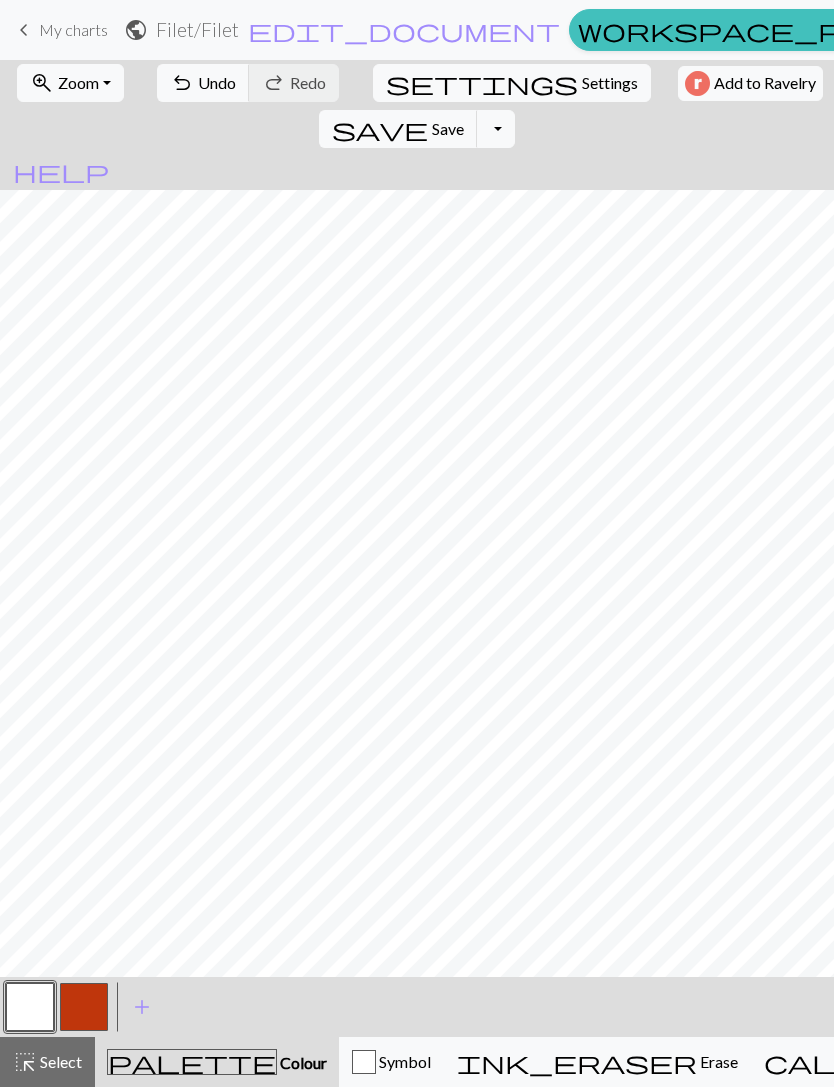 click at bounding box center (84, 1007) 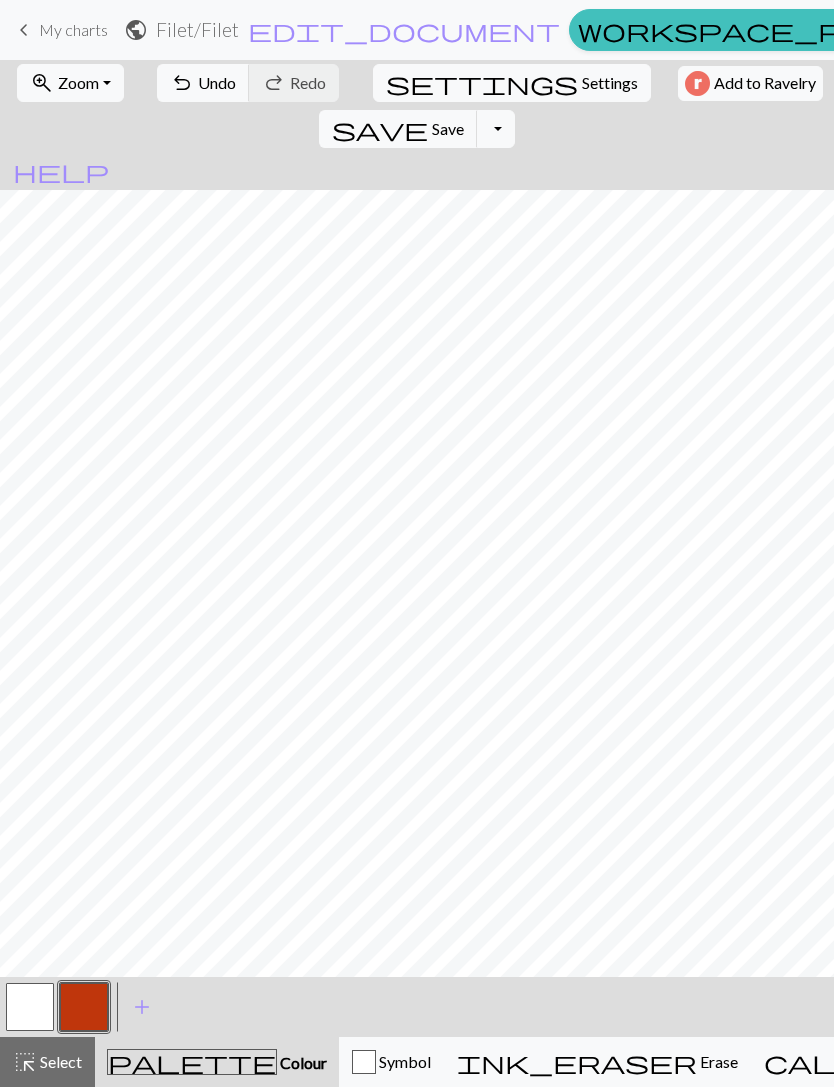 click at bounding box center [30, 1007] 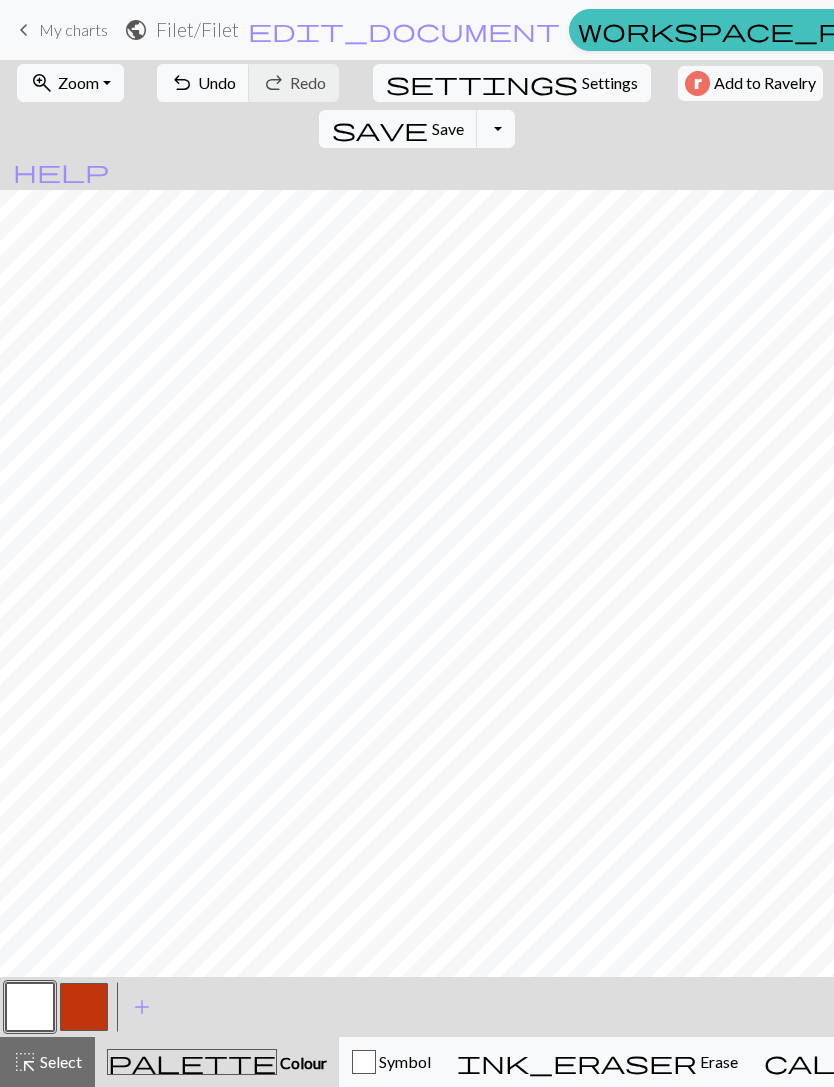 click at bounding box center [84, 1007] 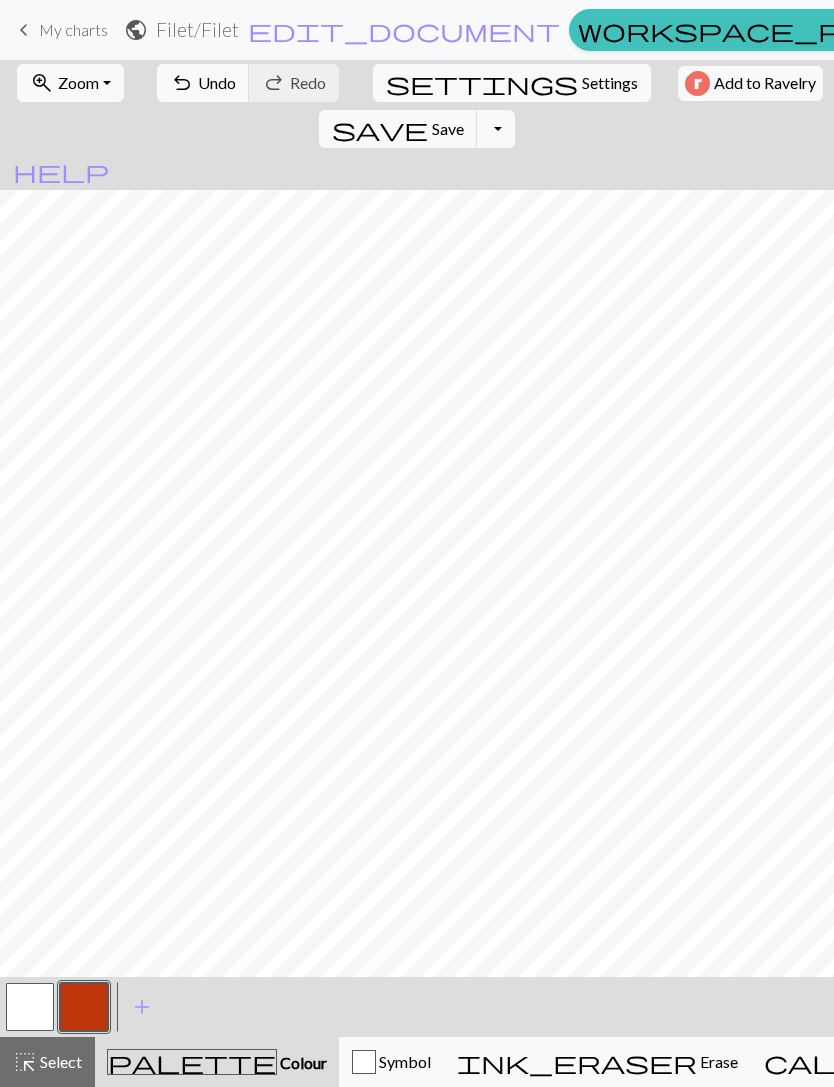 click at bounding box center [30, 1007] 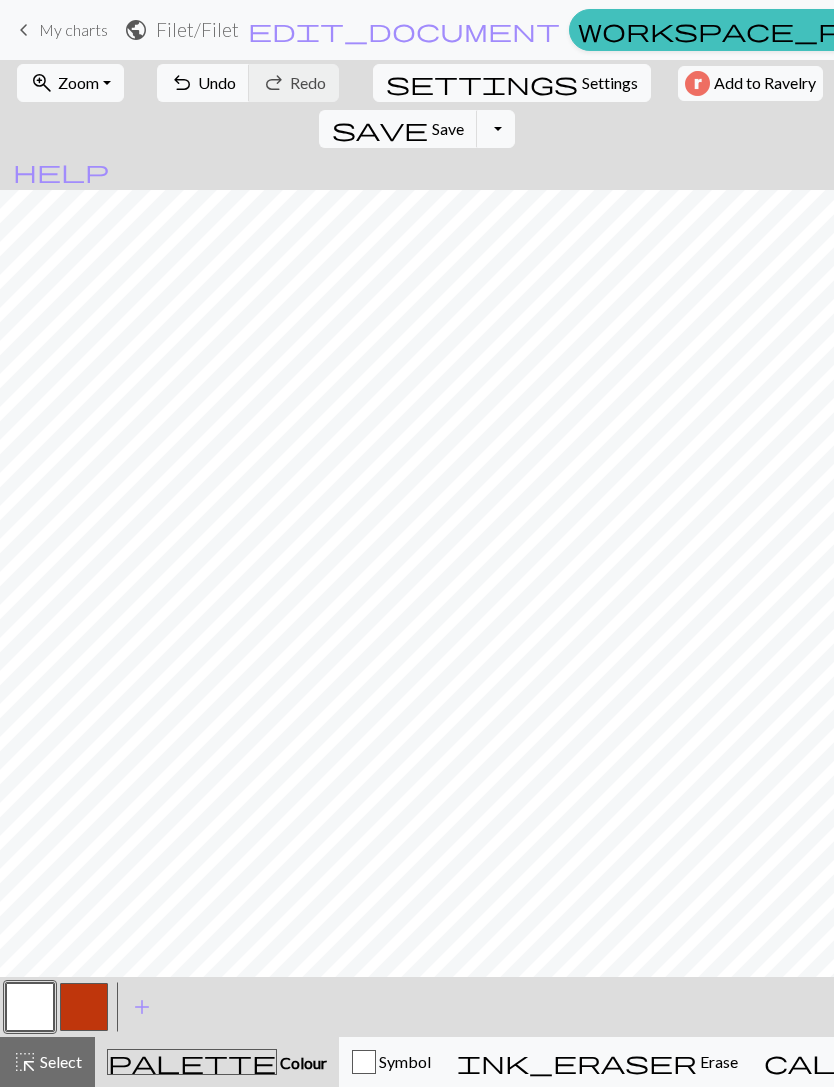 click at bounding box center (84, 1007) 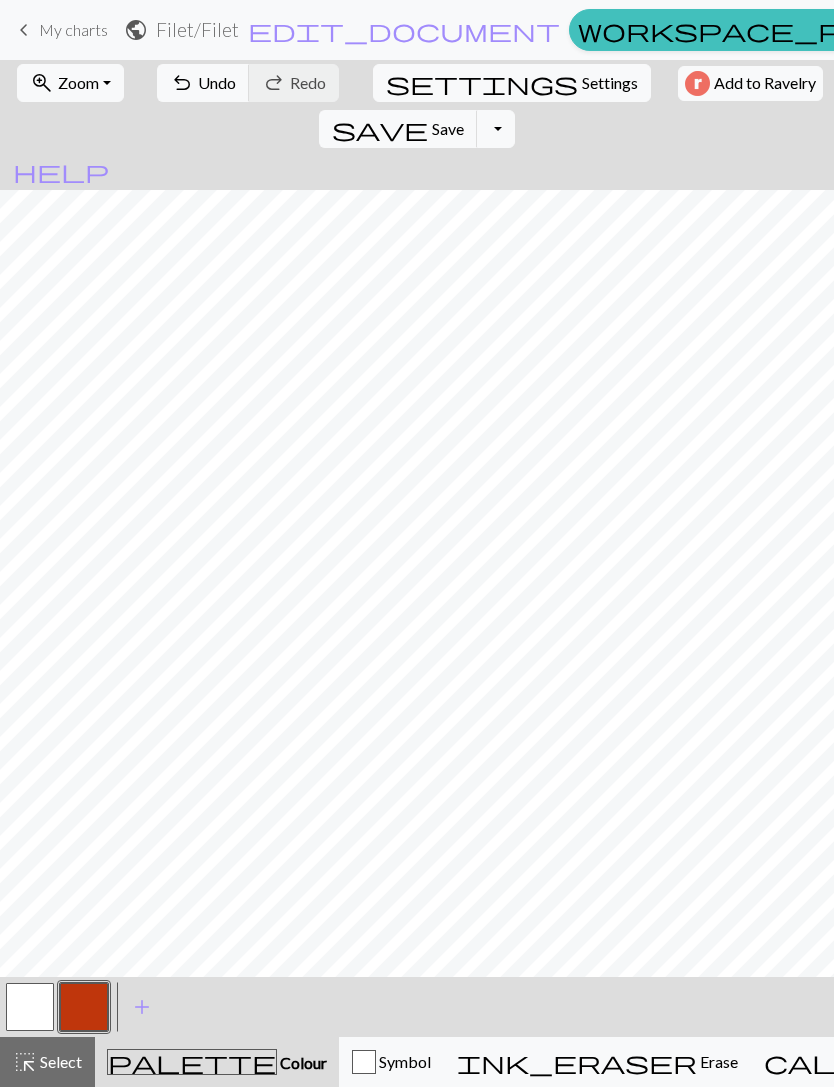 click at bounding box center [30, 1007] 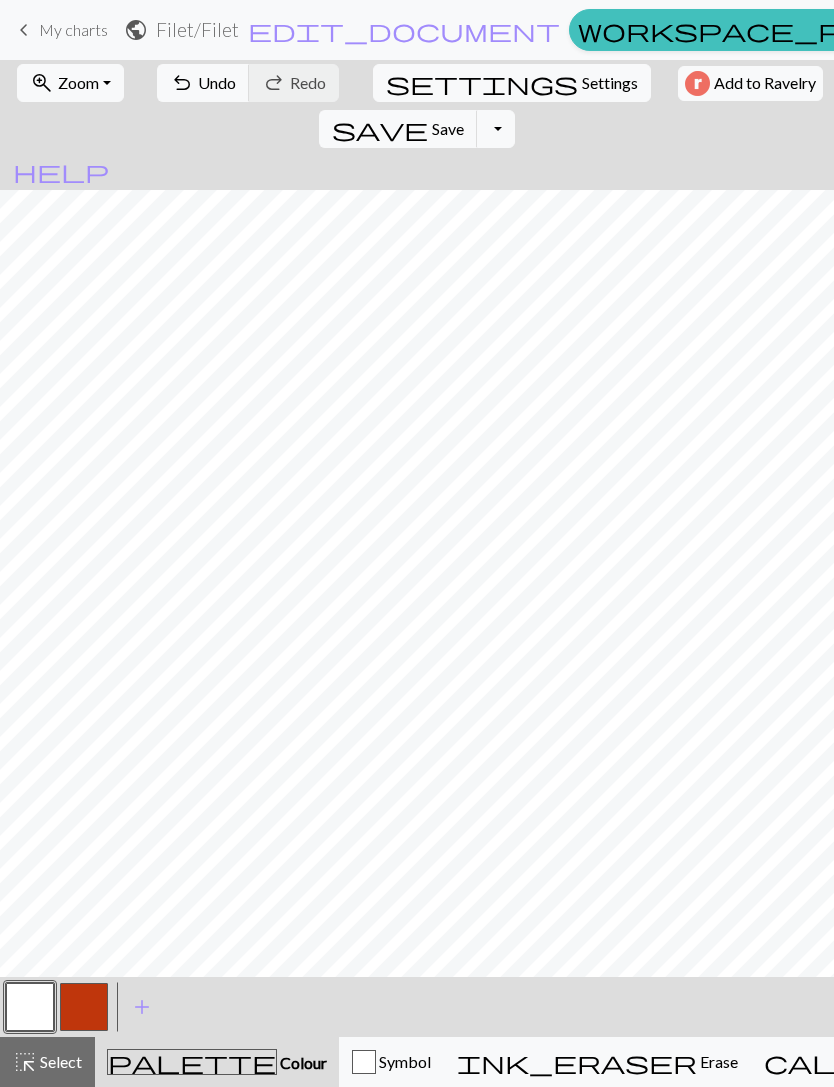click at bounding box center (84, 1007) 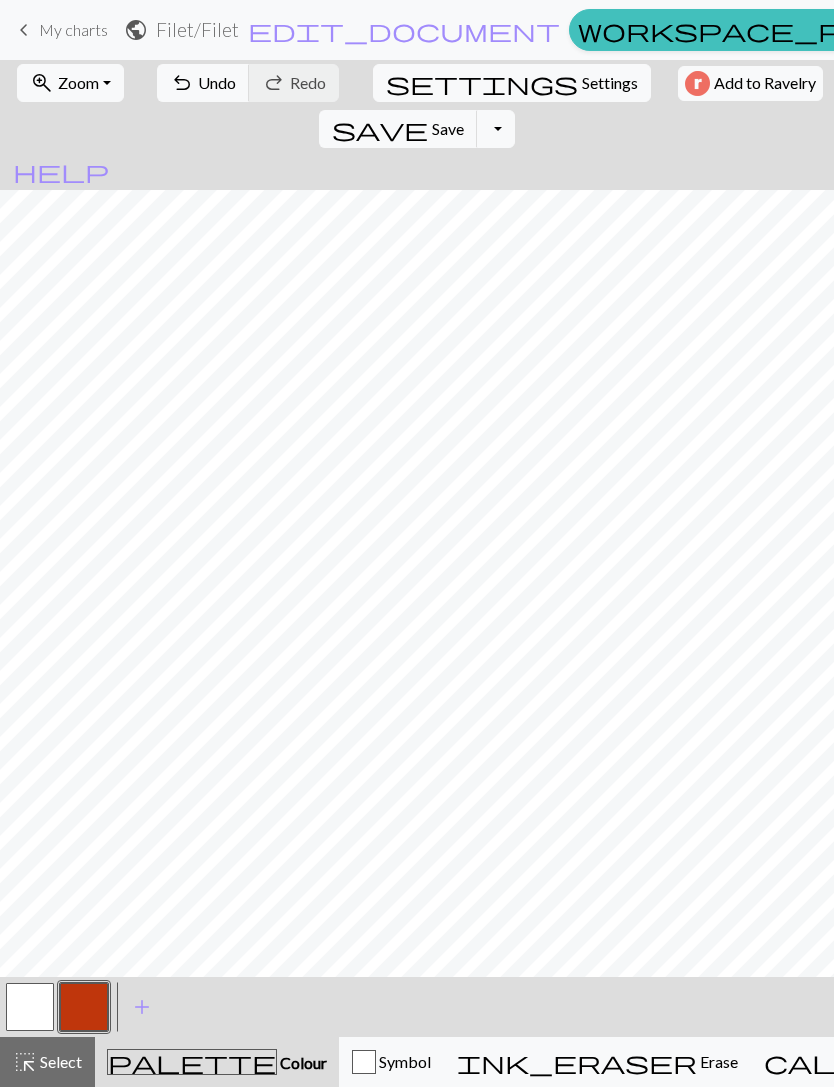 click at bounding box center (30, 1007) 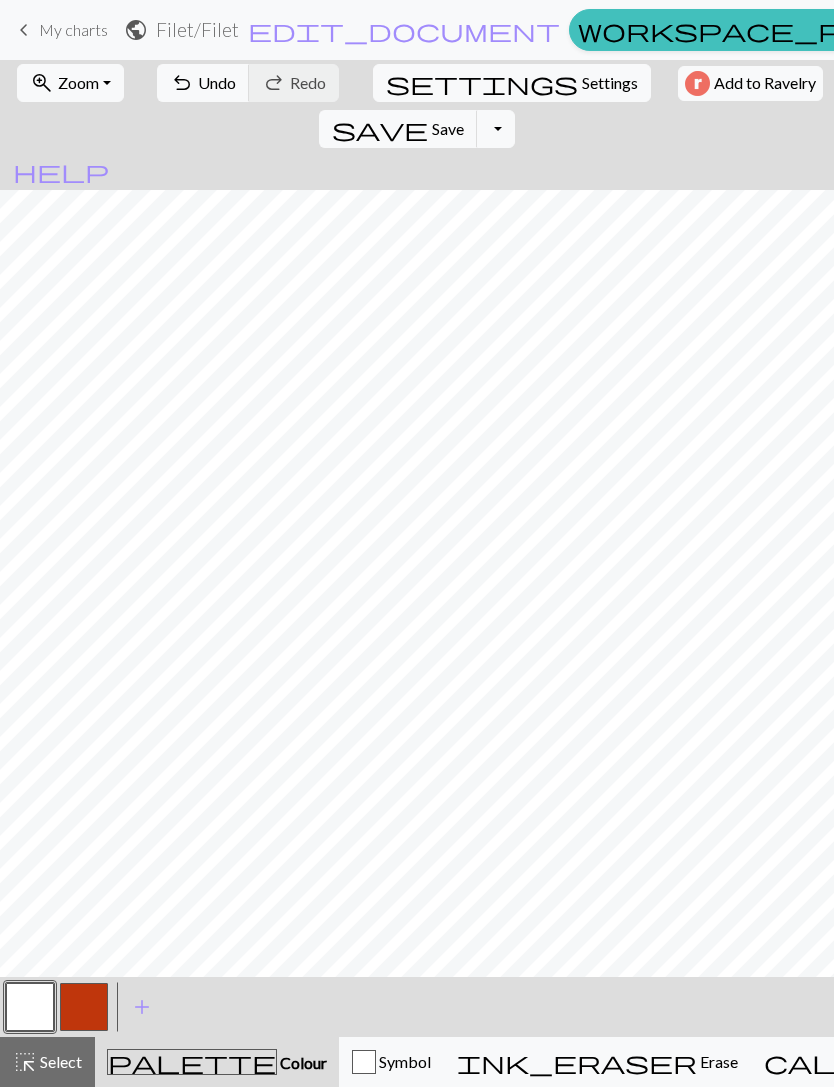 click at bounding box center (84, 1007) 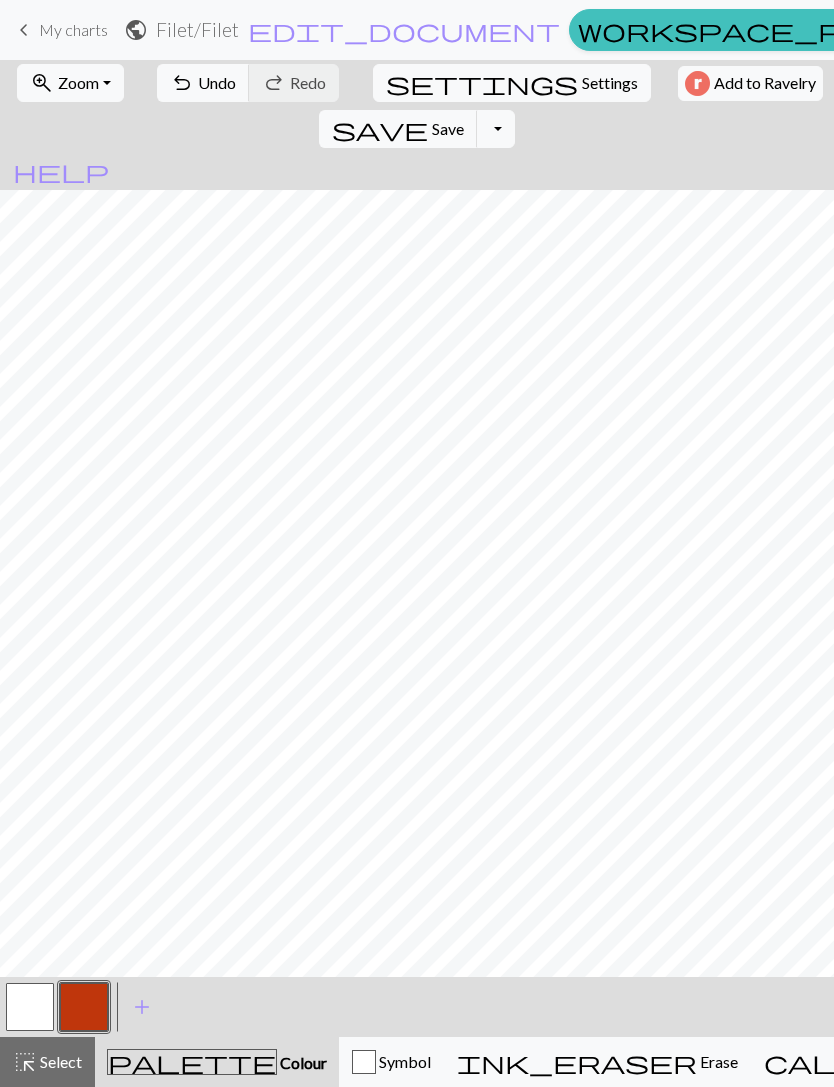 click at bounding box center (30, 1007) 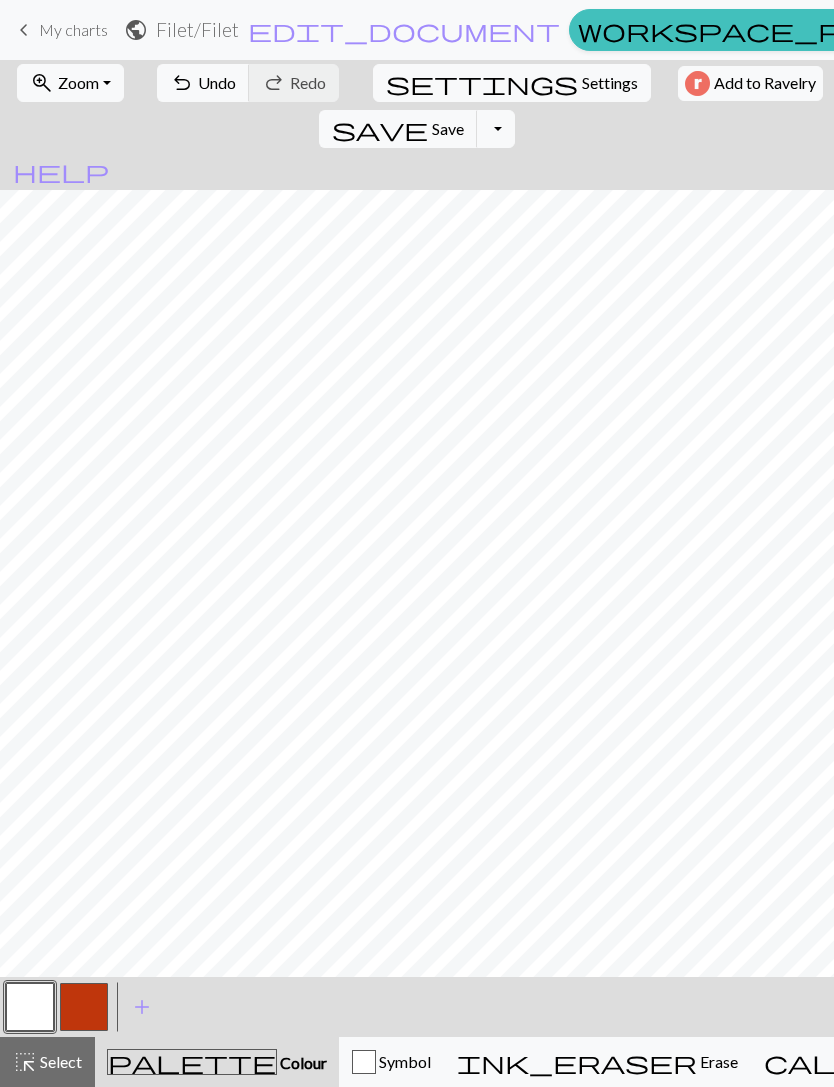 click at bounding box center [84, 1007] 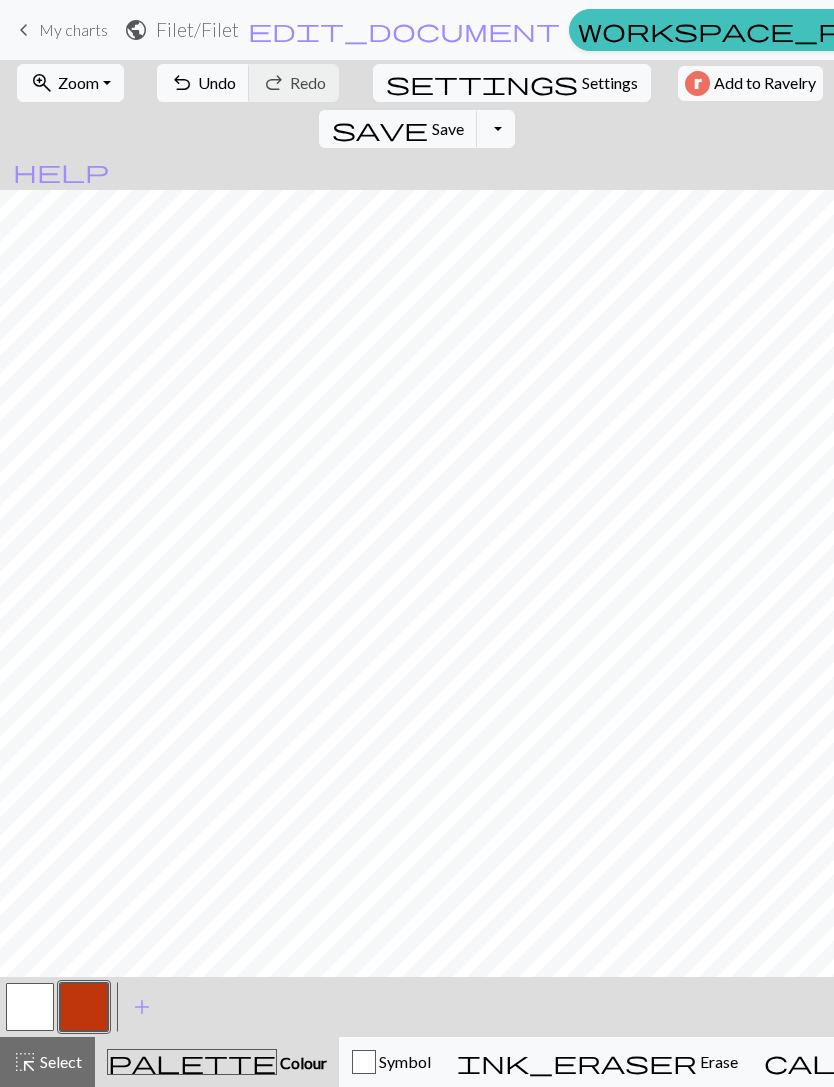 click at bounding box center (30, 1007) 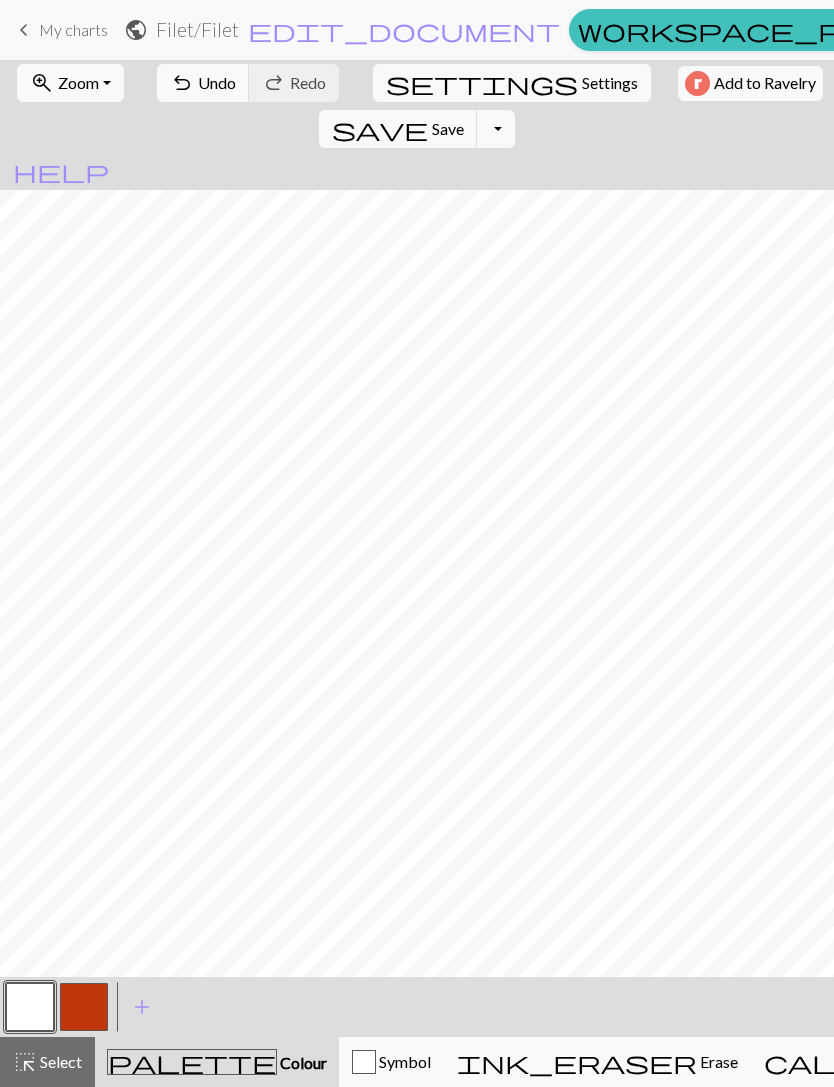 click at bounding box center (84, 1007) 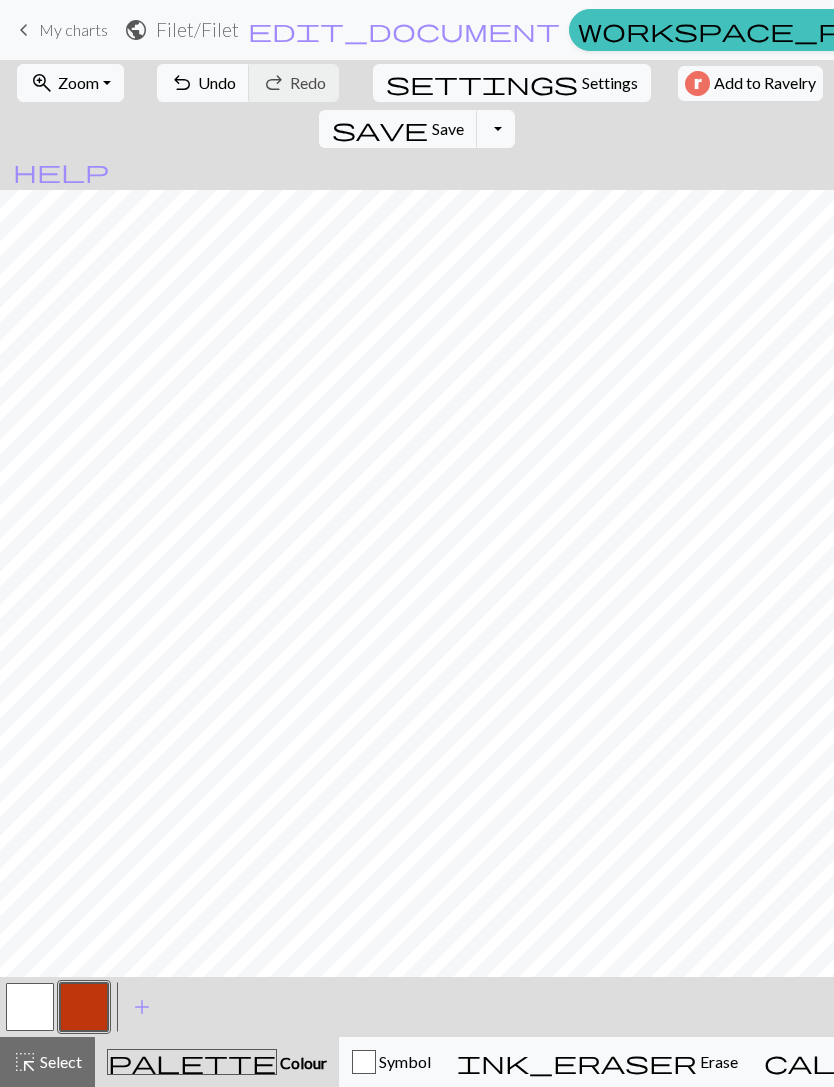 click at bounding box center [30, 1007] 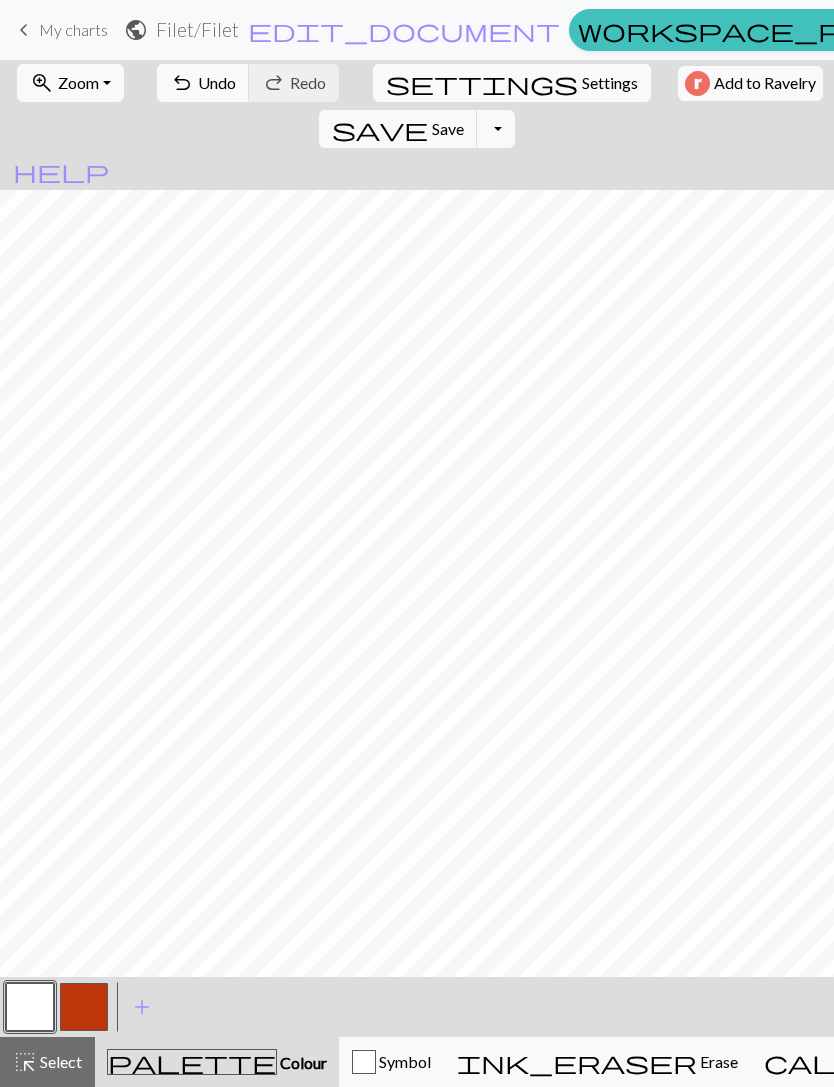 click at bounding box center (84, 1007) 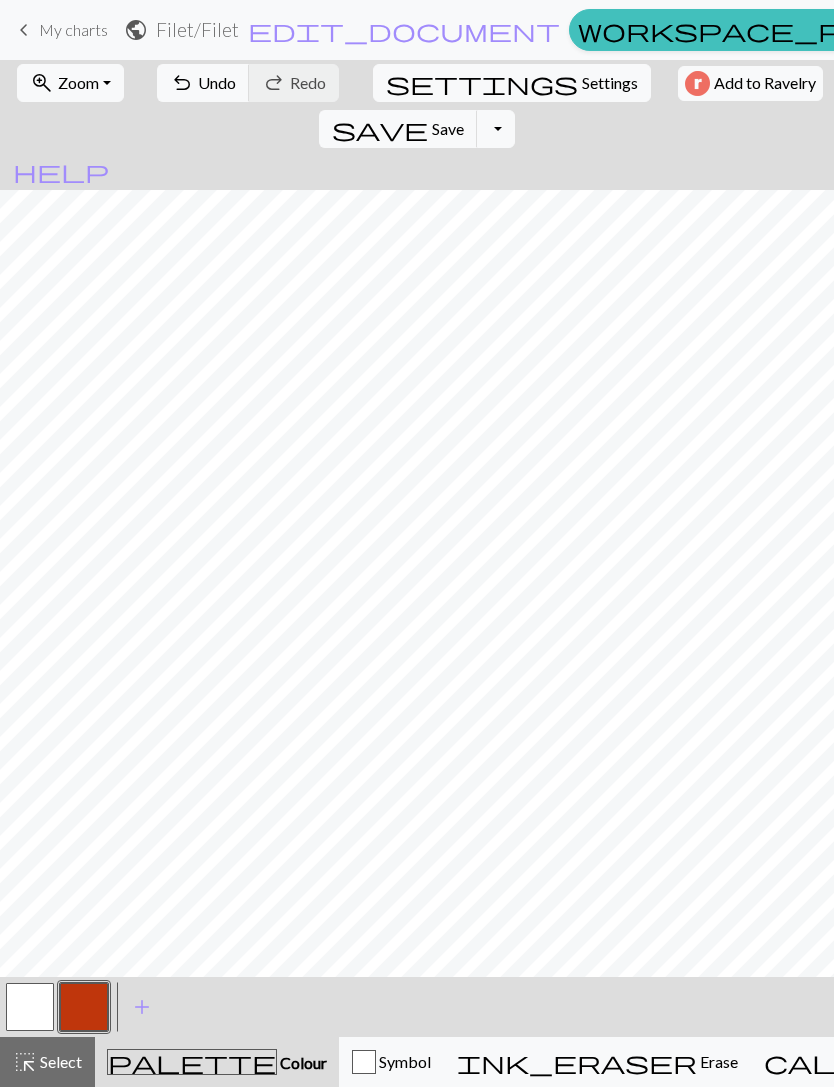 click at bounding box center [30, 1007] 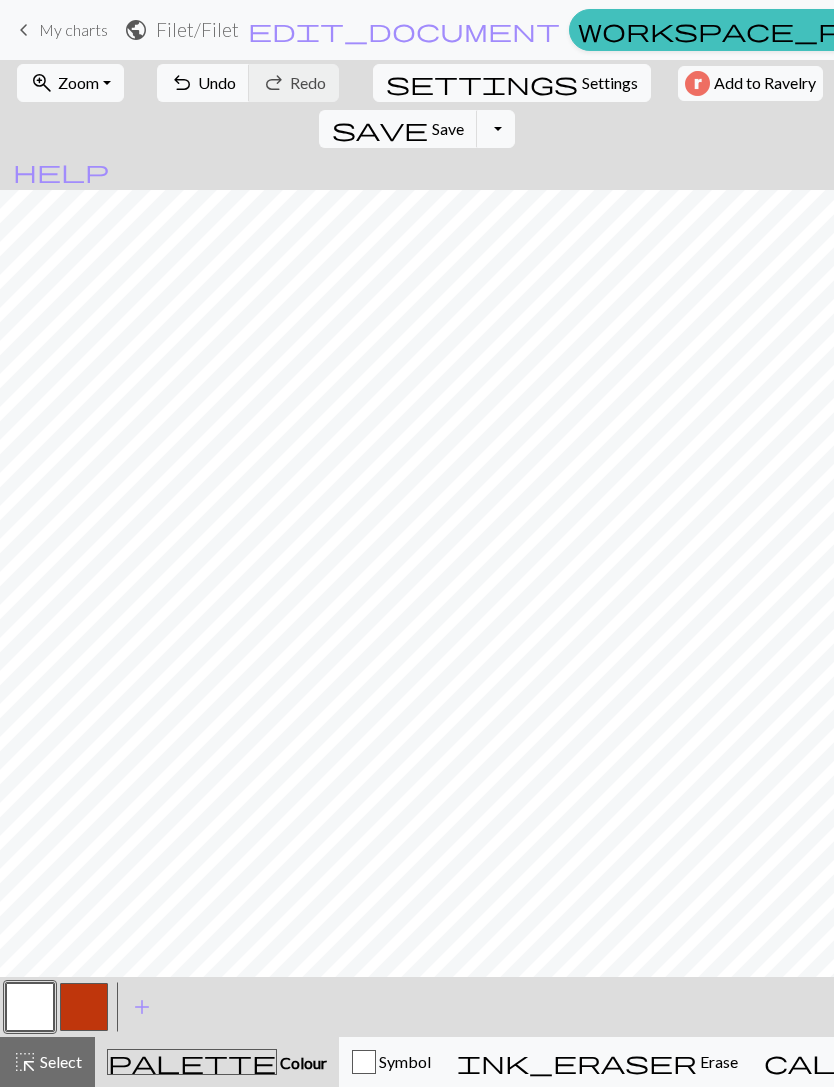 click at bounding box center (84, 1007) 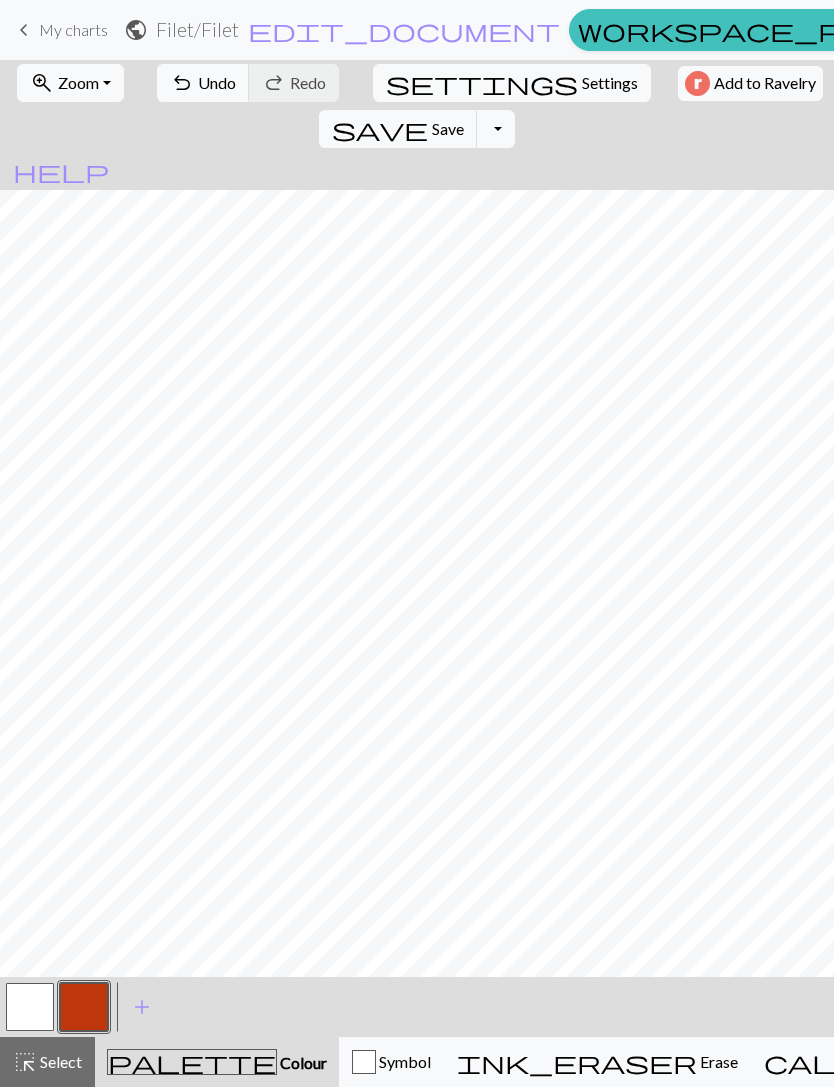 click at bounding box center (30, 1007) 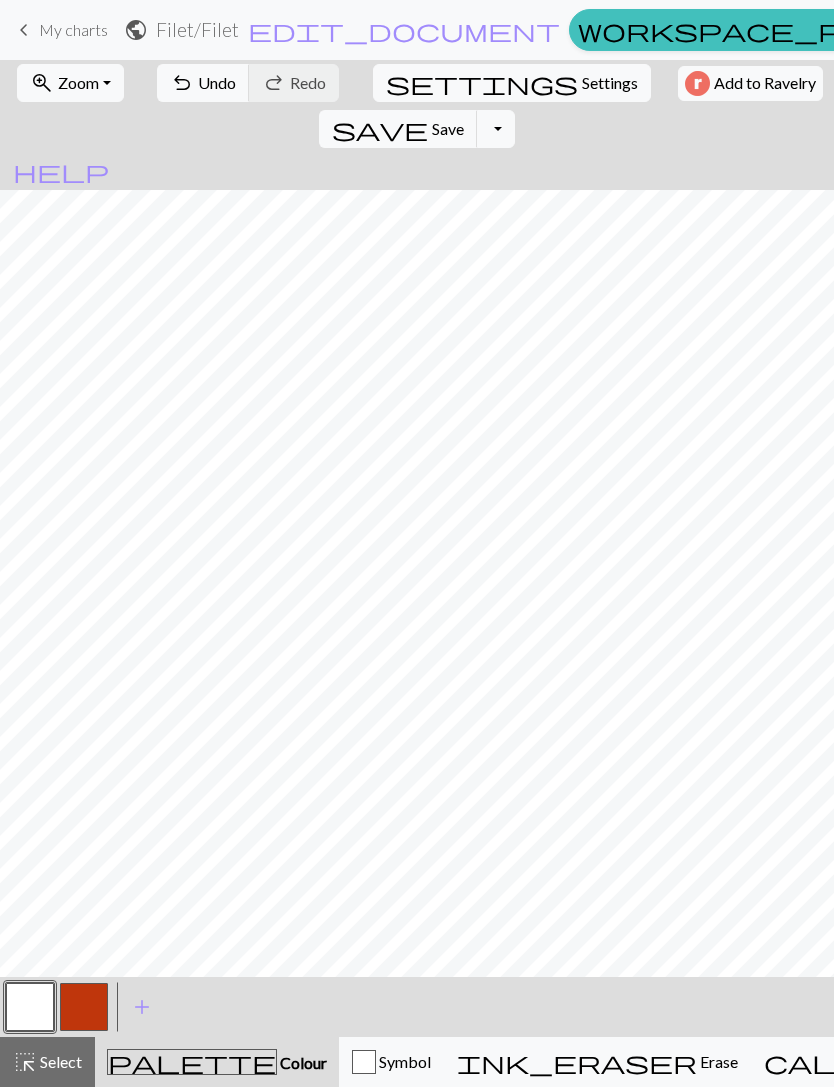 click at bounding box center [84, 1007] 